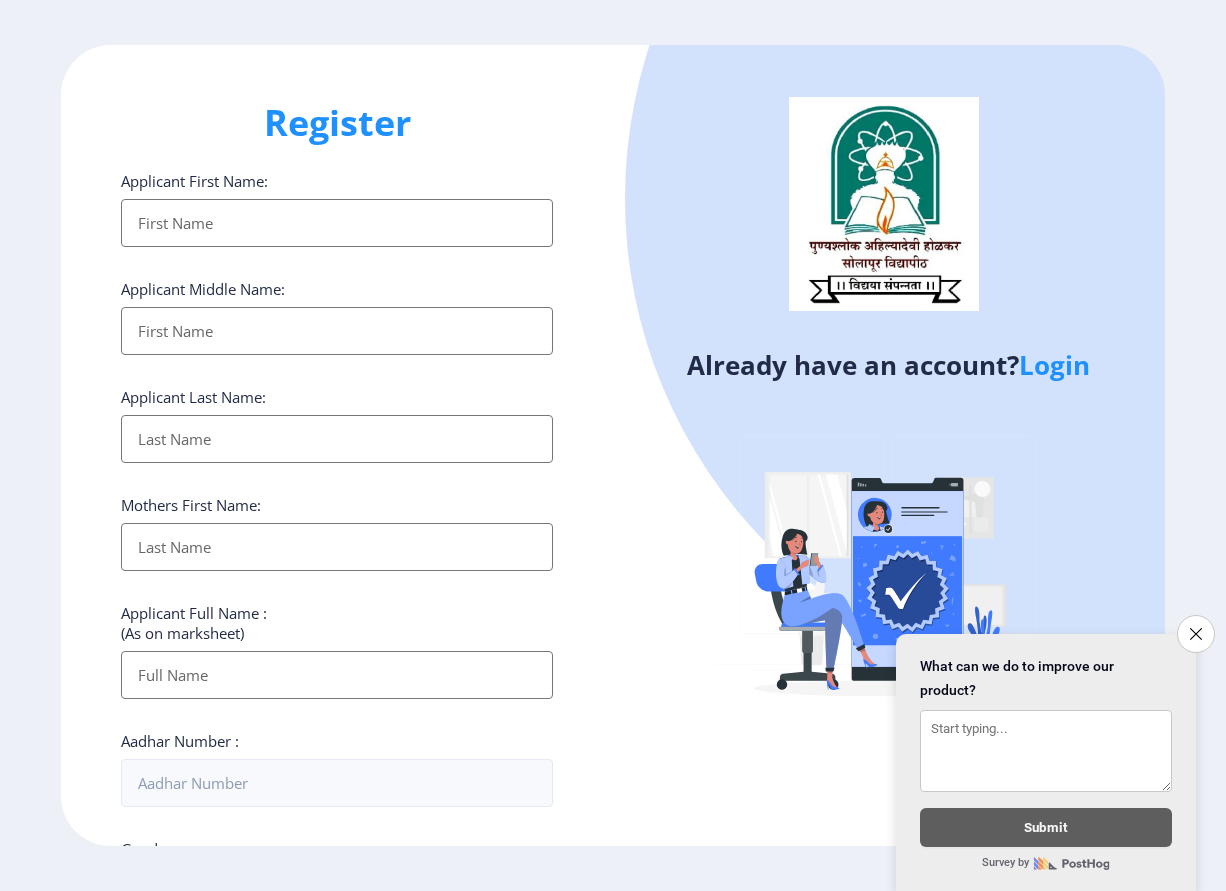 select 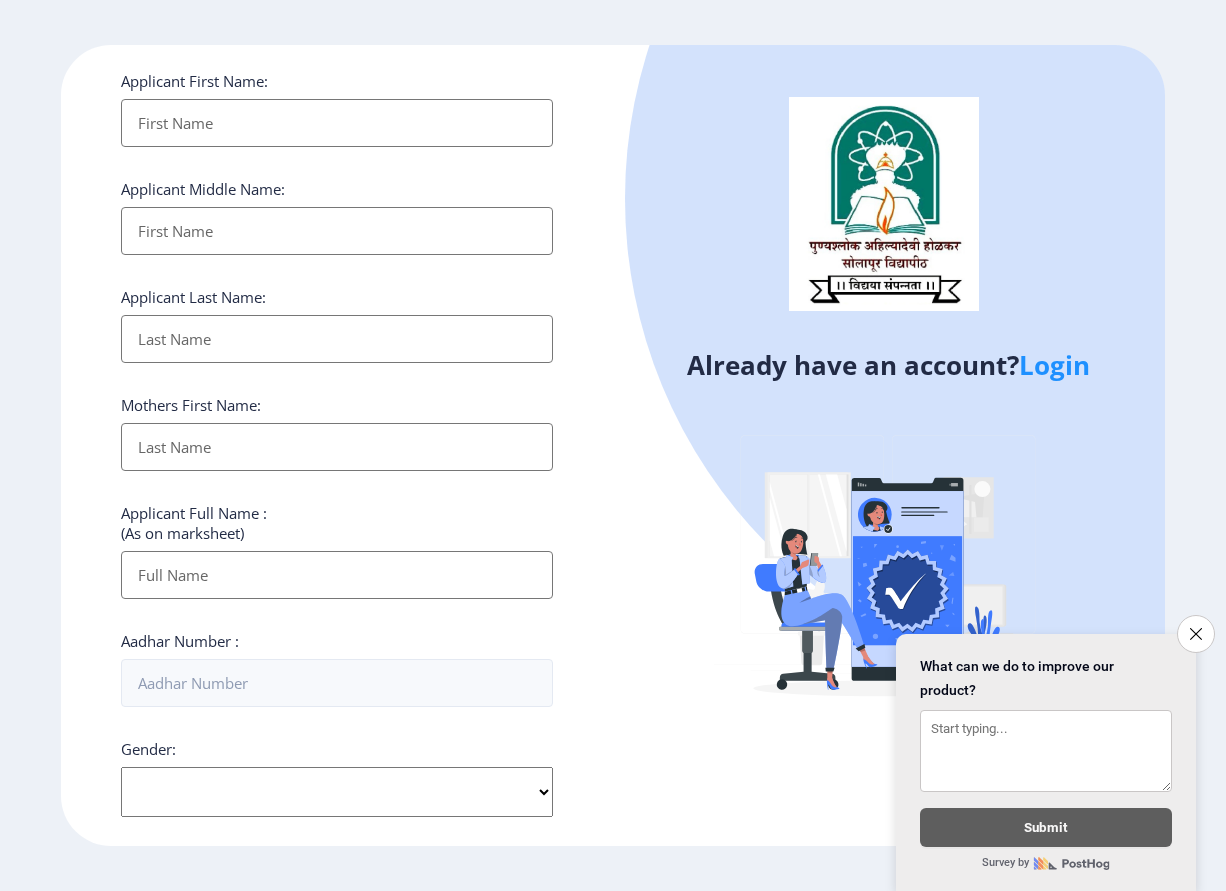 click on "Applicant First Name:" at bounding box center [337, 123] 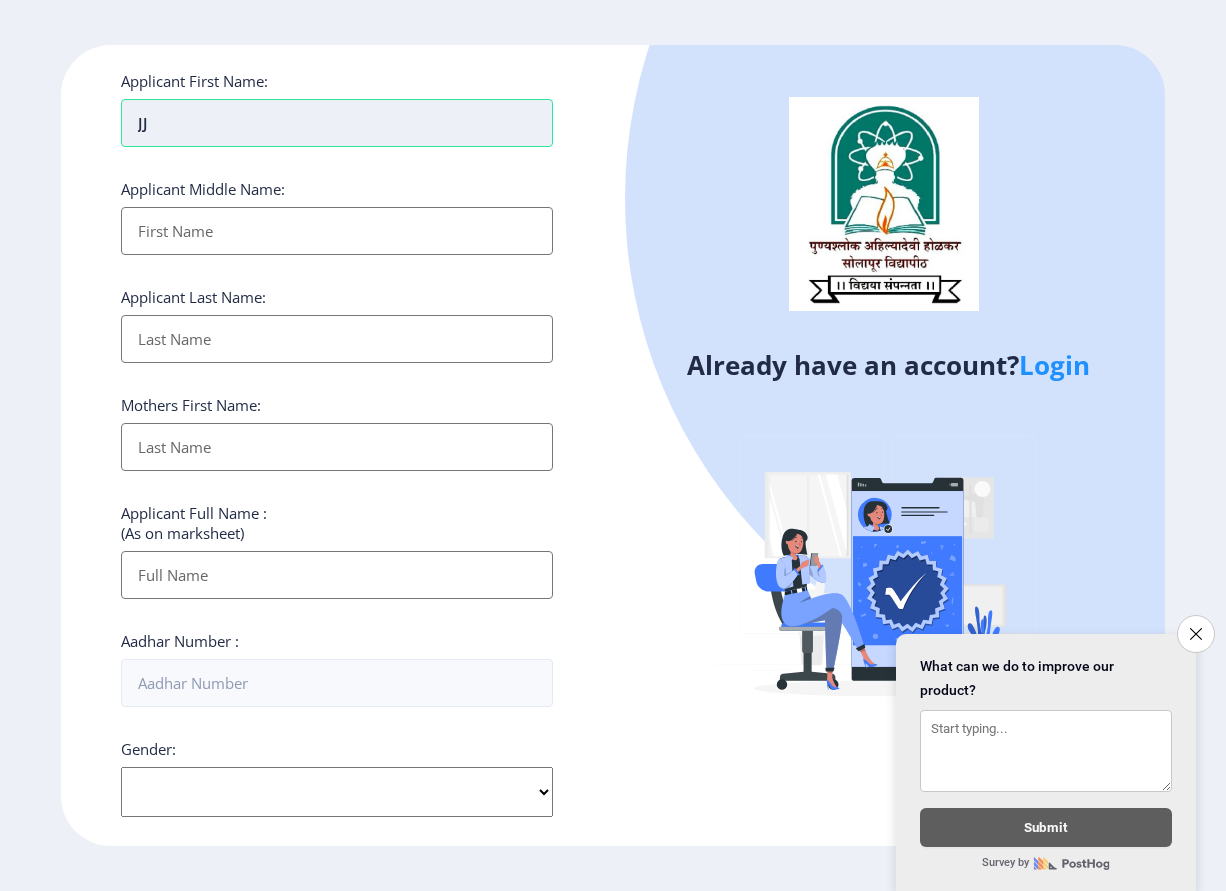 type on "j" 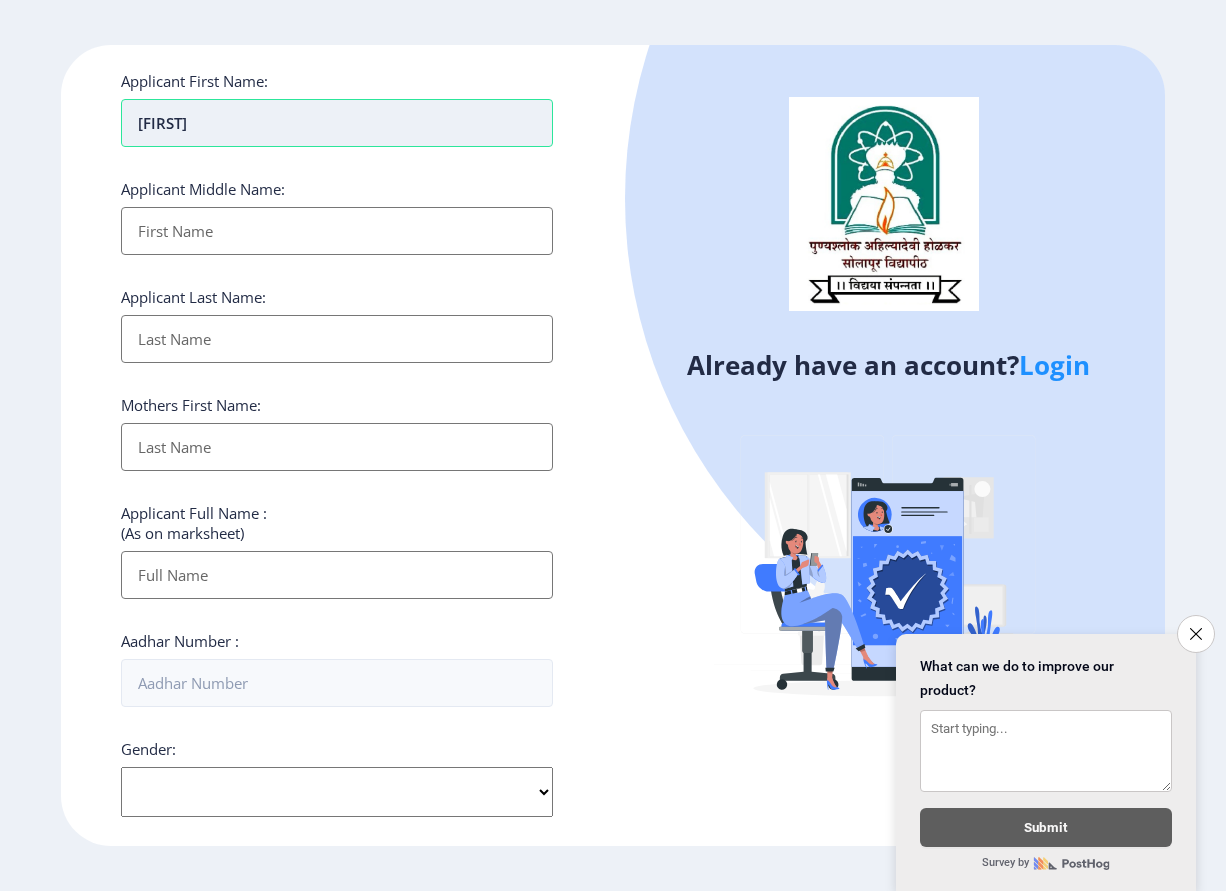 type on "[FIRST]" 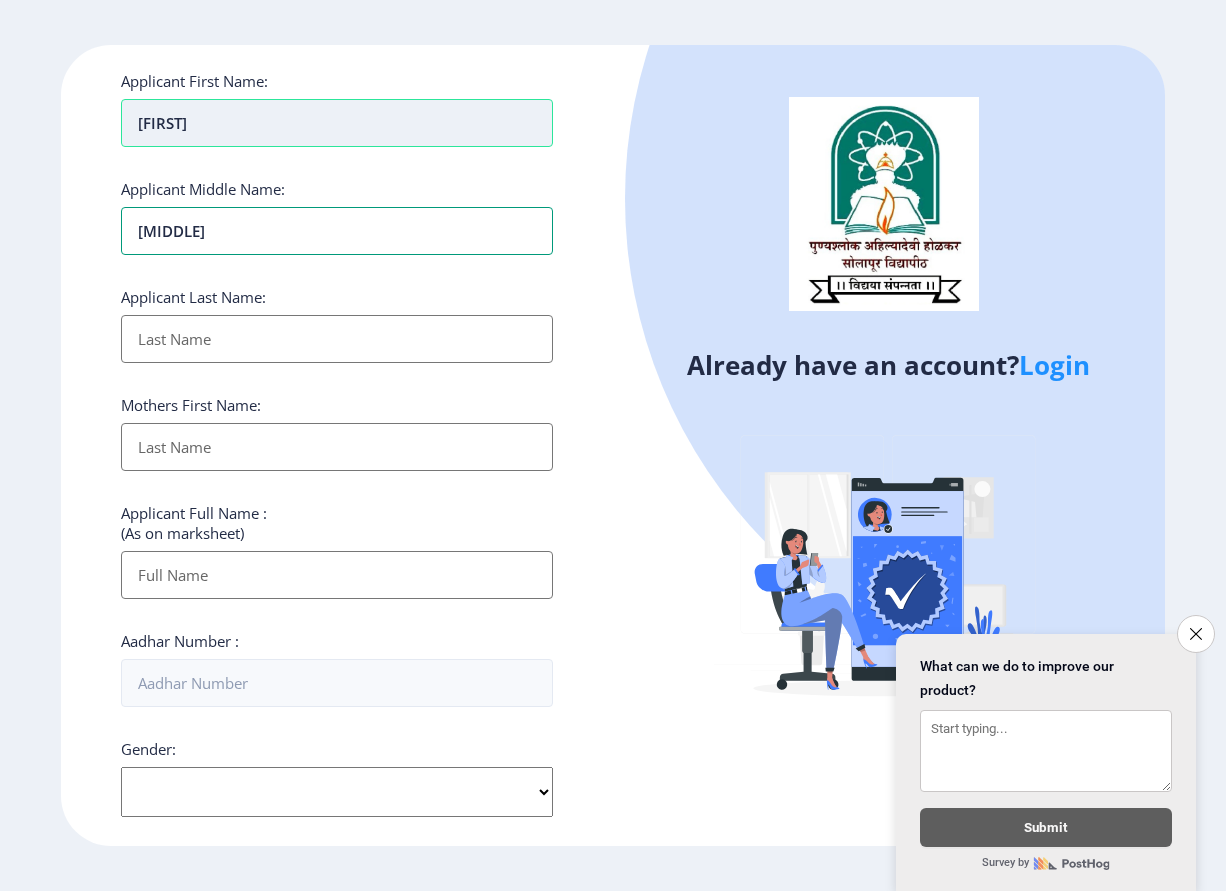 type on "[MIDDLE]" 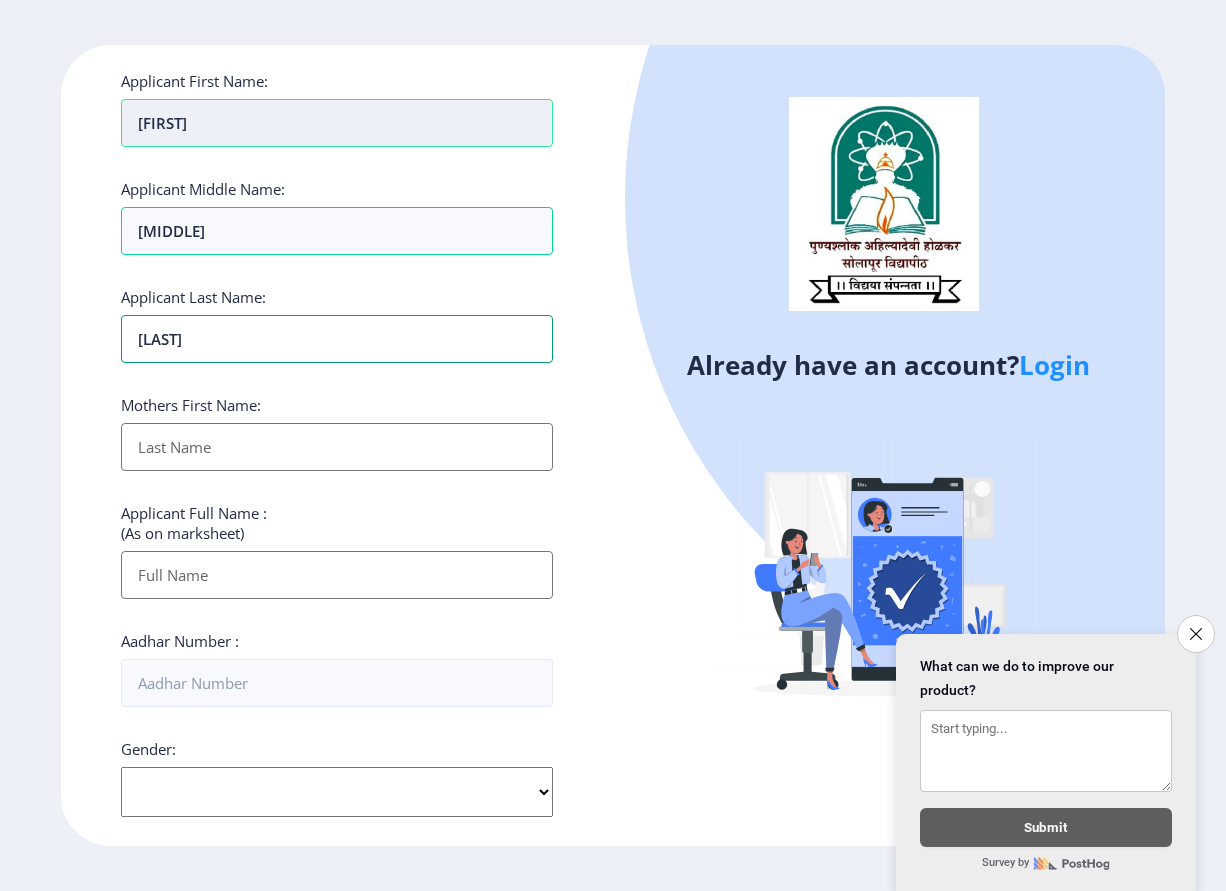 type on "[LAST]" 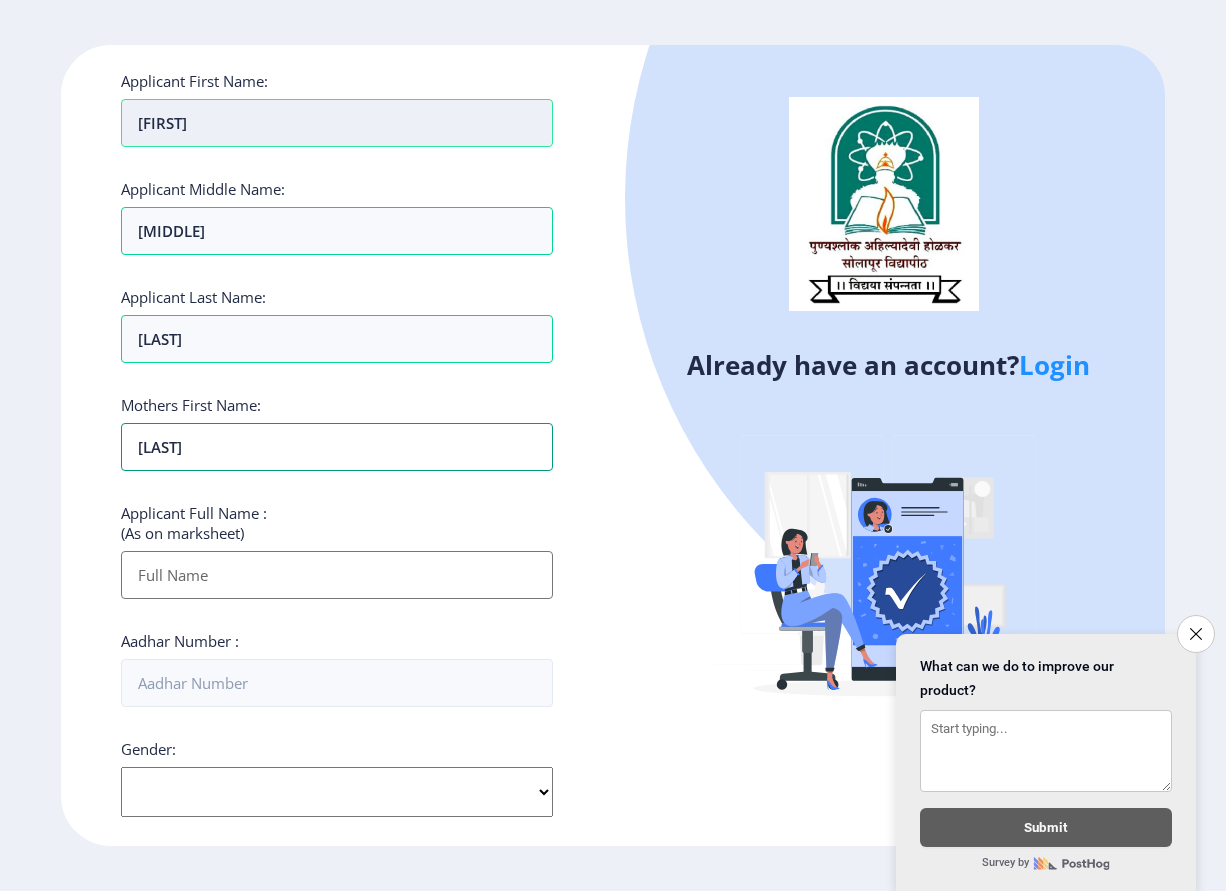 type on "[LAST]" 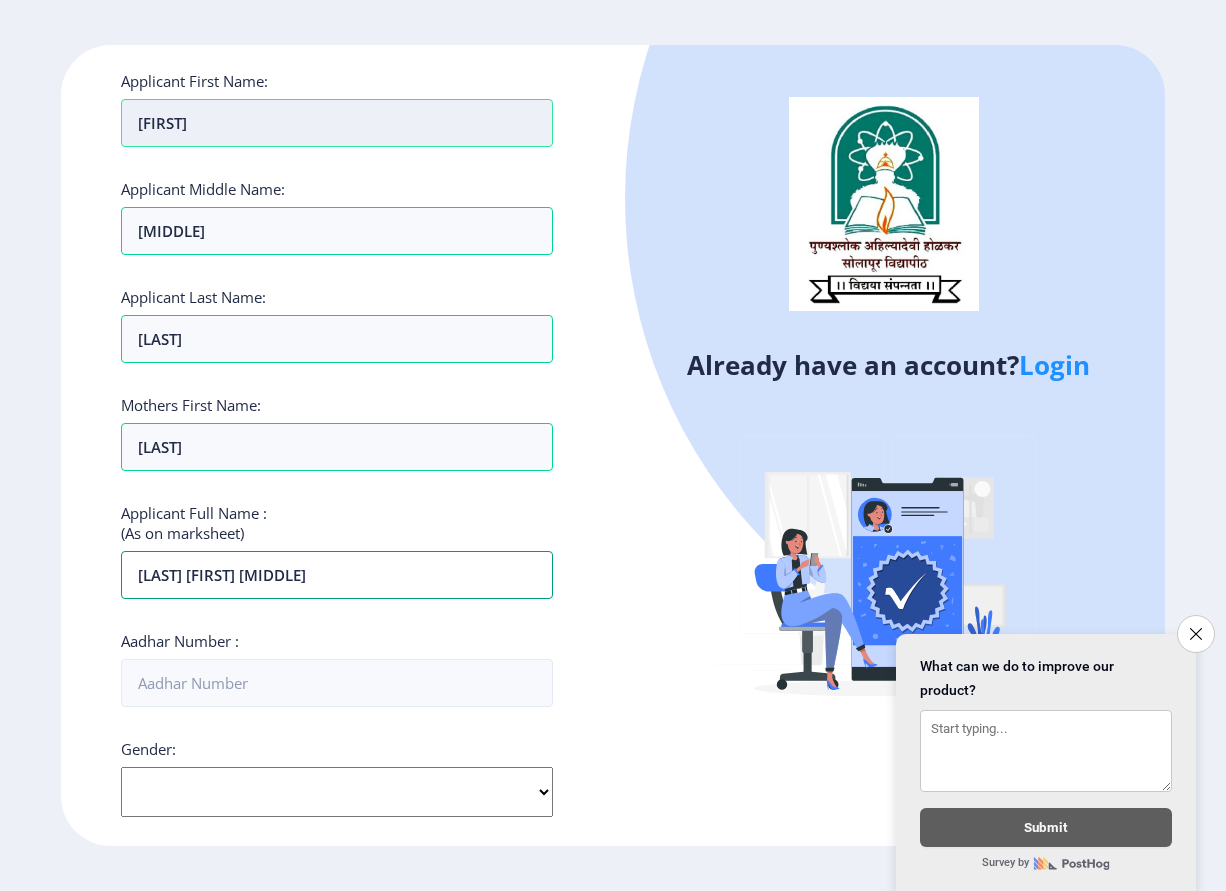 type on "[LAST] [FIRST] [MIDDLE]" 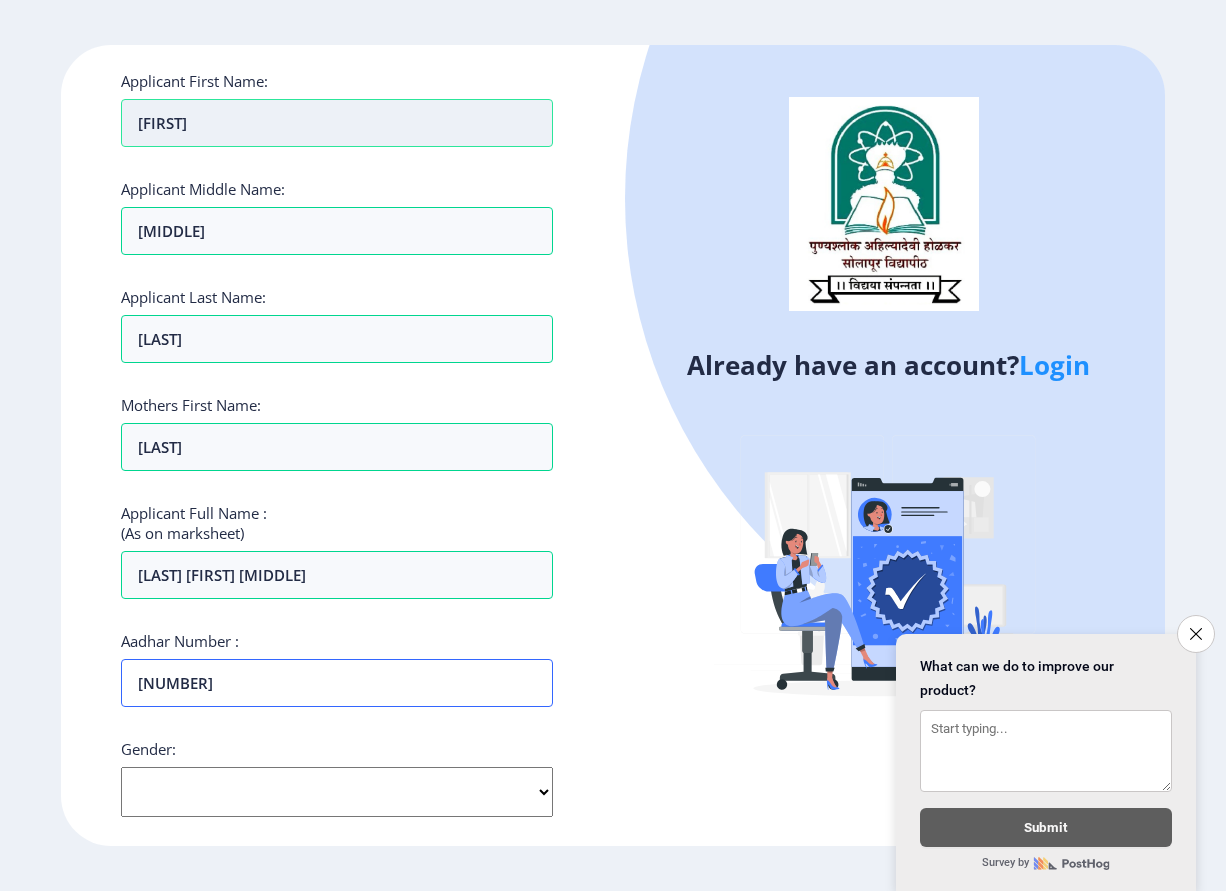 type on "[NUMBER]" 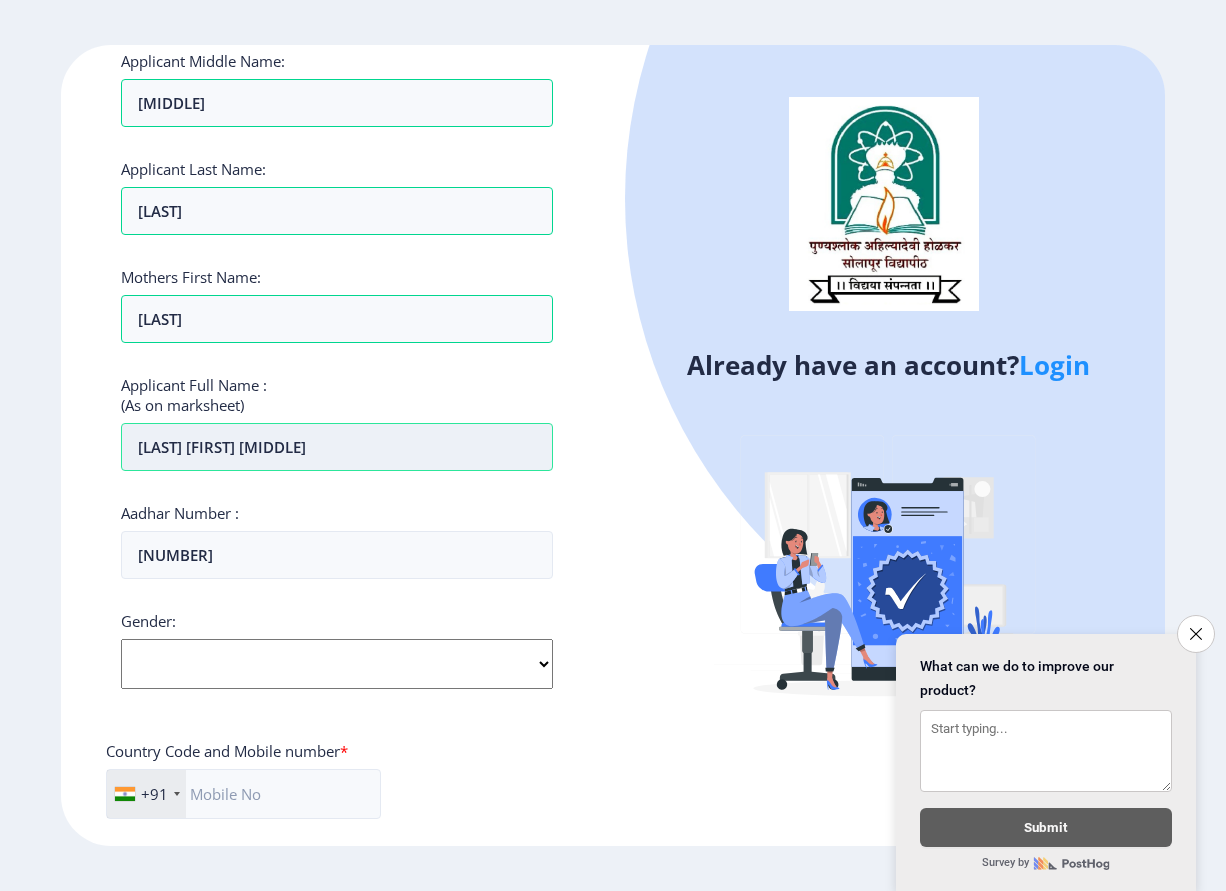 scroll, scrollTop: 400, scrollLeft: 0, axis: vertical 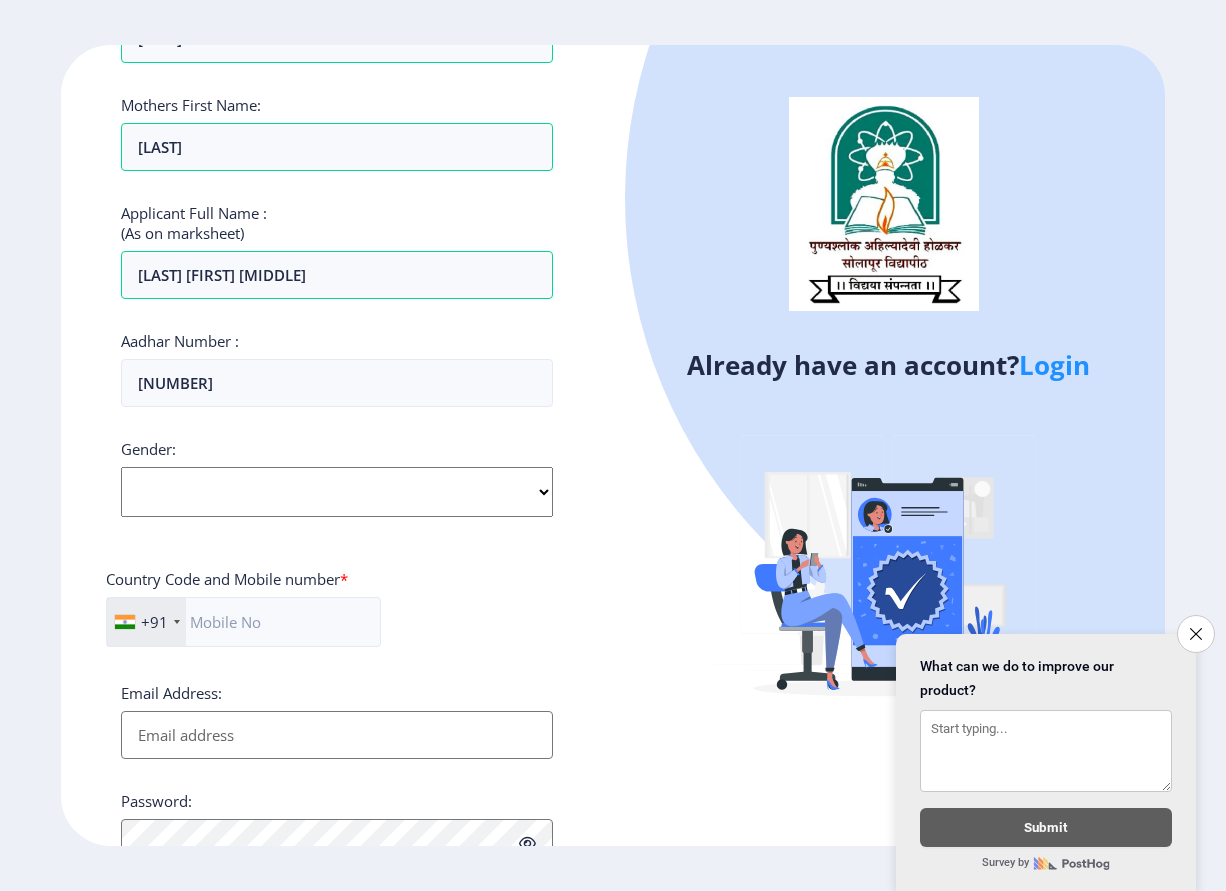 click on "Select Gender Male Female Other" 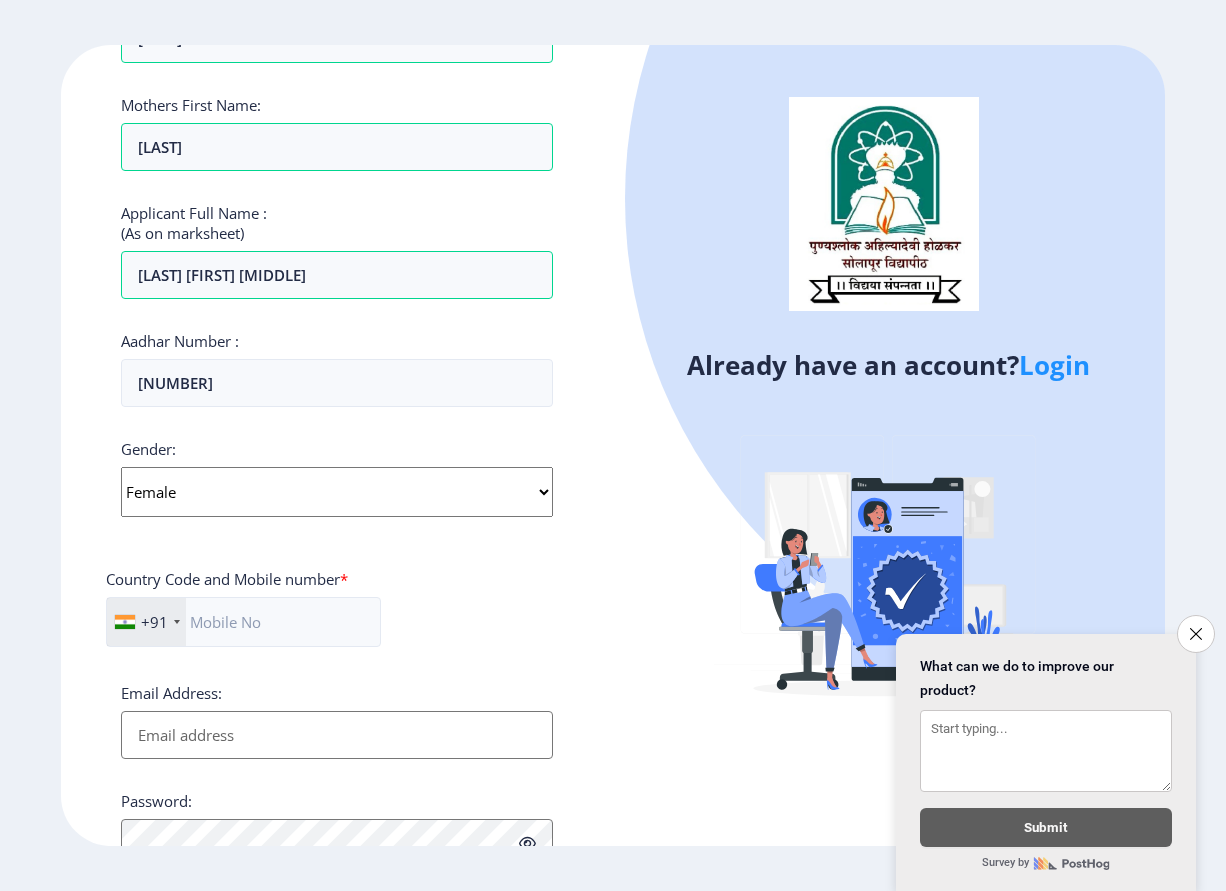 click on "Select Gender Male Female Other" 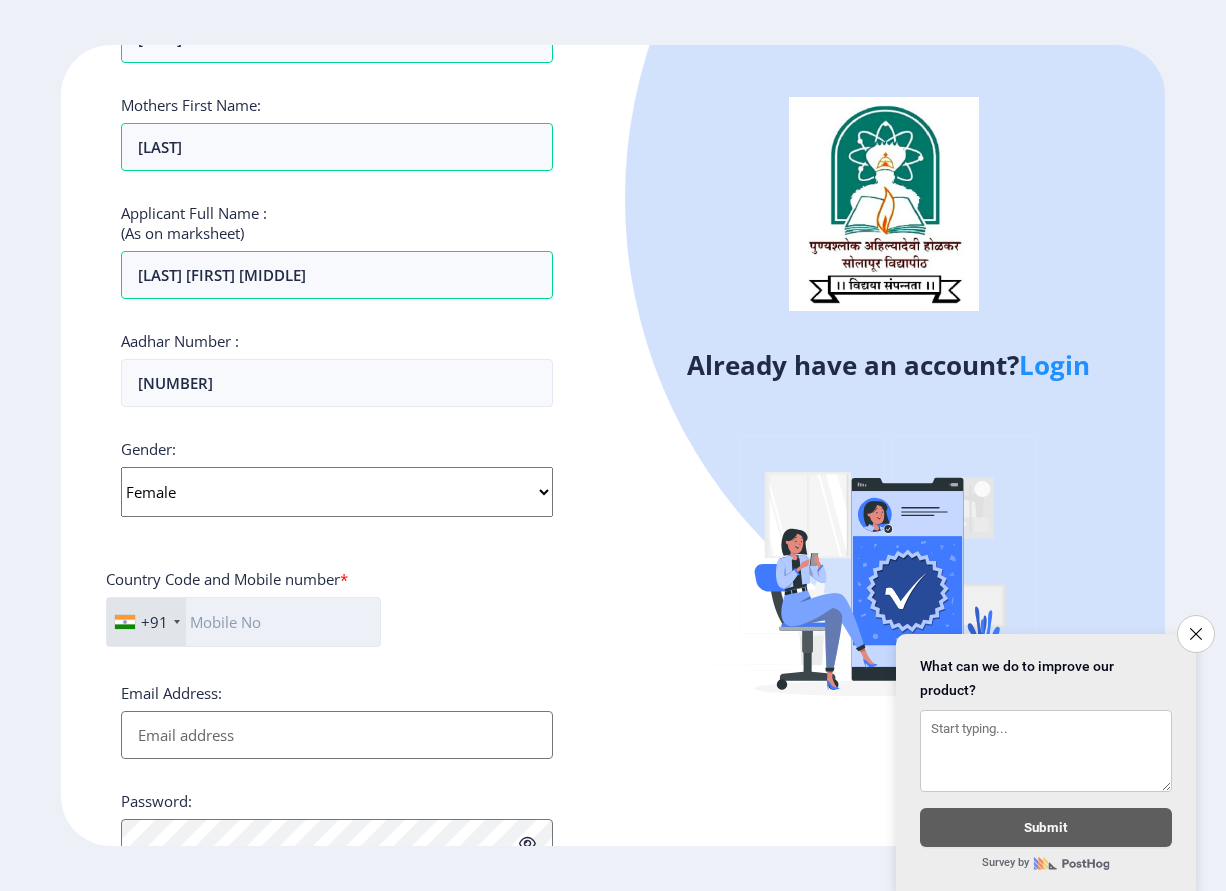 click 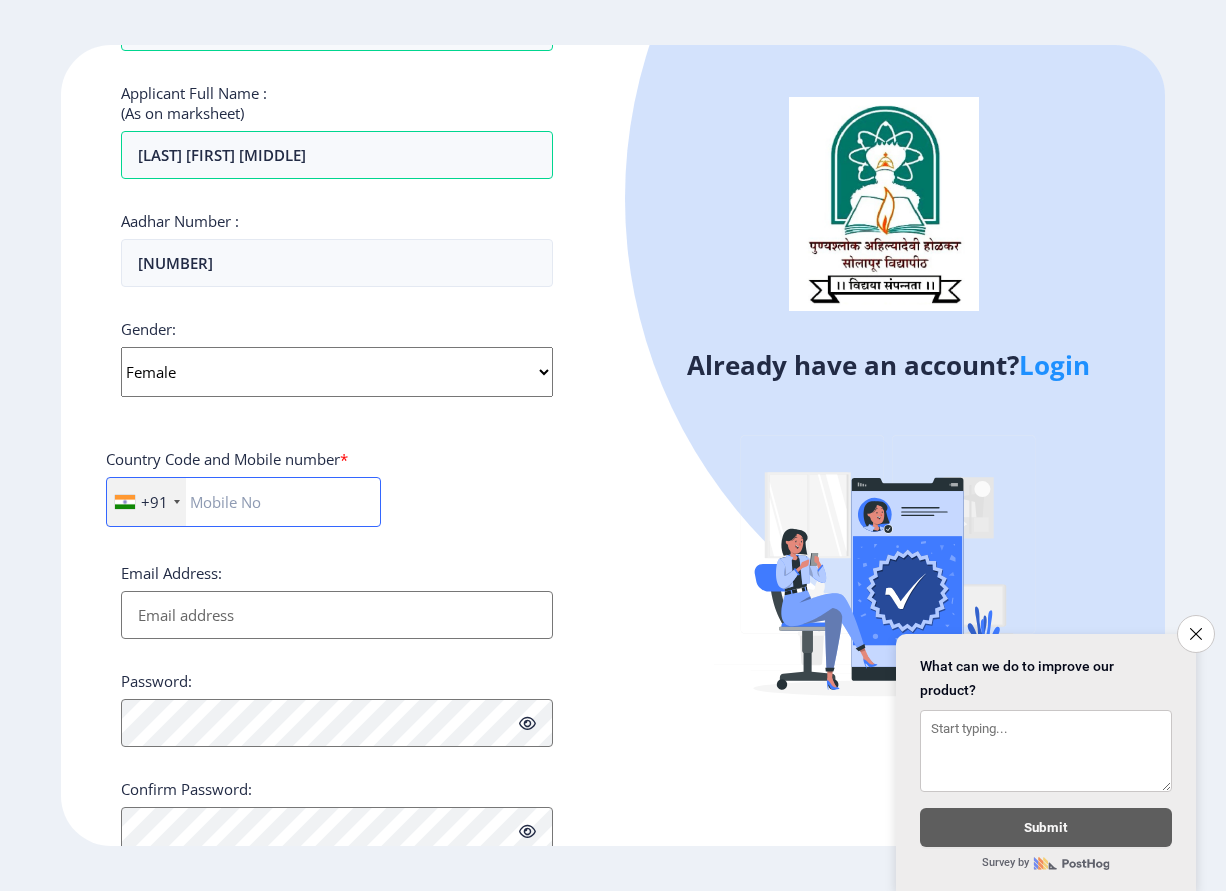 scroll, scrollTop: 590, scrollLeft: 0, axis: vertical 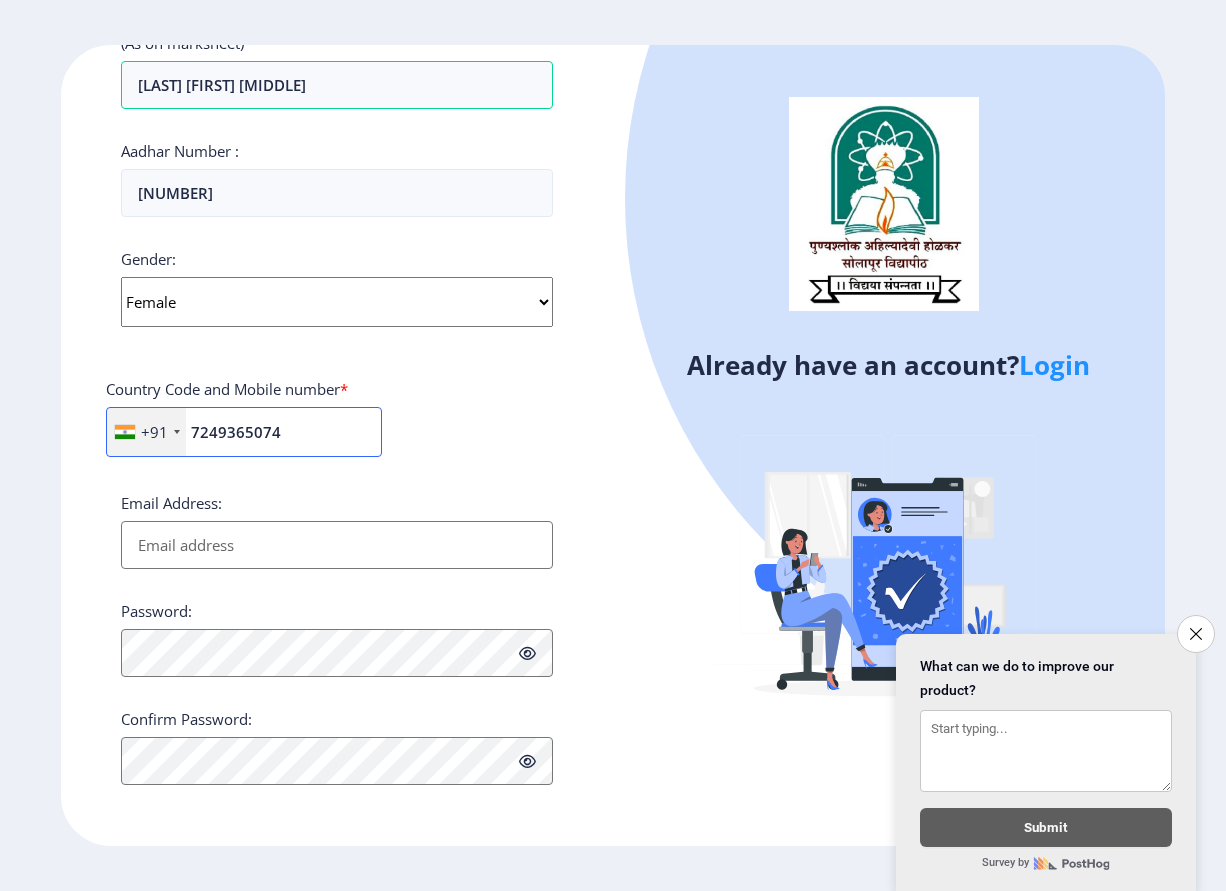 type on "7249365074" 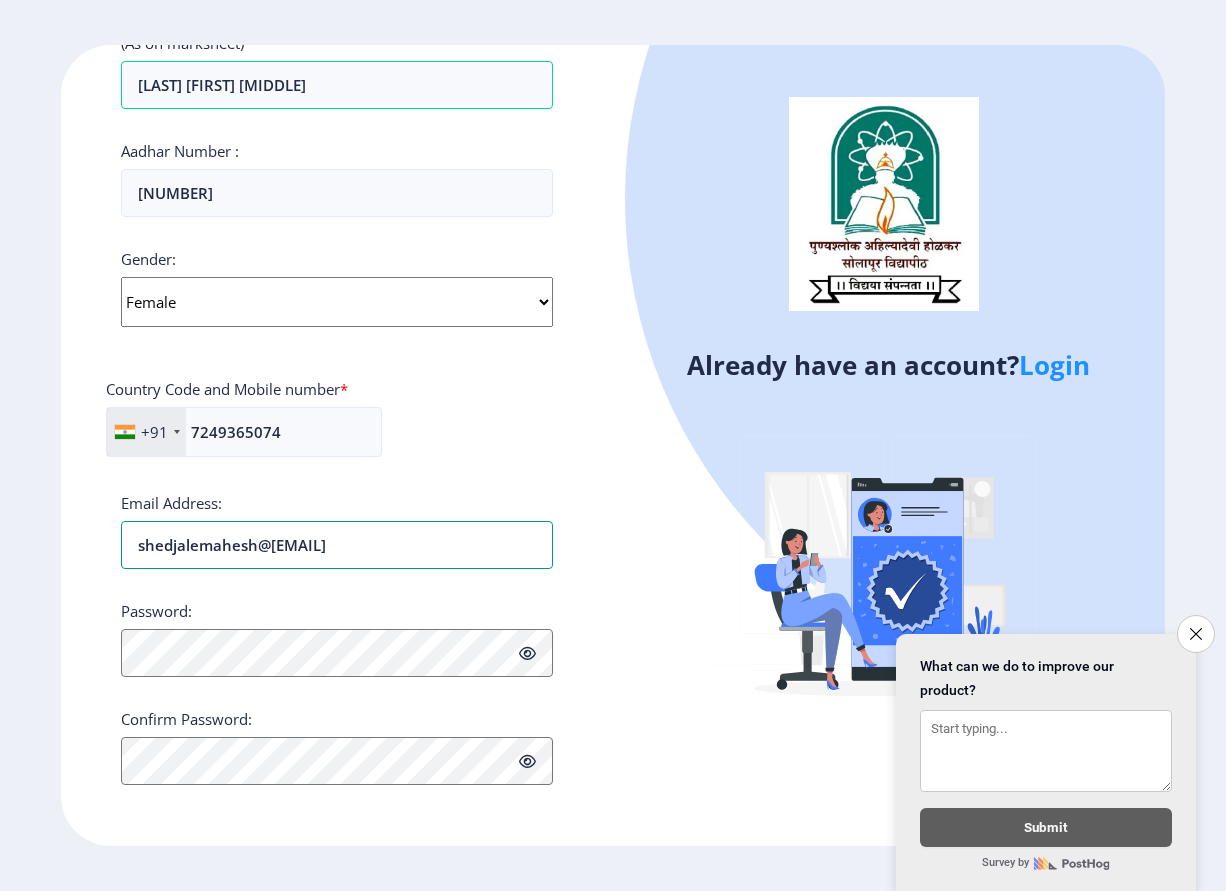 type on "shedjalemahesh@[EMAIL]" 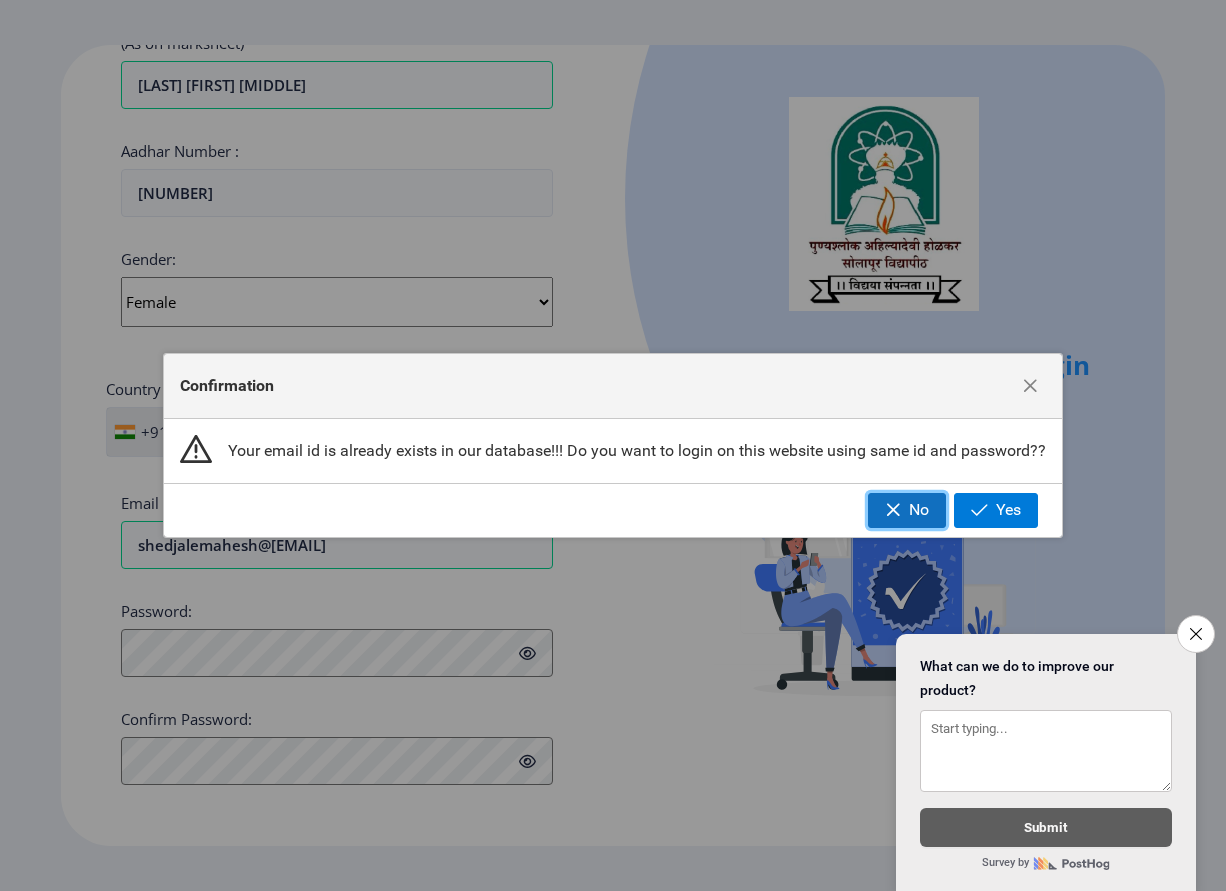 click on "No" 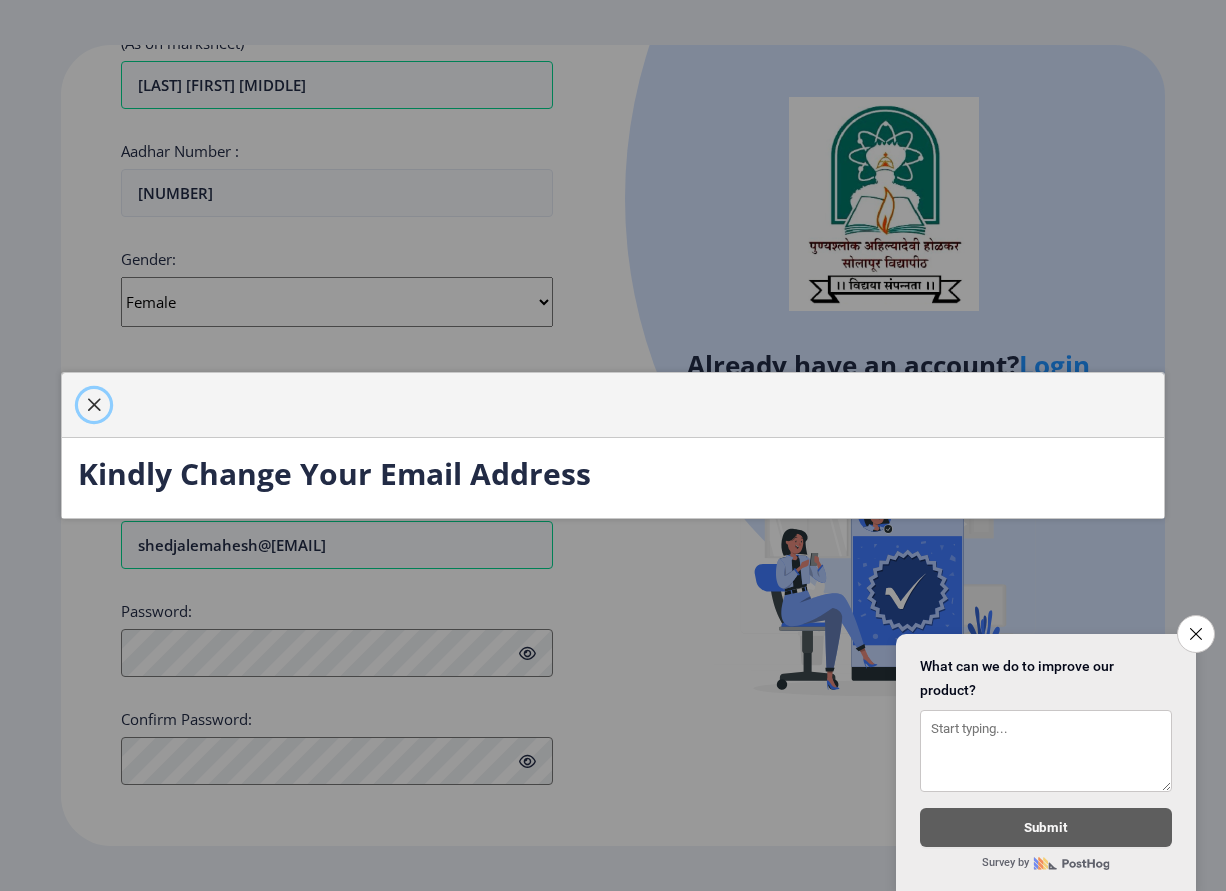 click 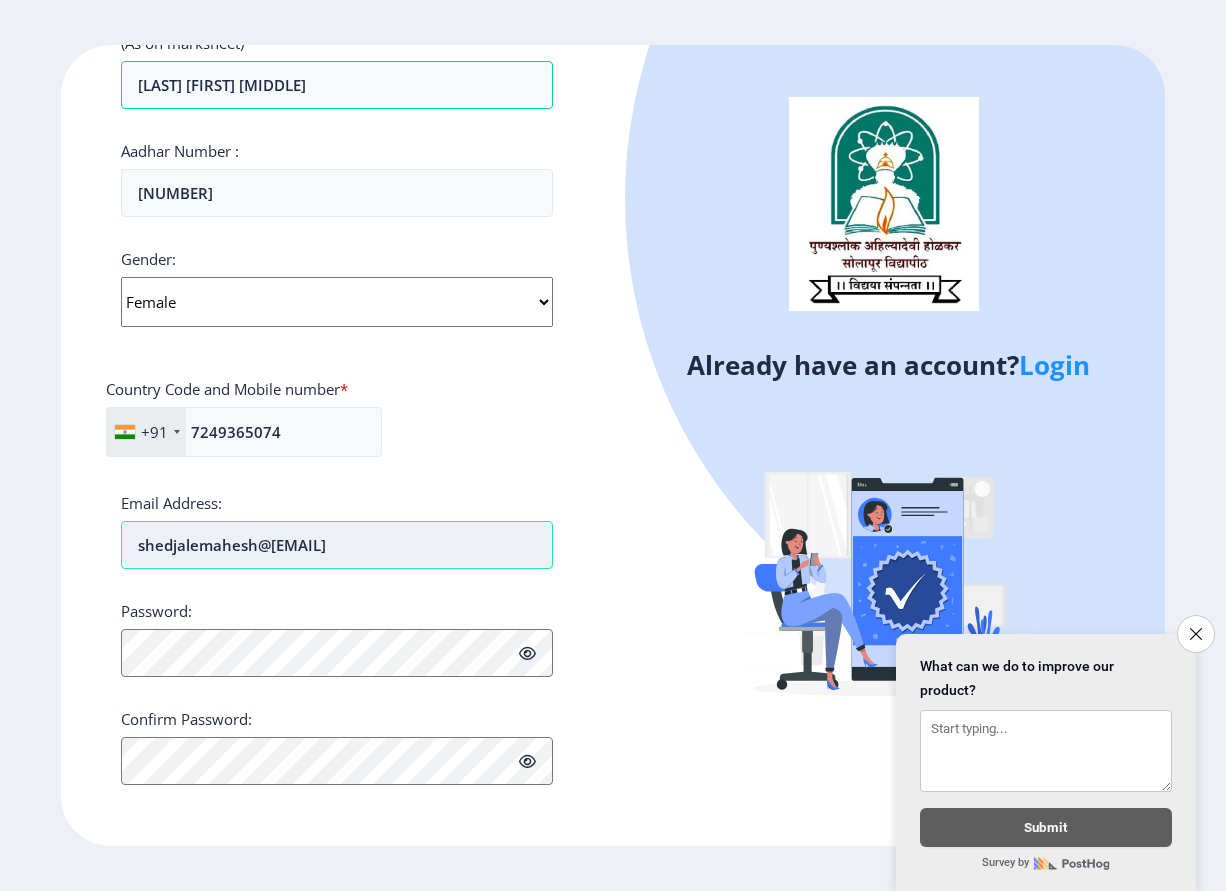 click on "shedjalemahesh@[EMAIL]" at bounding box center [337, 545] 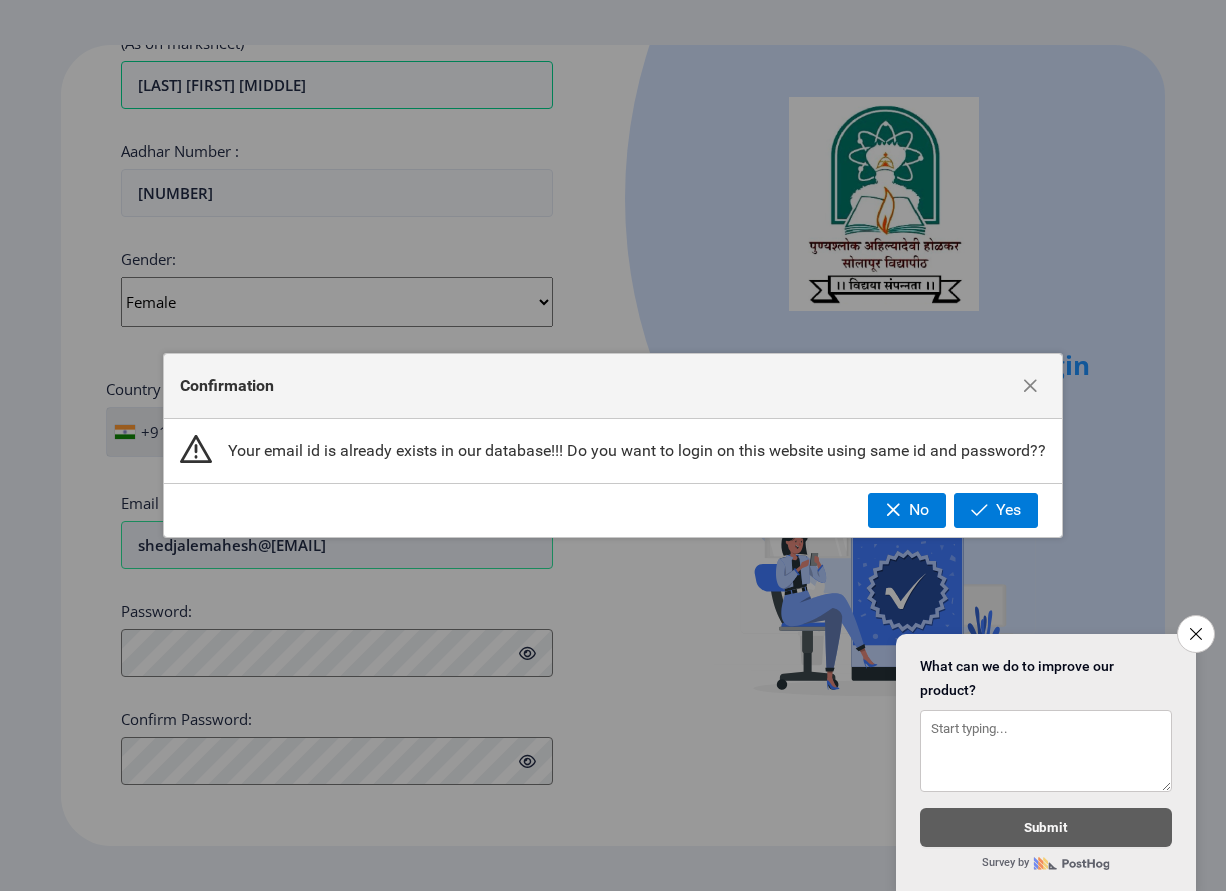 type 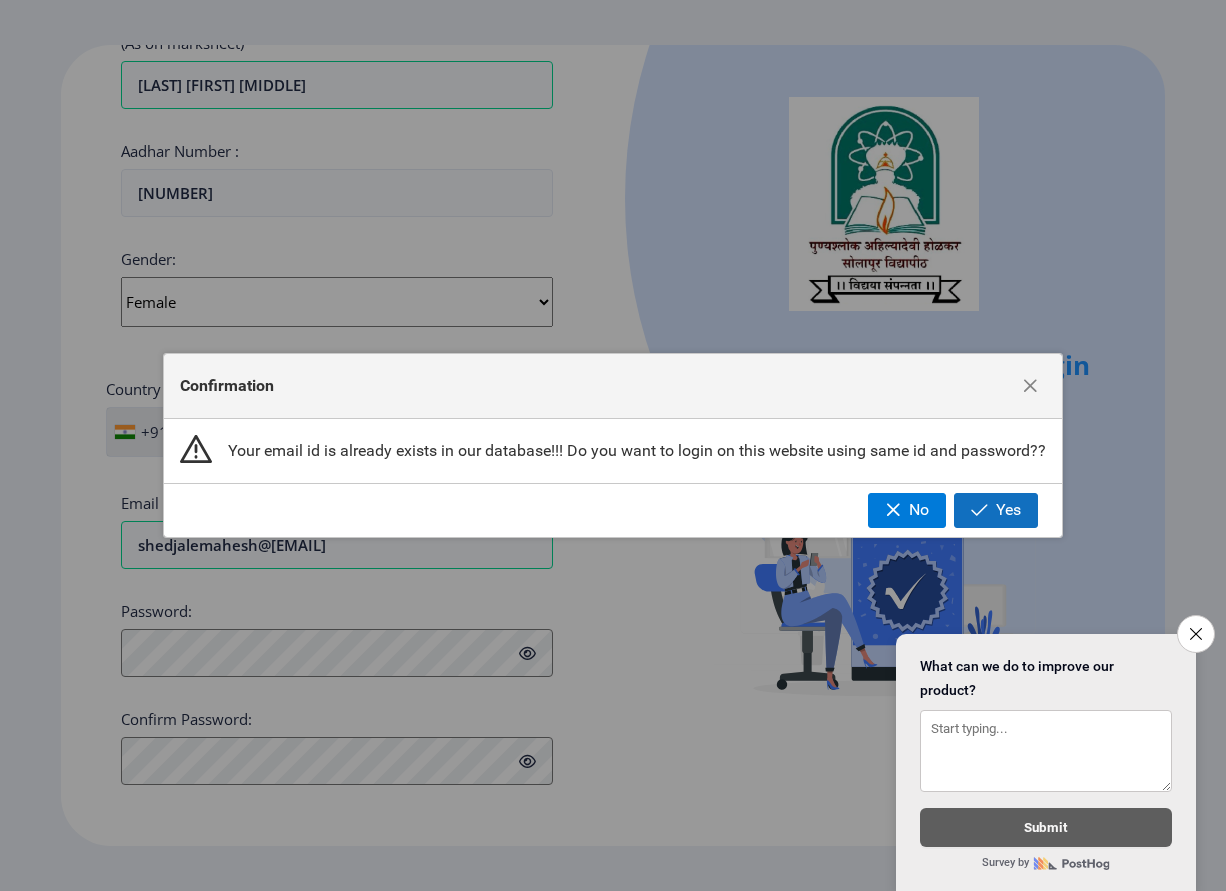 click on "Yes" 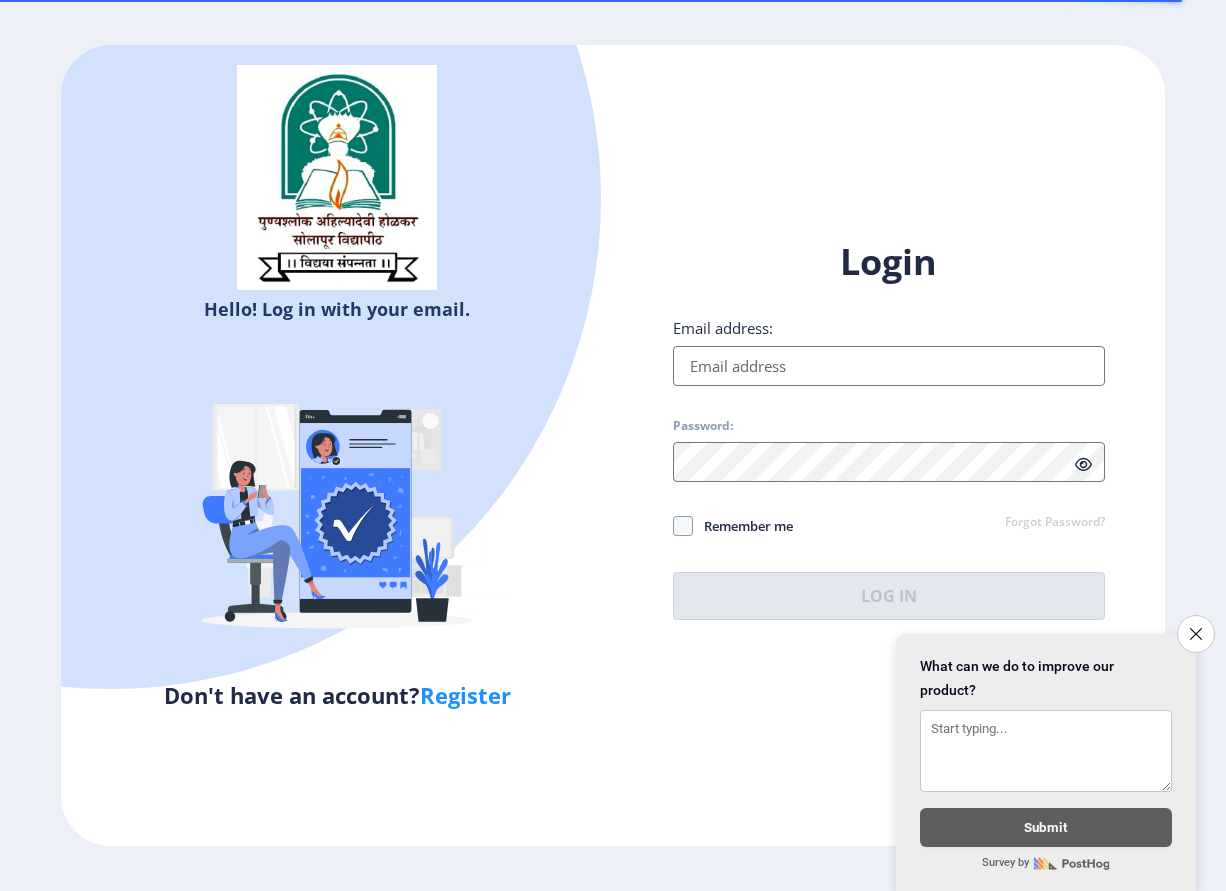 click on "Register" 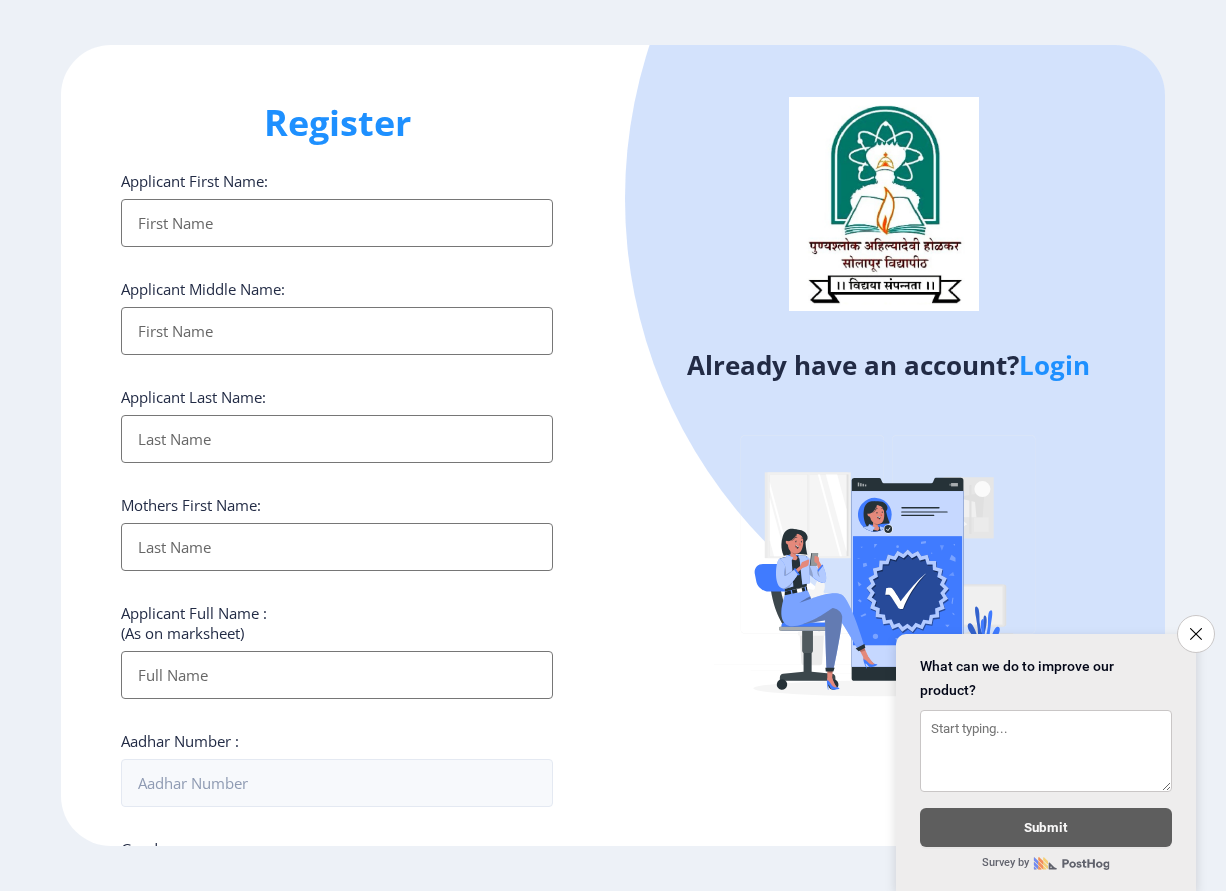 click on "Applicant First Name:" at bounding box center [337, 223] 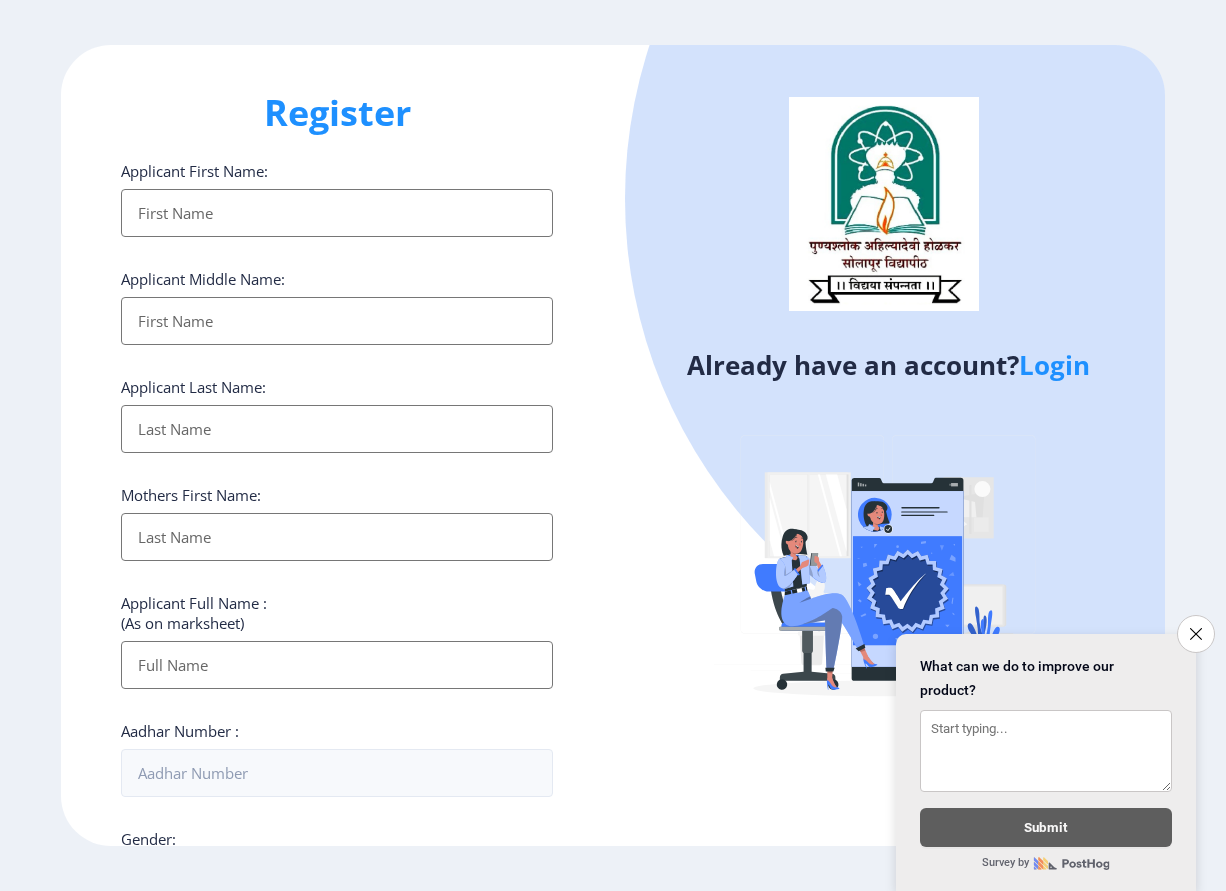 scroll, scrollTop: 0, scrollLeft: 0, axis: both 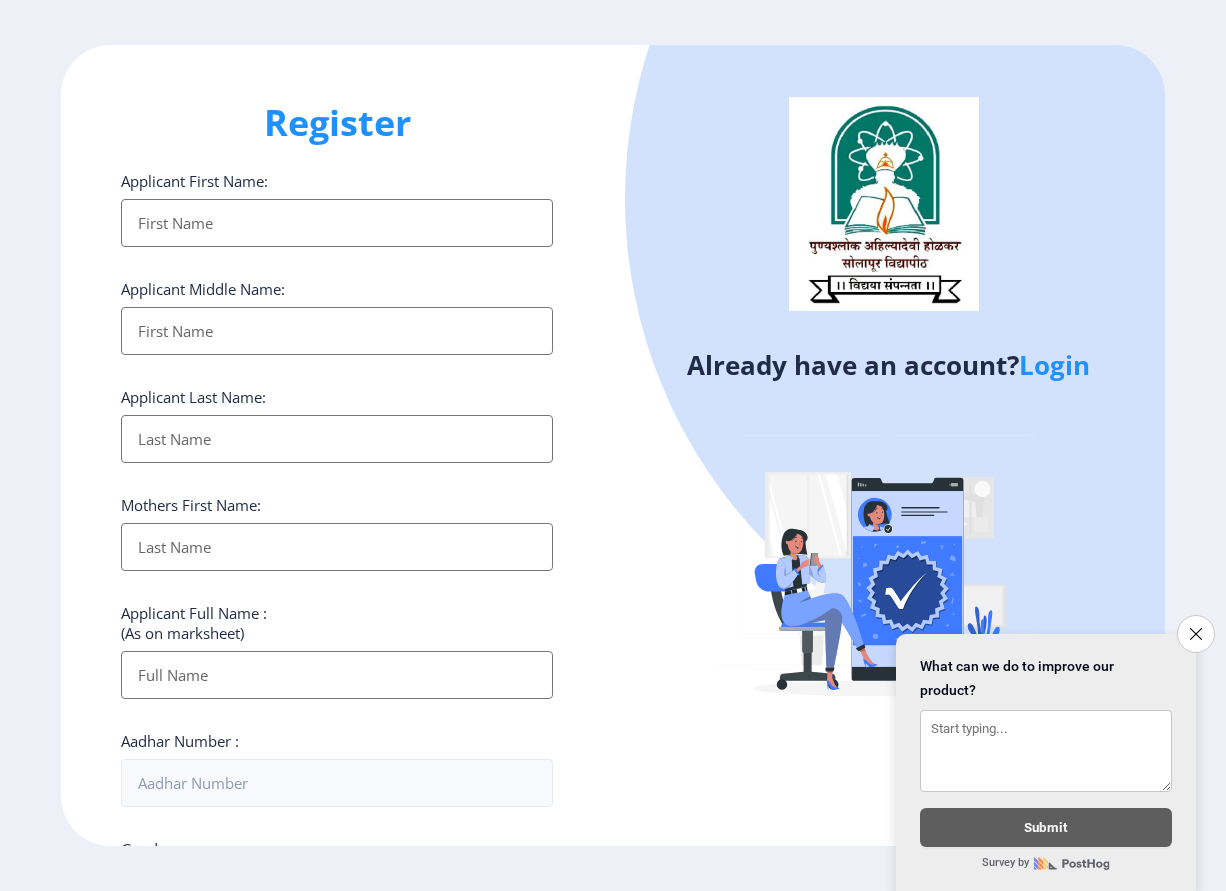 click on "Login" 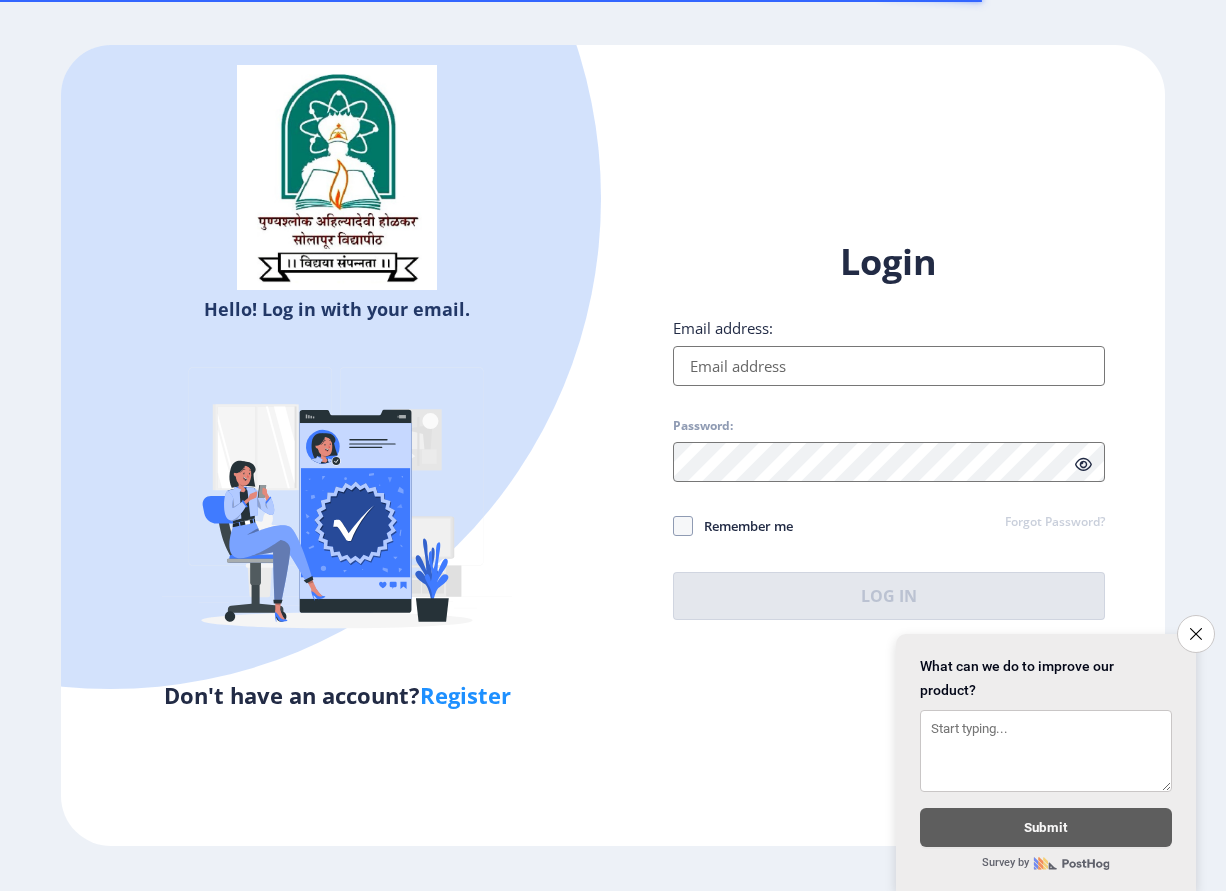 click on "Email address:" at bounding box center [889, 366] 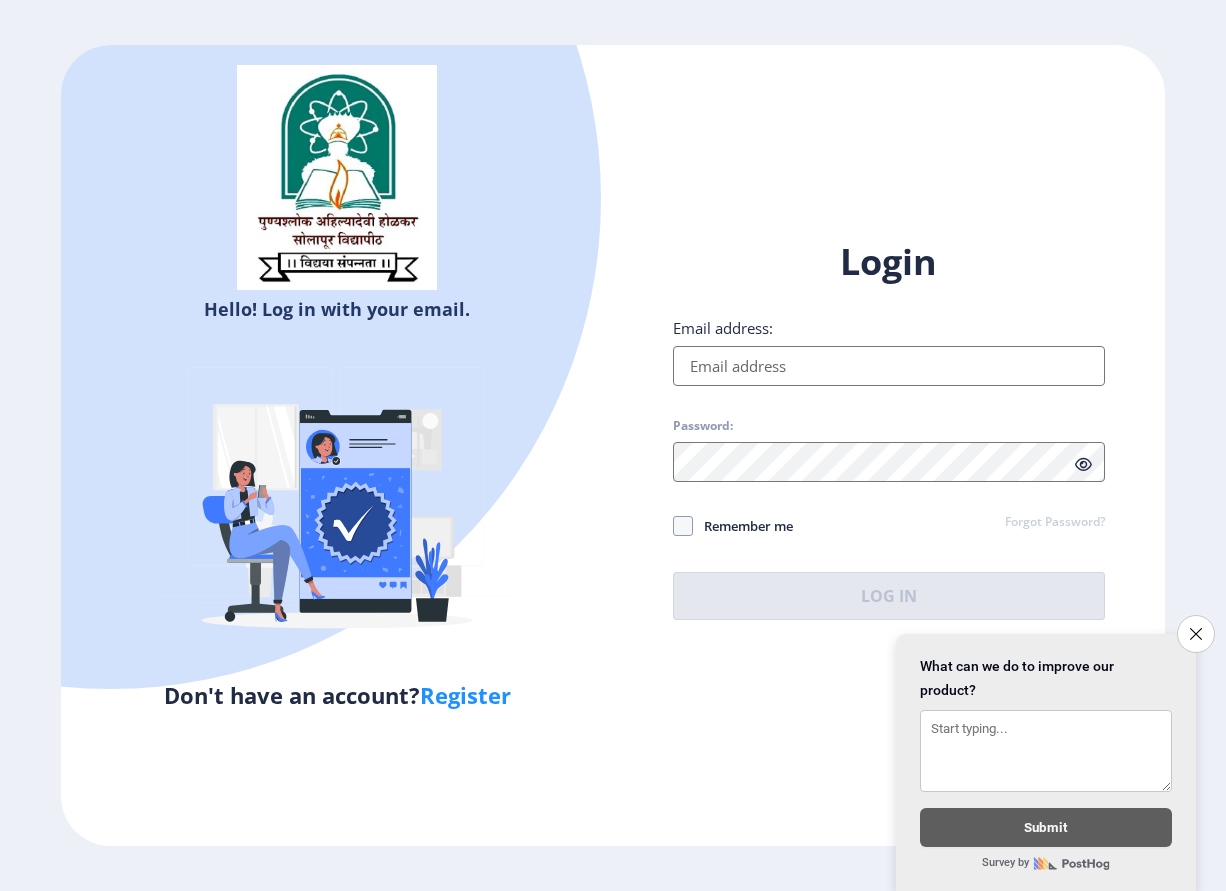 type on "shedjalemahesh@[EMAIL]" 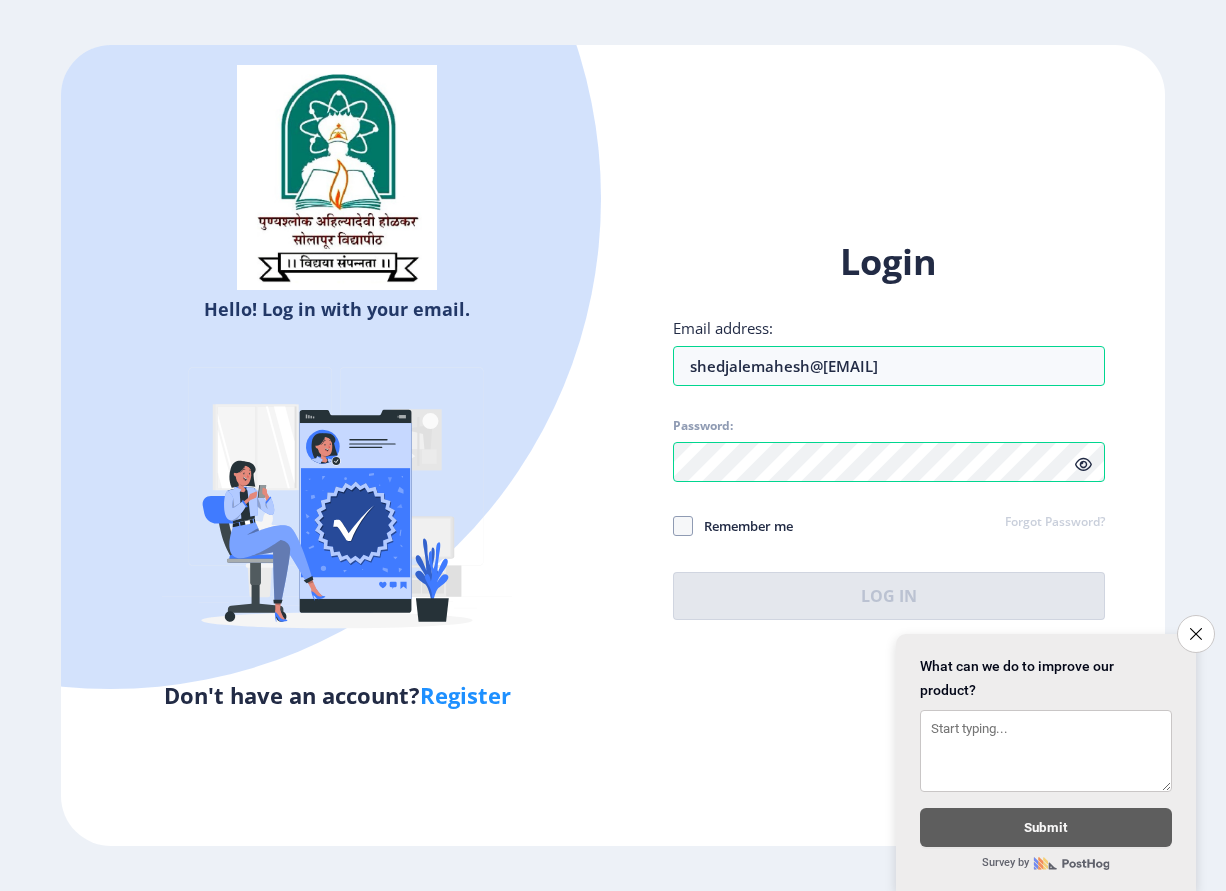 click on "Login Email address: shedjalemahesh@[EXAMPLE.COM] Password: Remember me Forgot Password? Log In" 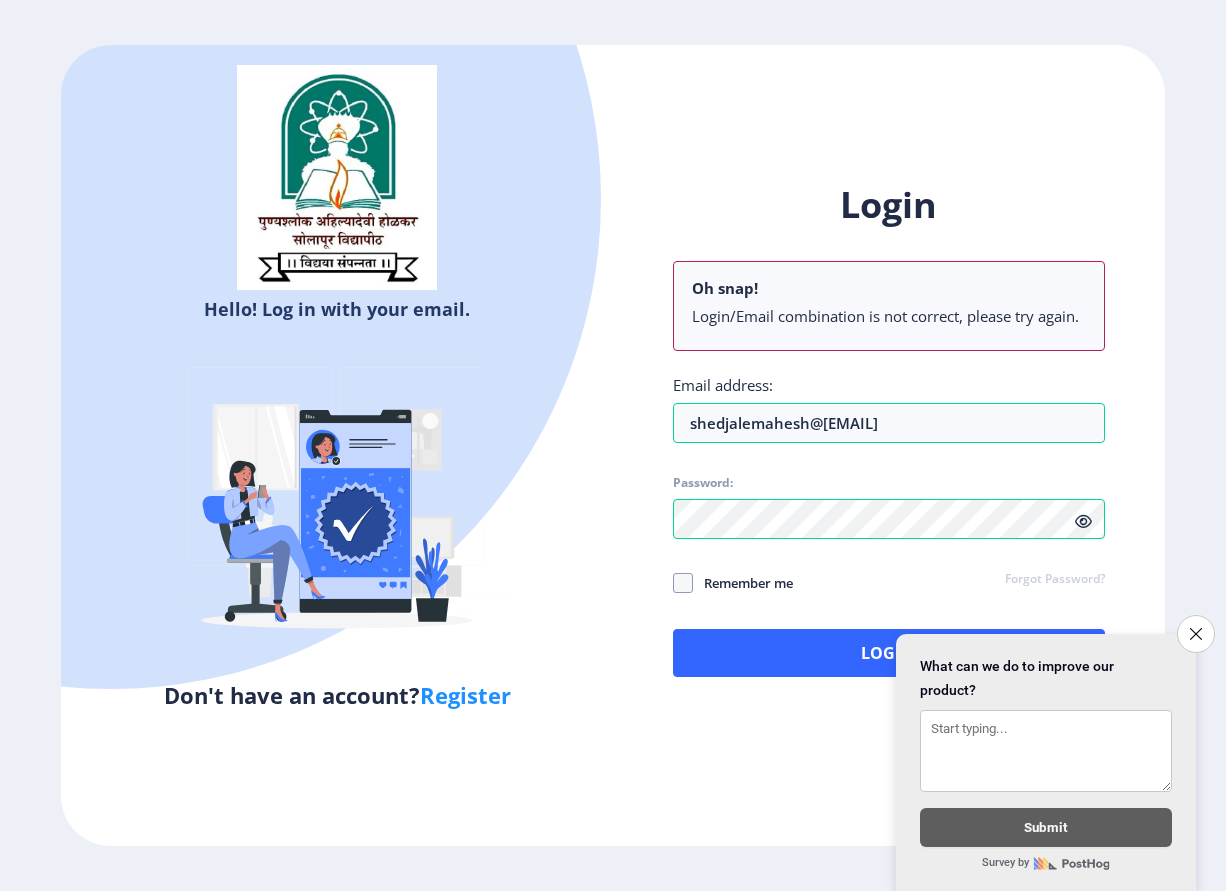 drag, startPoint x: 980, startPoint y: 454, endPoint x: 1015, endPoint y: 457, distance: 35.128338 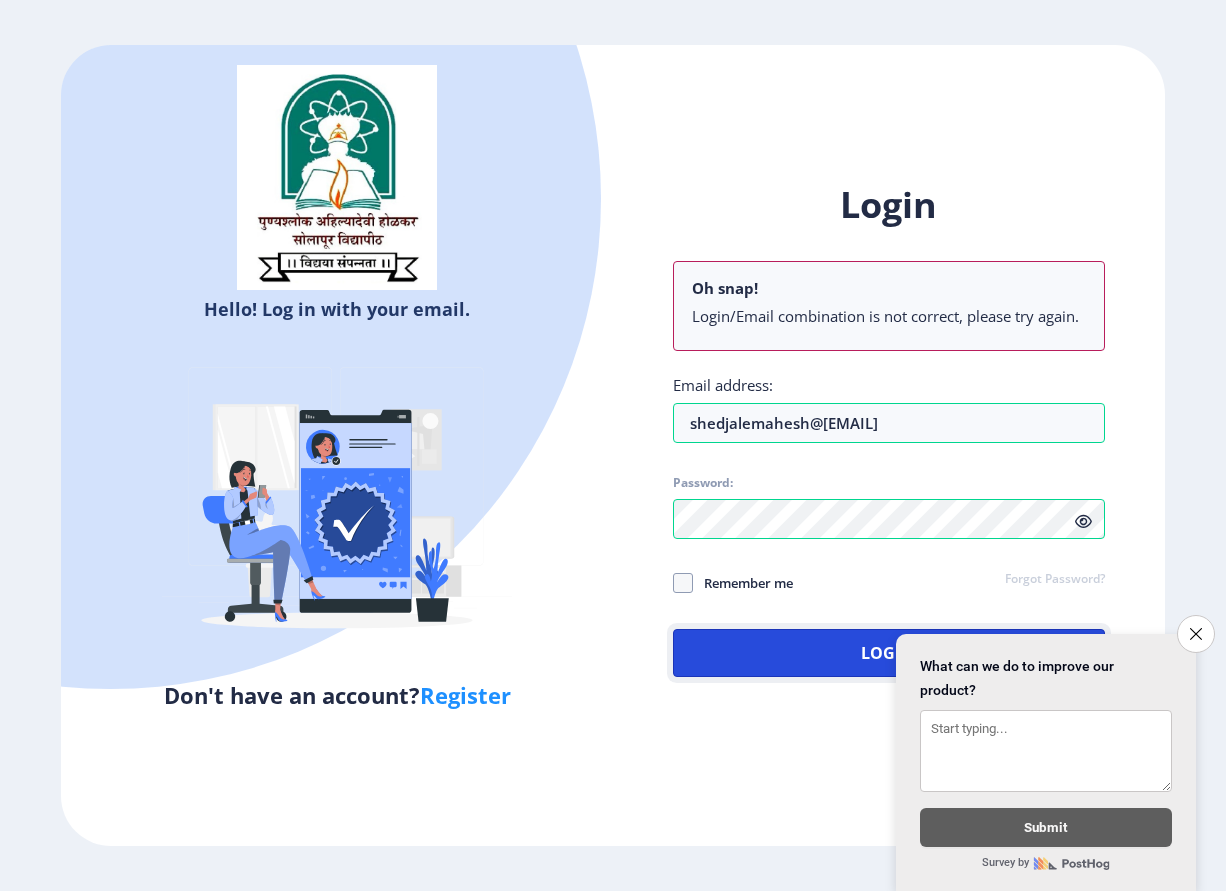 drag, startPoint x: 783, startPoint y: 656, endPoint x: 775, endPoint y: 743, distance: 87.36704 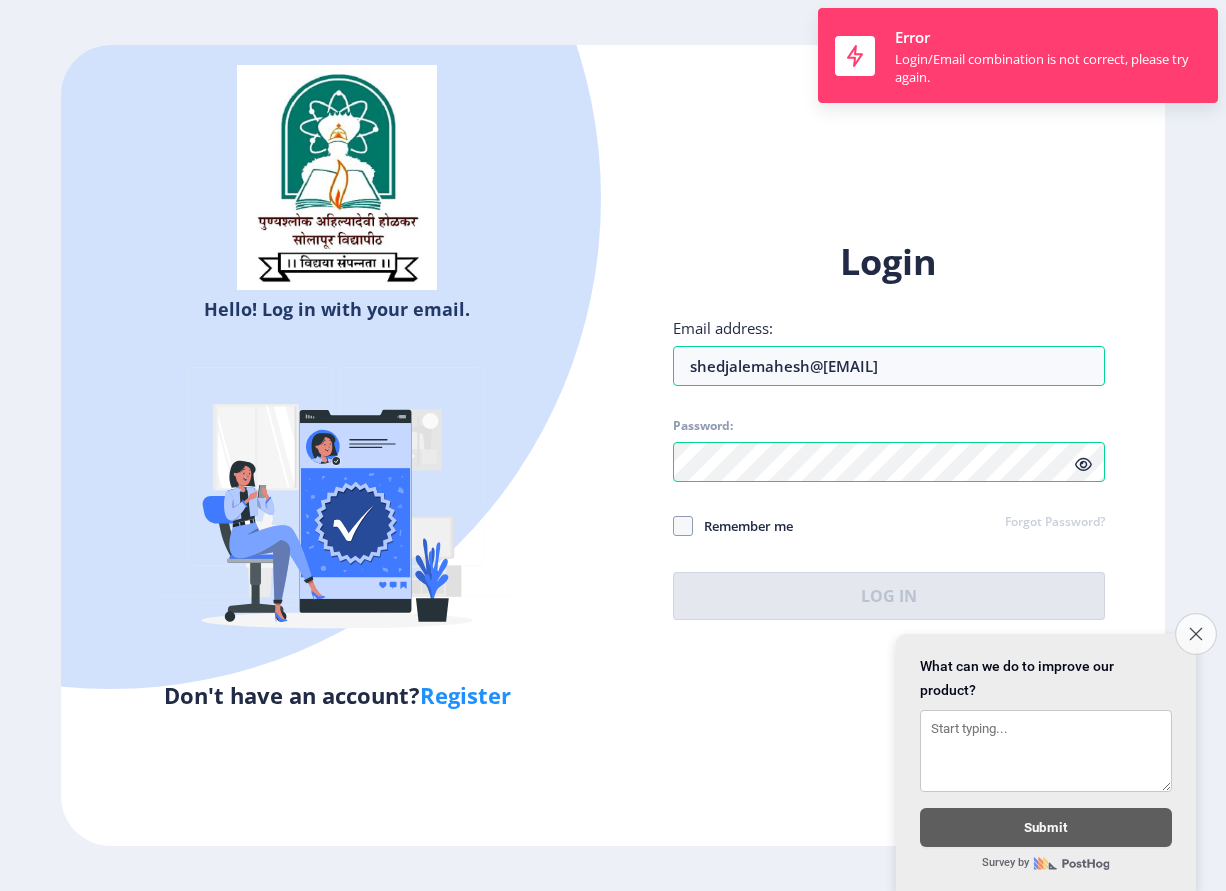 click on "Close survey" 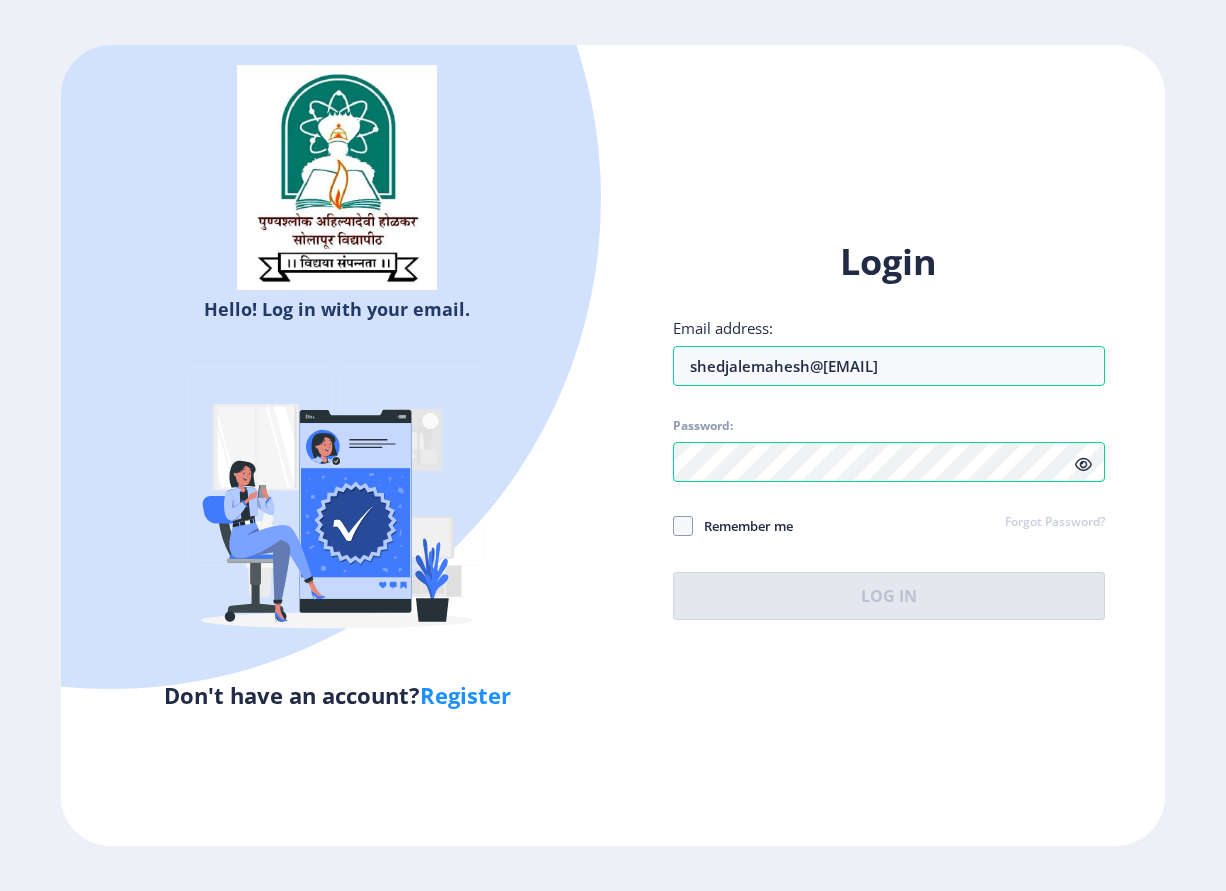click on "Forgot Password?" 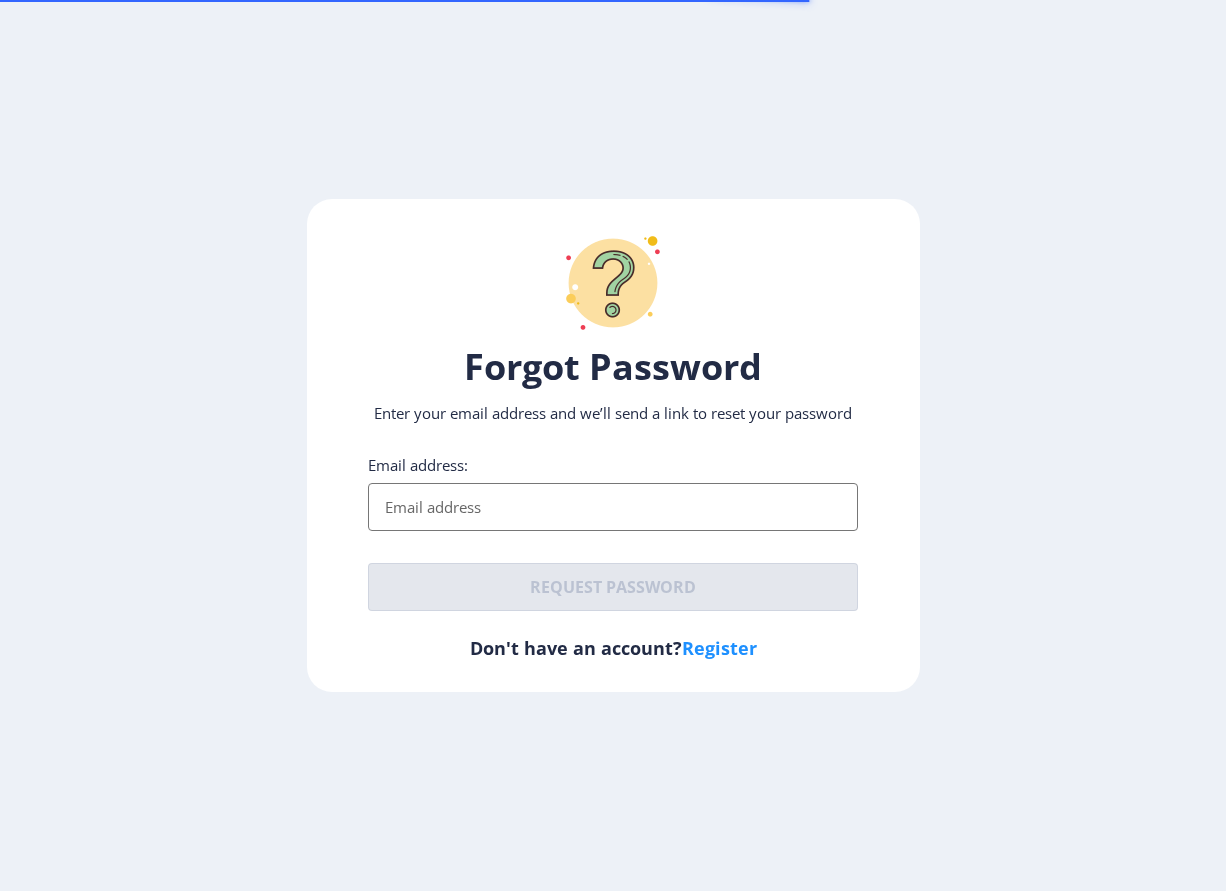 click on "Email address:" 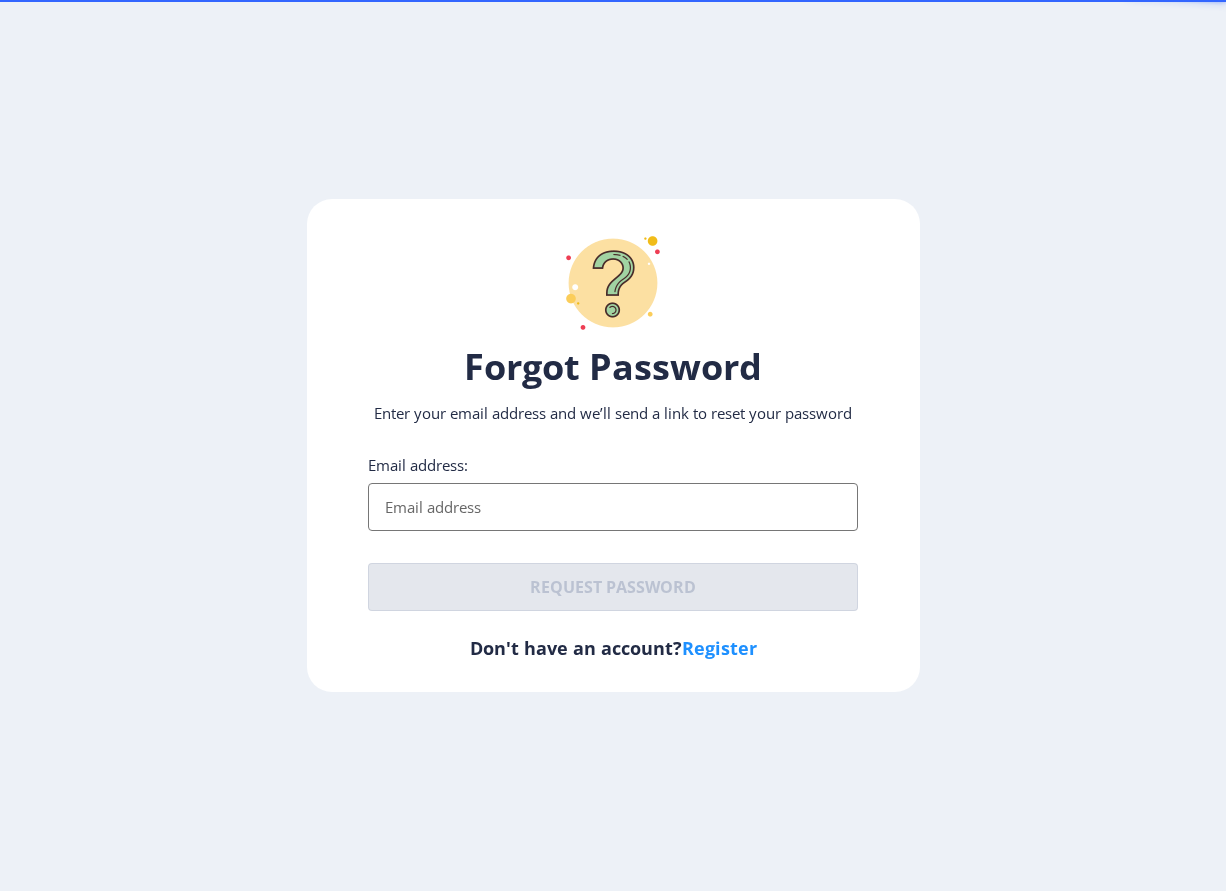 click on "Email address:" at bounding box center [613, 507] 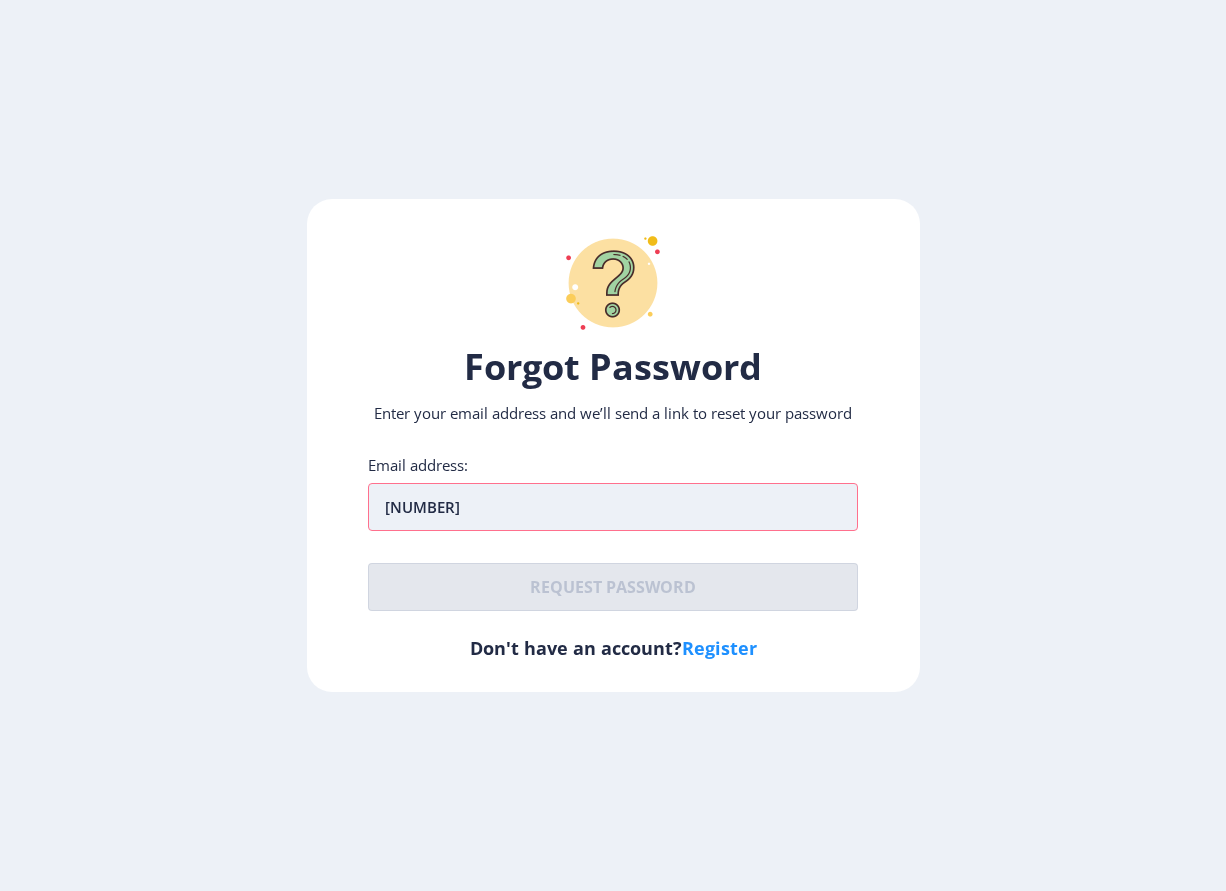 click on "[NUMBER]" at bounding box center (613, 507) 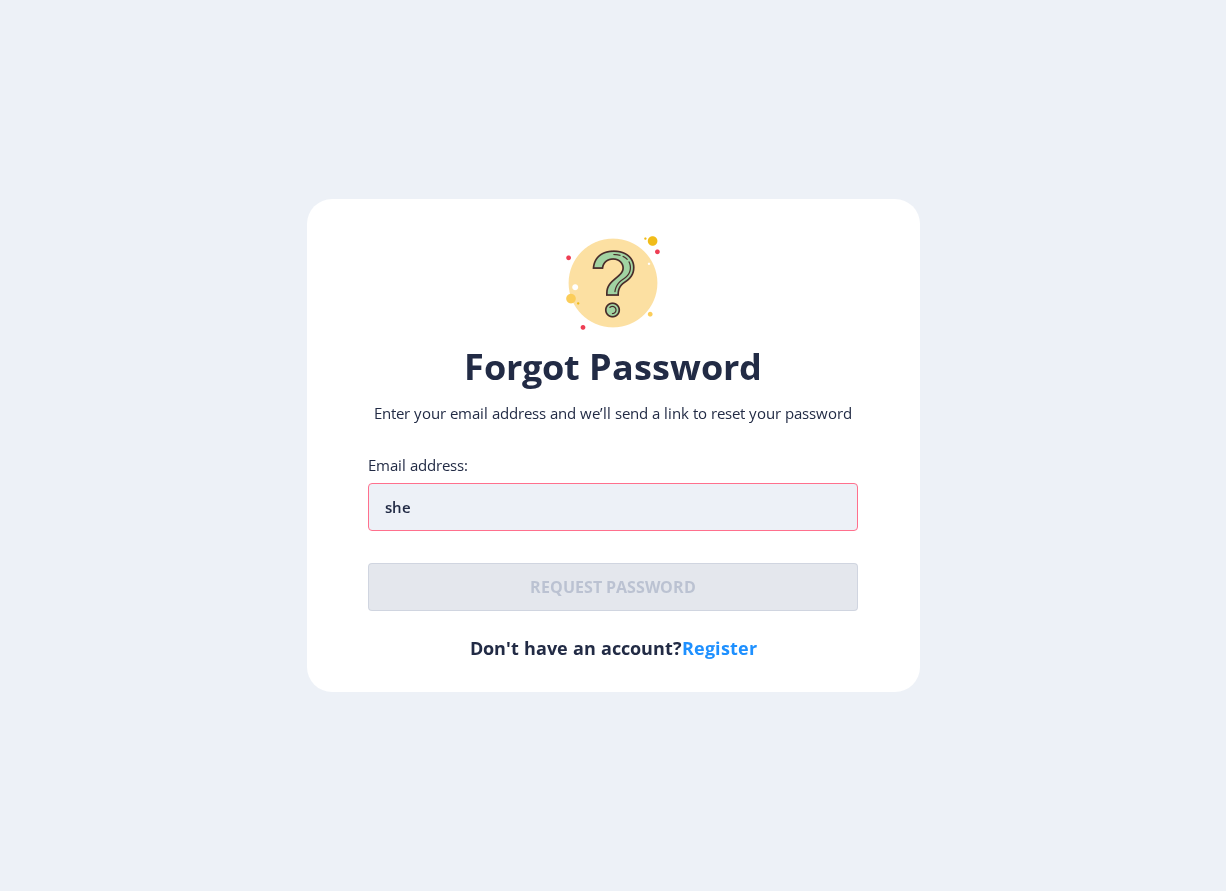 type on "shedjalemahesh@[EMAIL]" 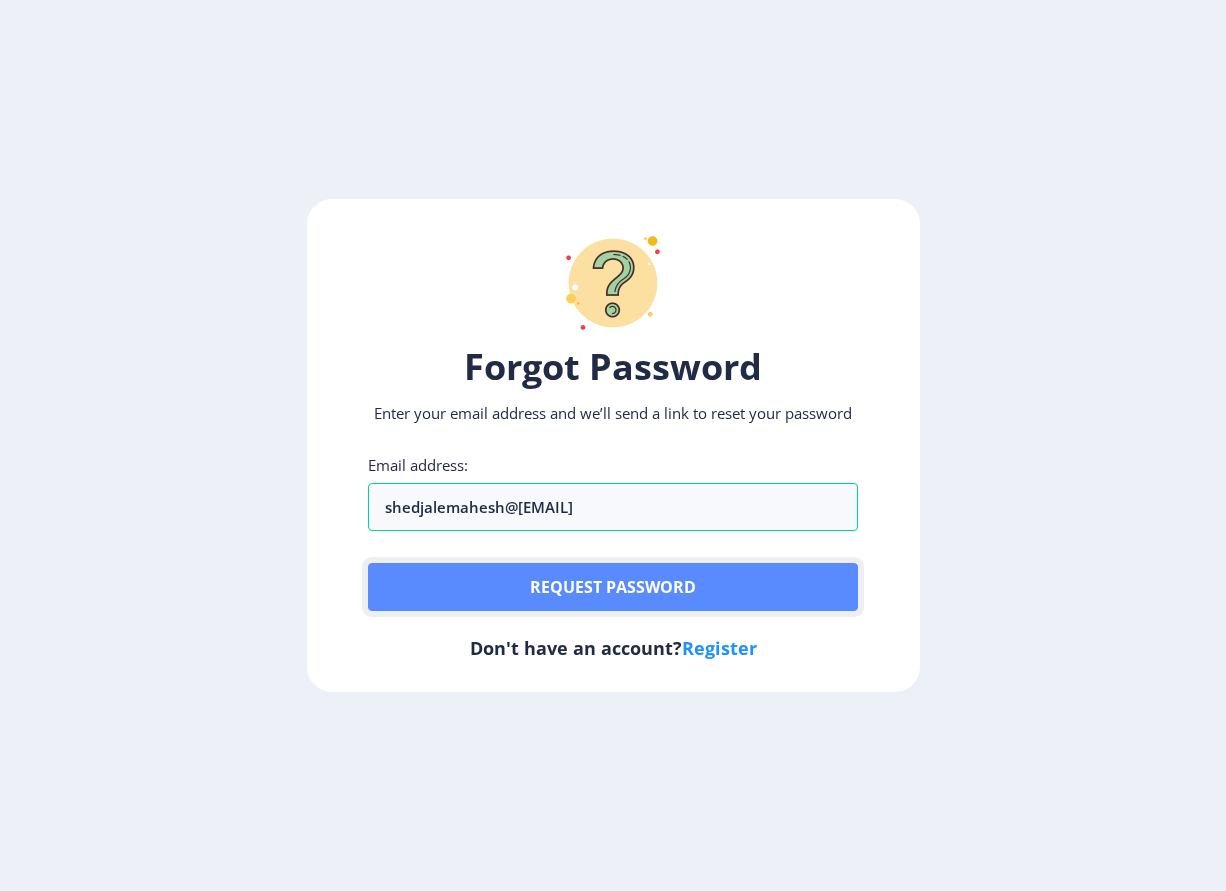 click on "Request password" 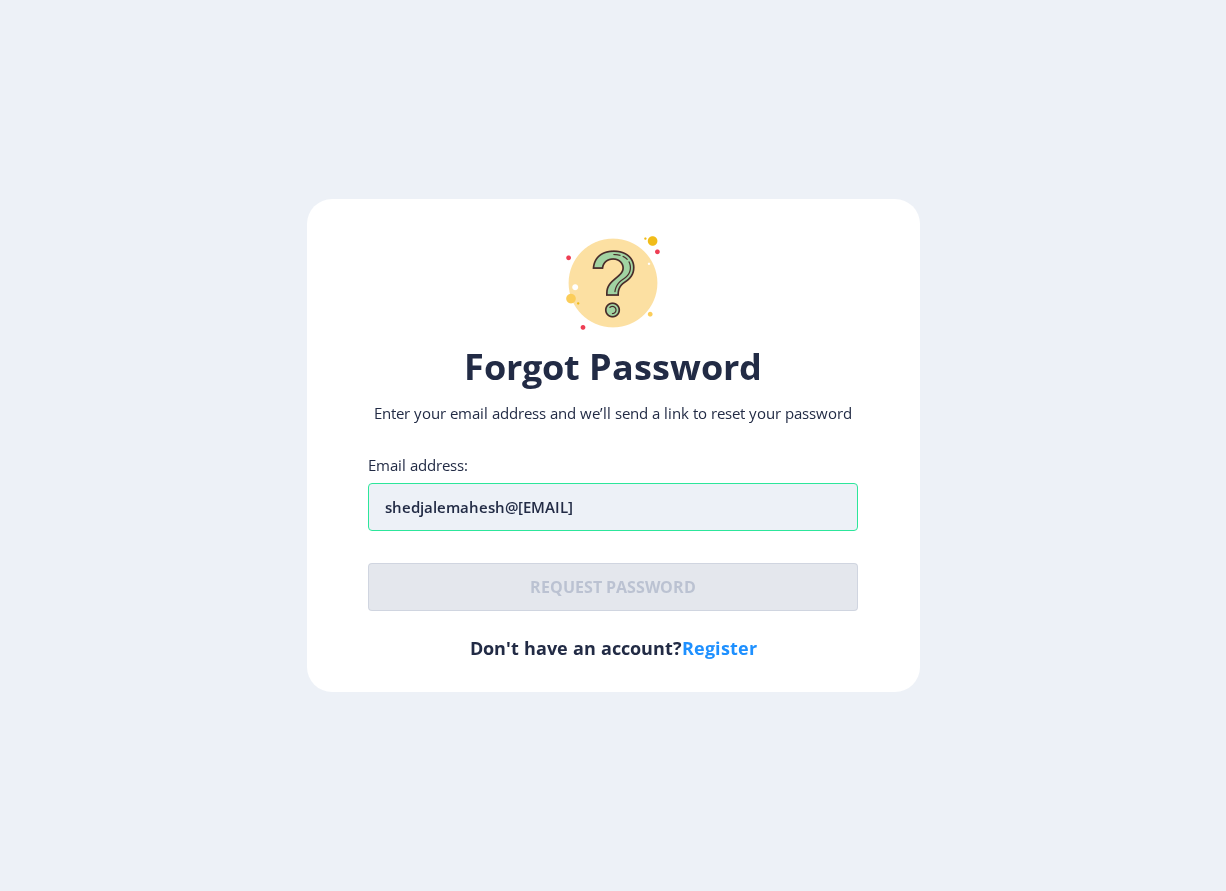 click on "shedjalemahesh@[EMAIL]" at bounding box center (613, 507) 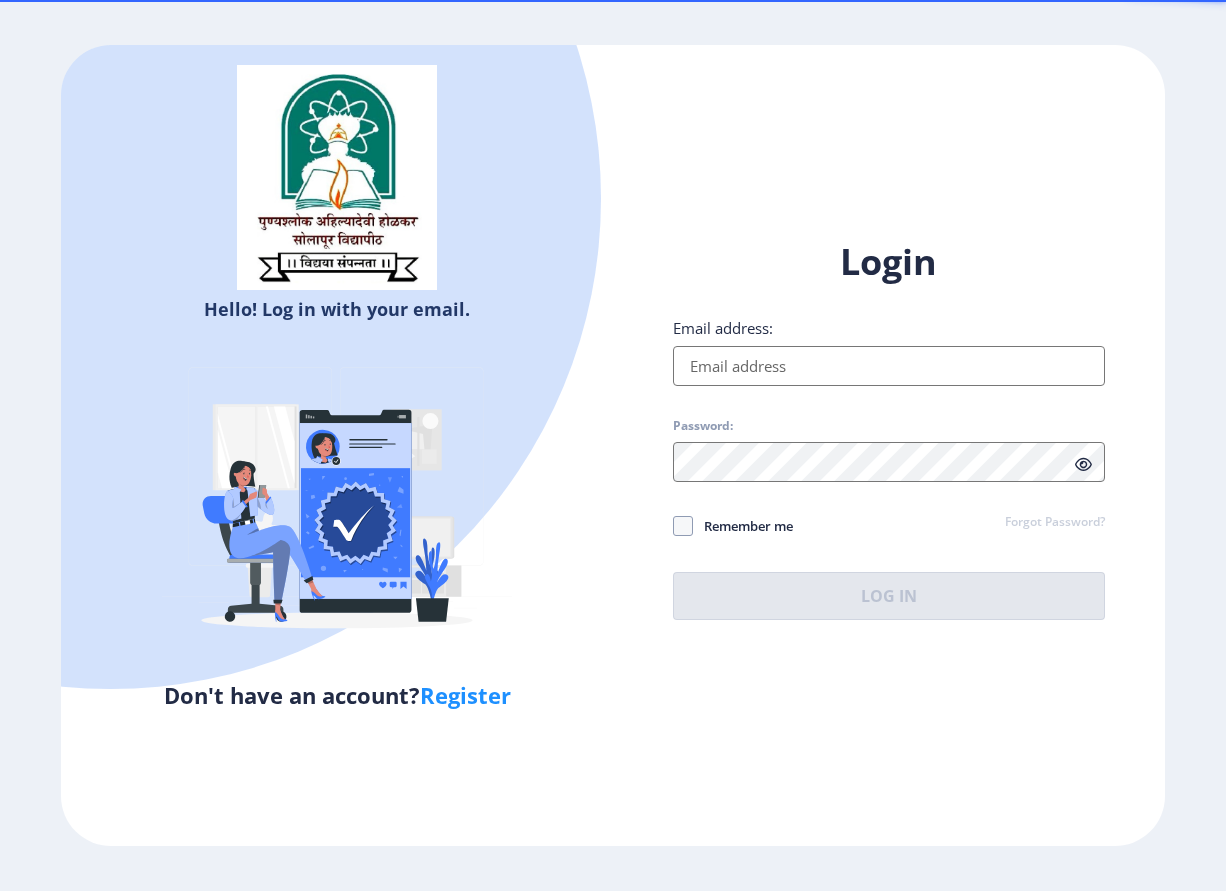 click on "Email address:" 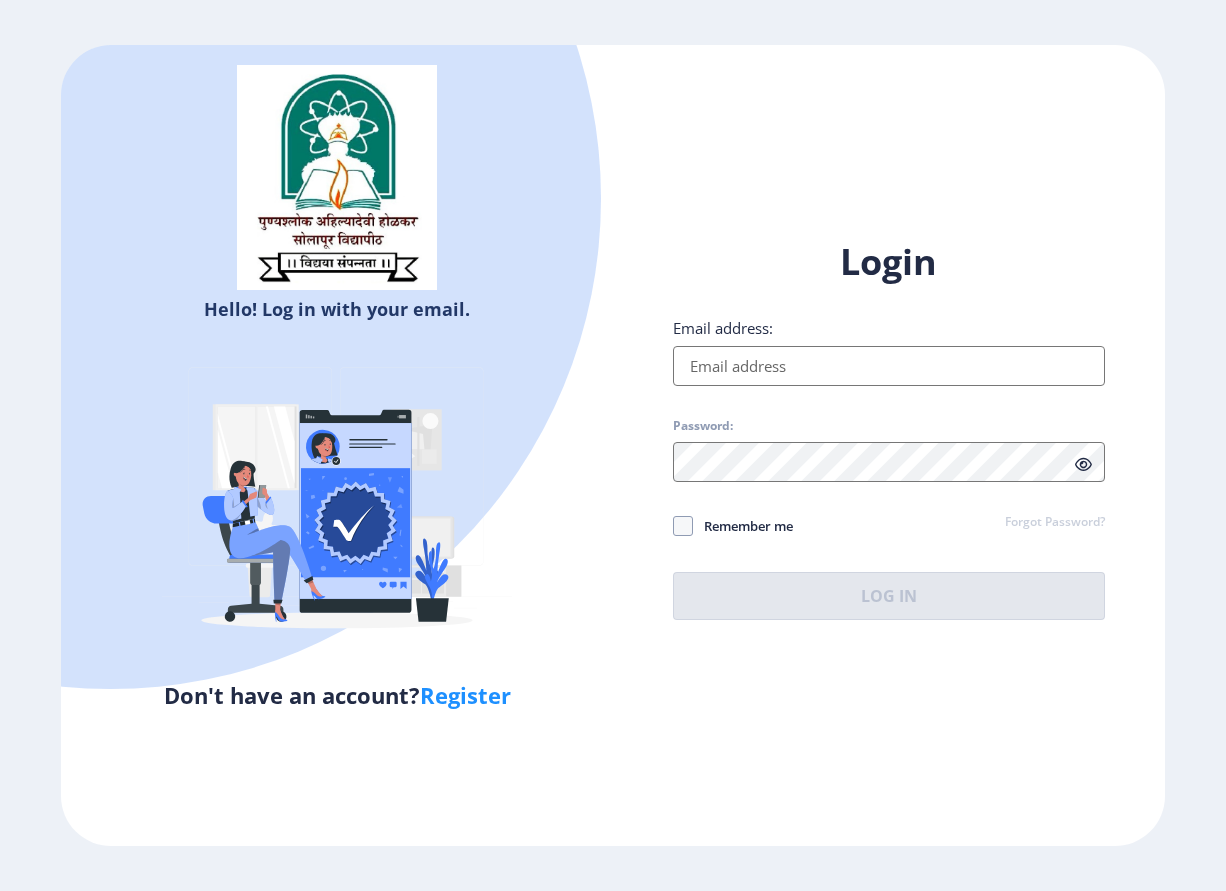 click on "Email address:" at bounding box center (889, 366) 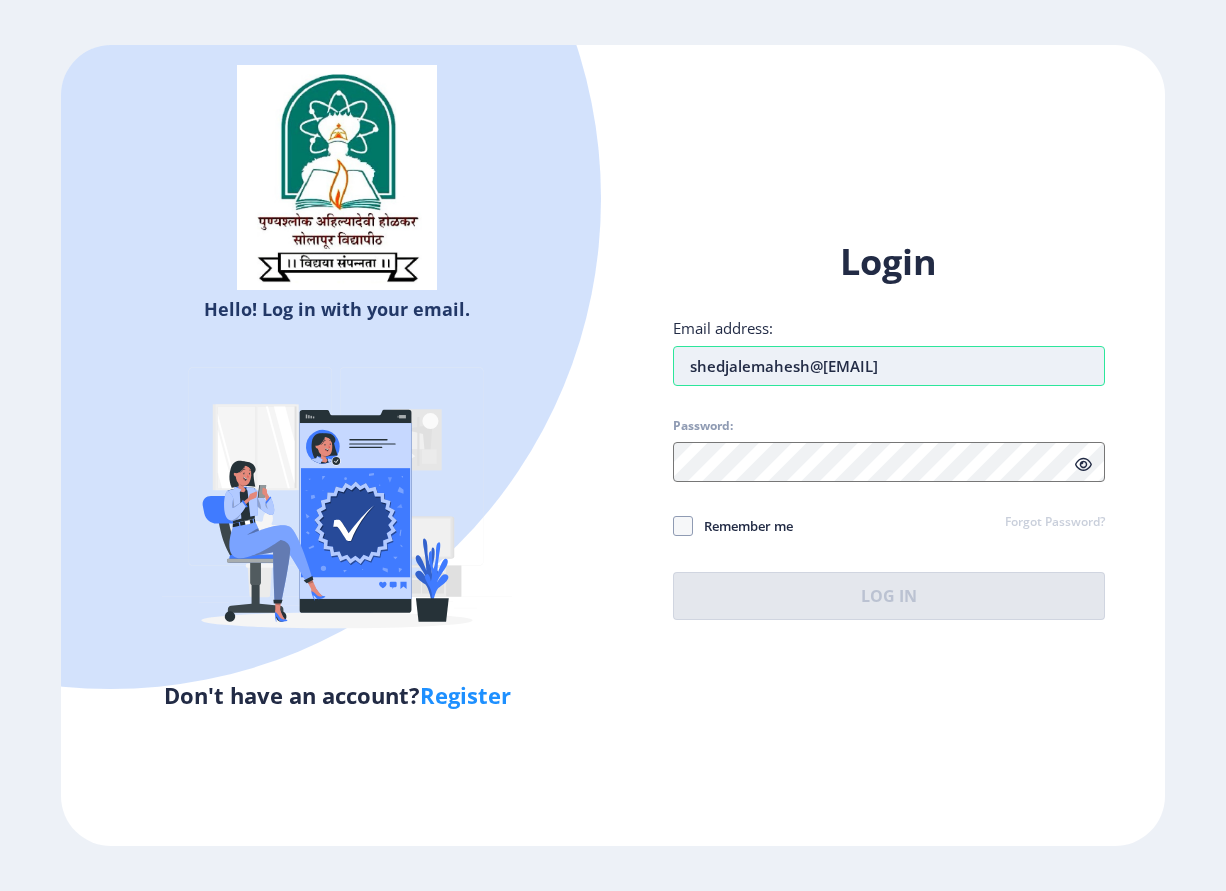 type on "shedjalemahesh@[EMAIL]" 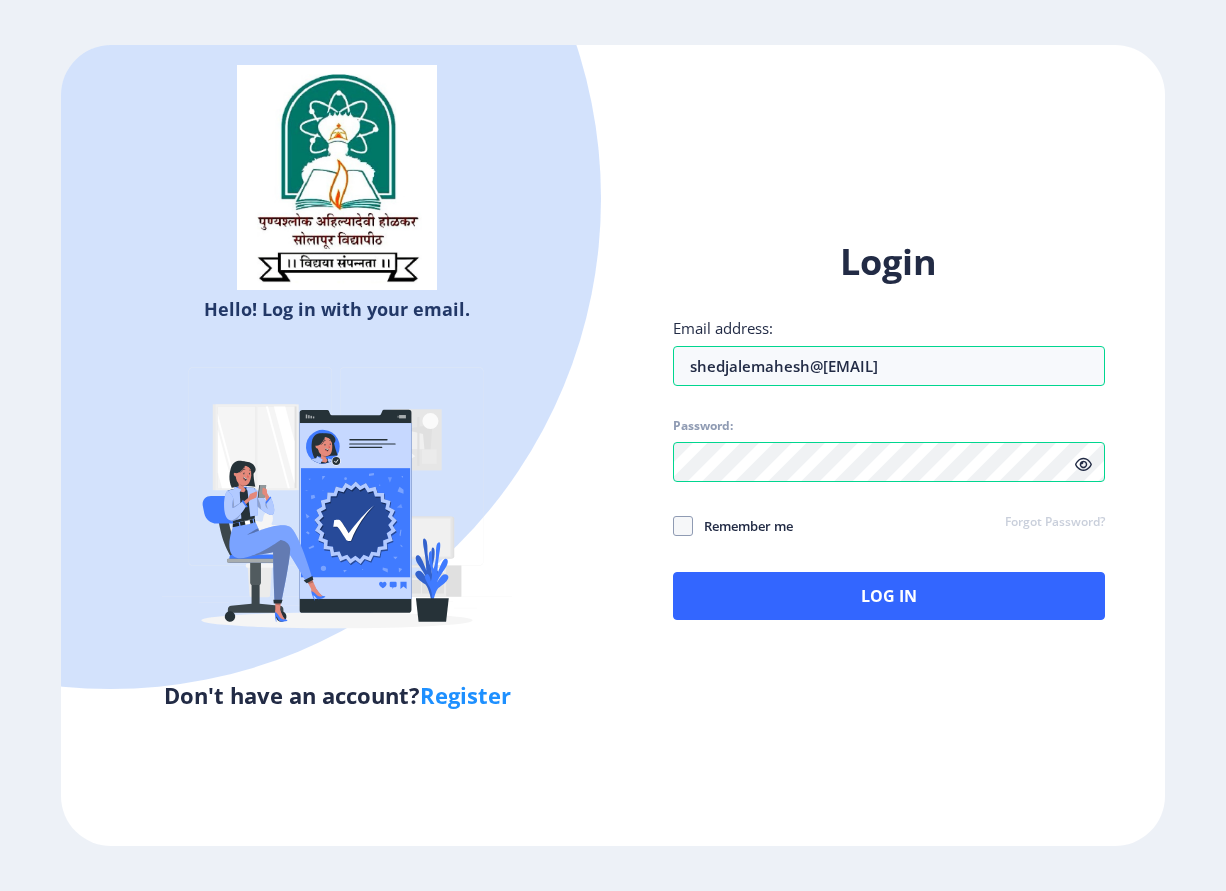 click on "Login Email address: shedjalemahesh@[EMAIL] Password: Remember me Forgot Password? Log In Don't have an account? Register" 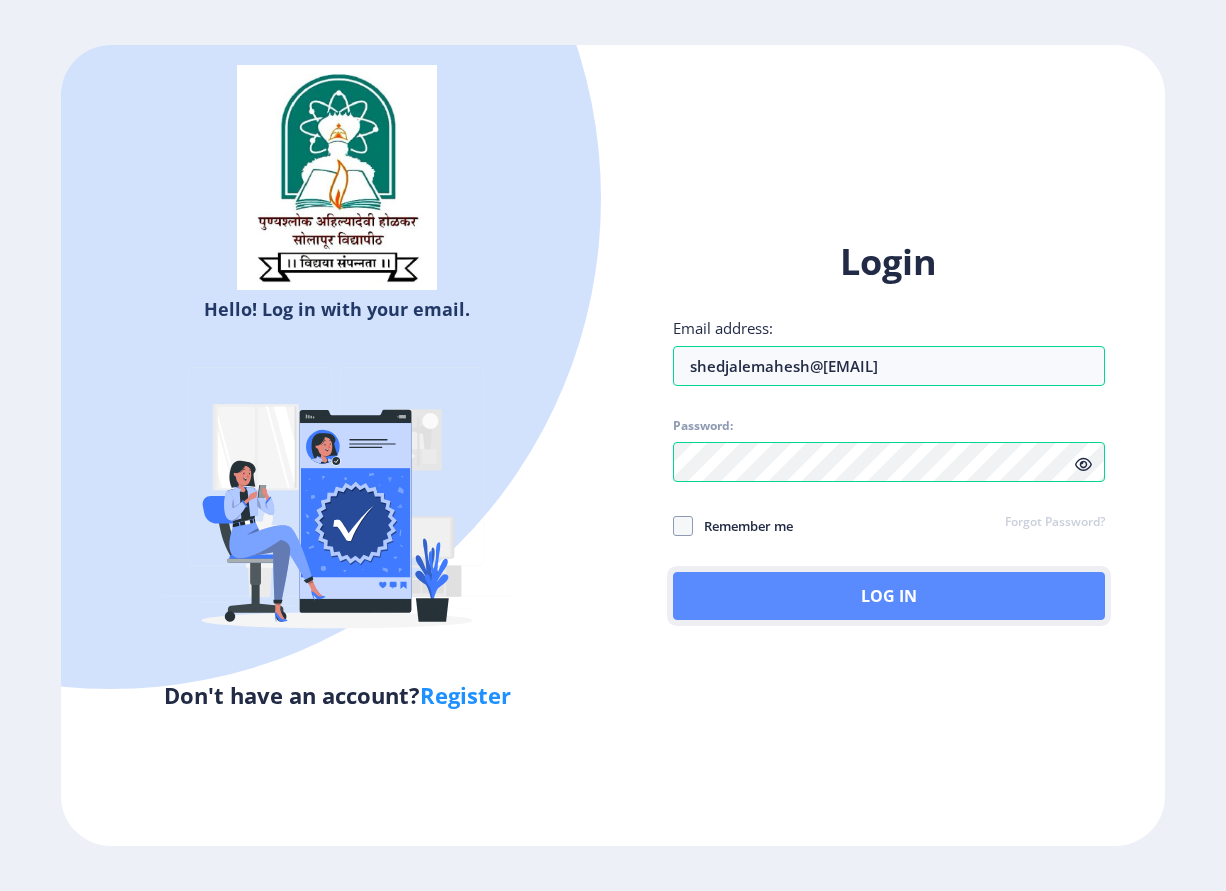 click on "Log In" 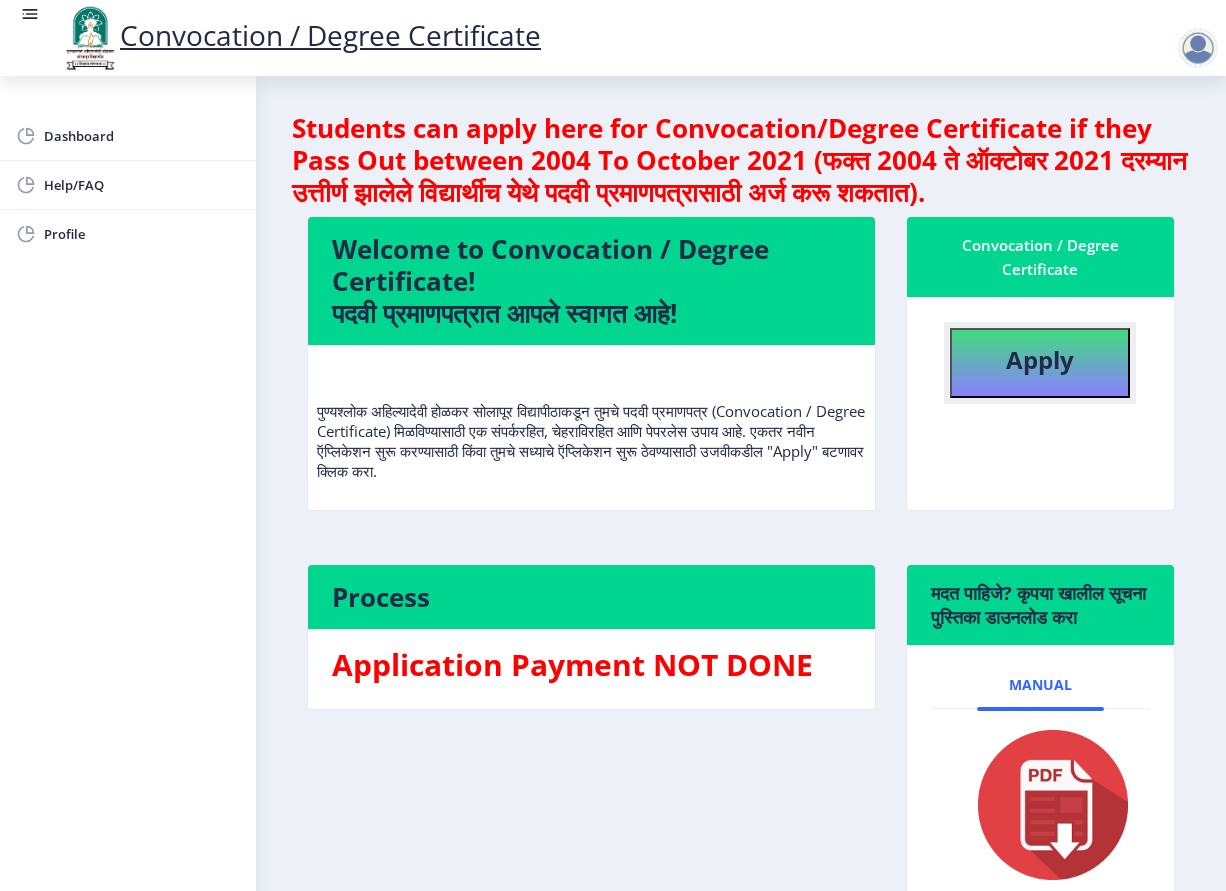 click on "Apply" 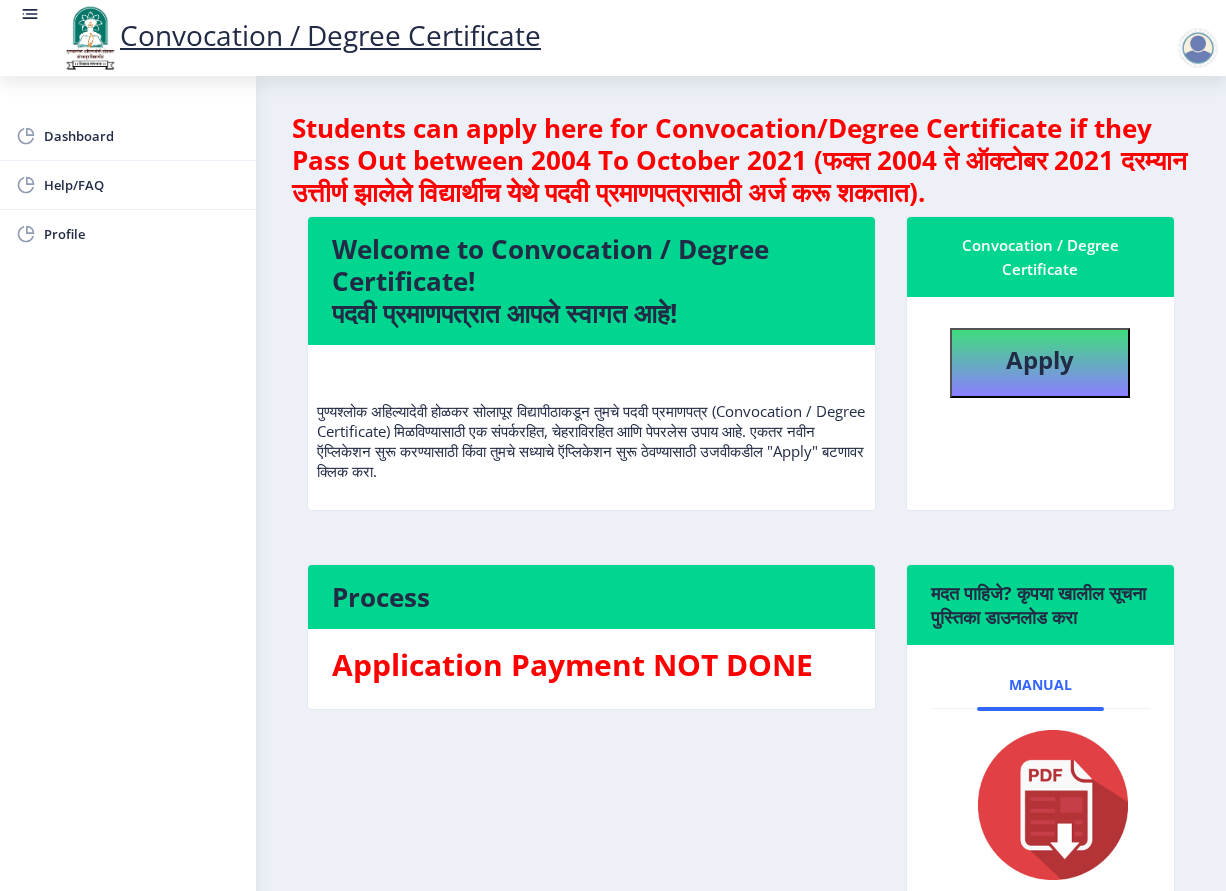 select 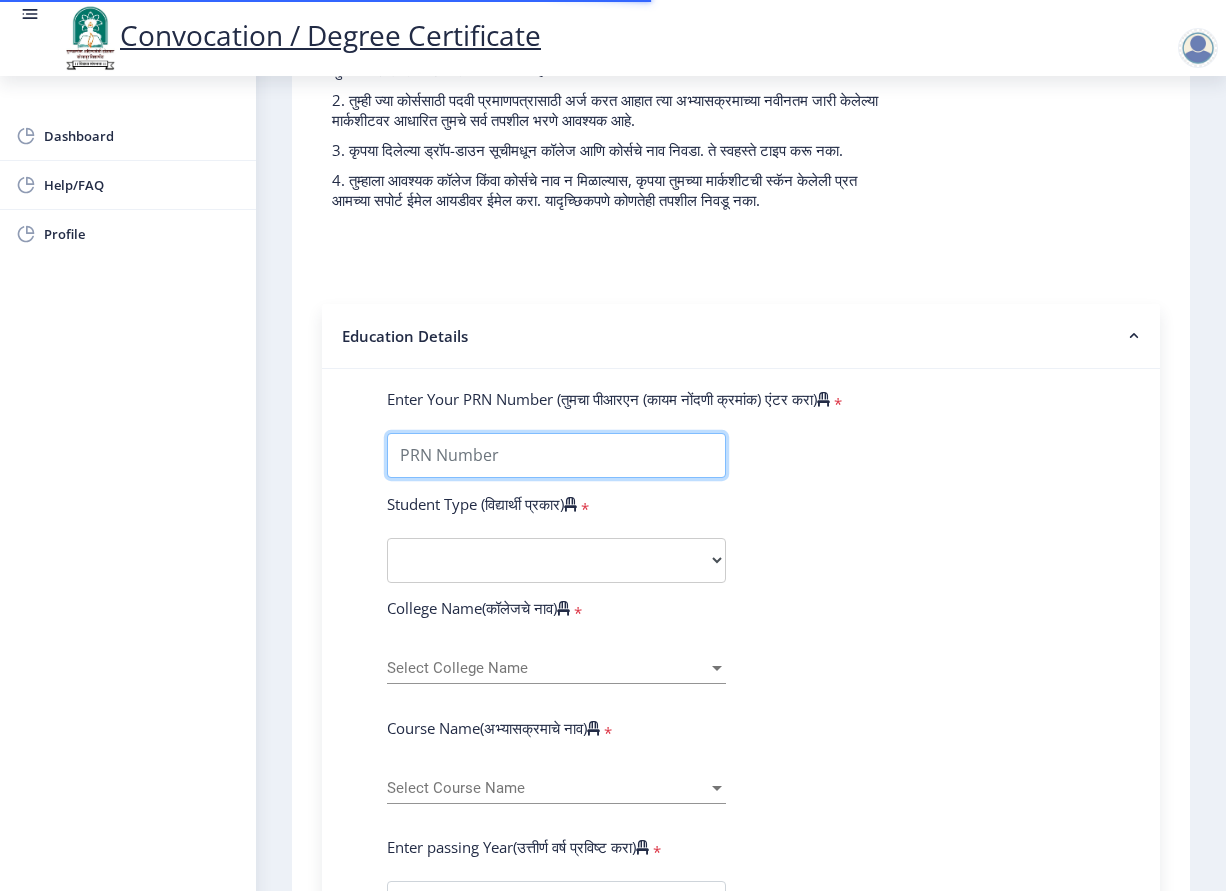 click on "Enter Your PRN Number (तुमचा पीआरएन (कायम नोंदणी क्रमांक) एंटर करा)" at bounding box center (556, 455) 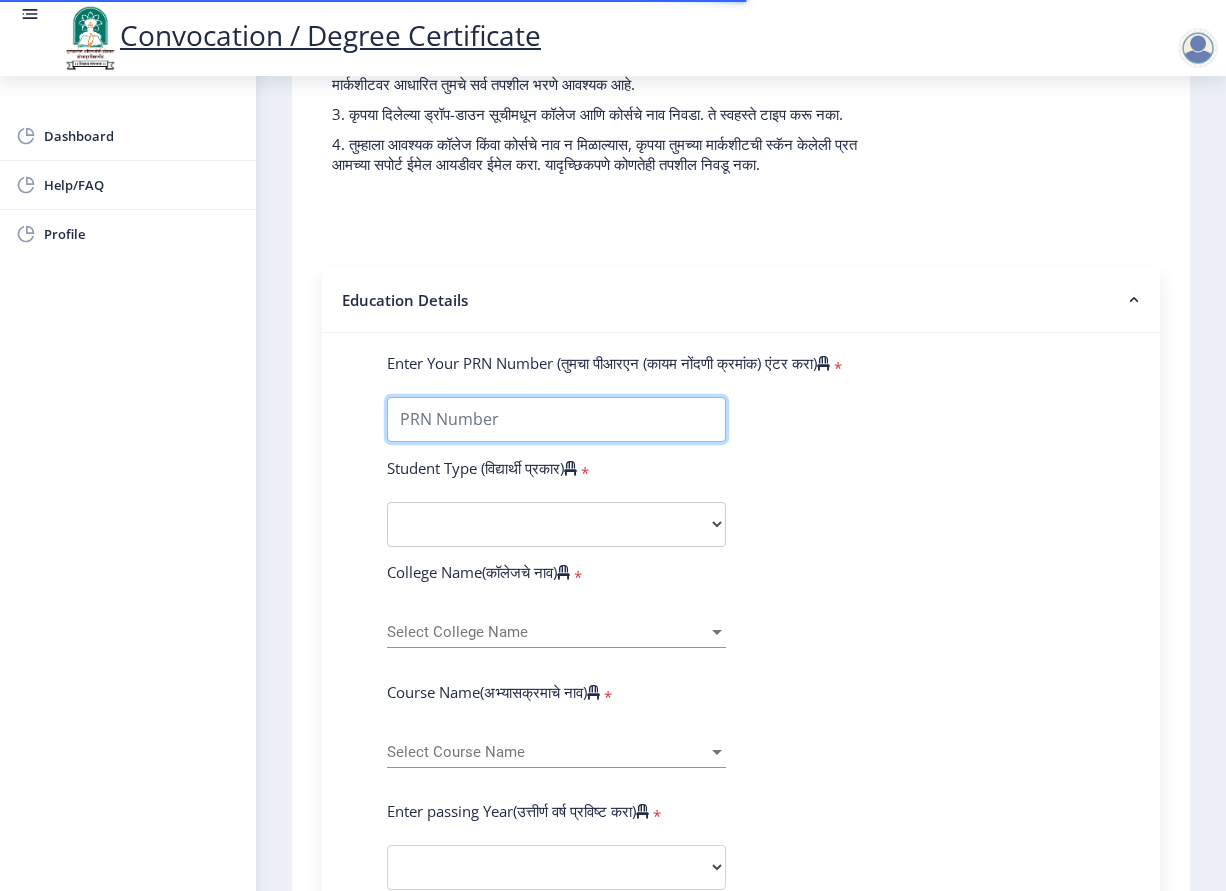 scroll, scrollTop: 300, scrollLeft: 0, axis: vertical 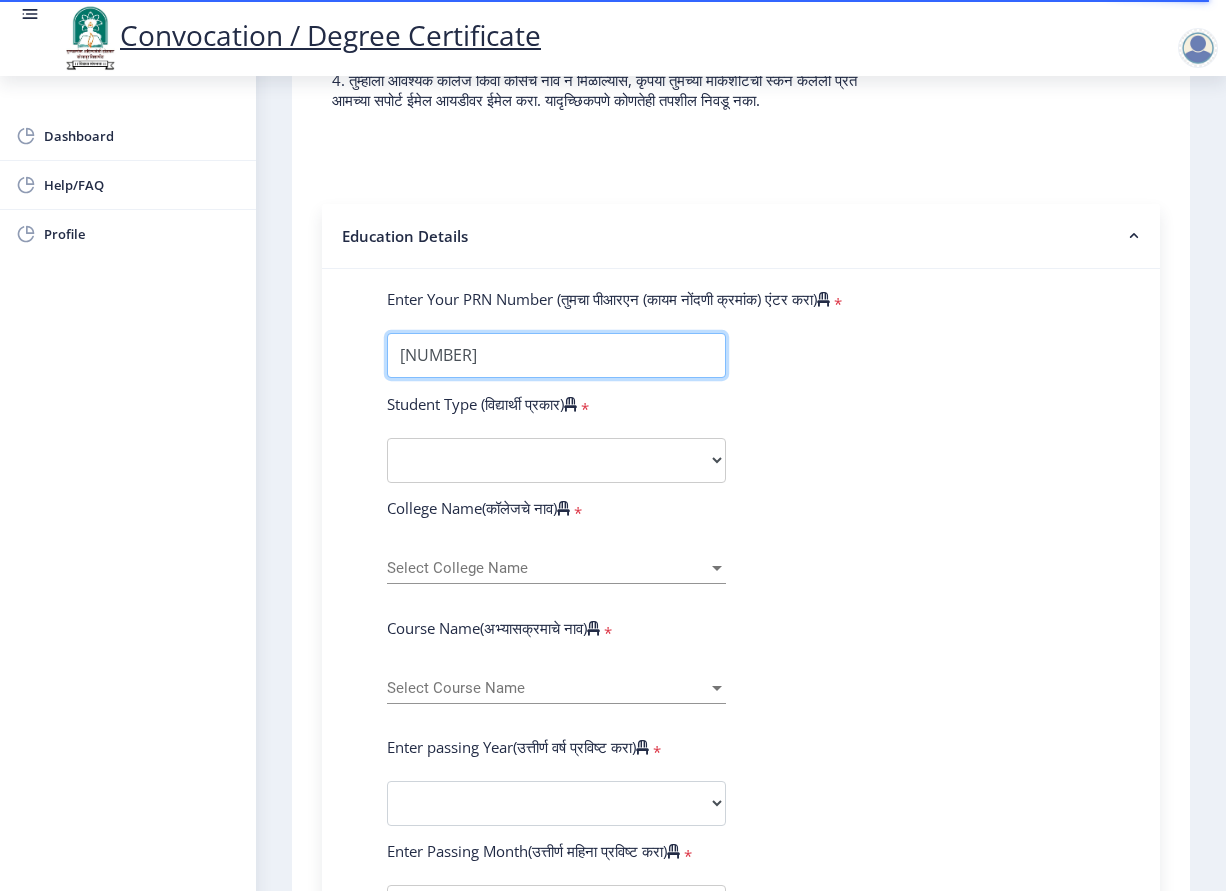 type on "[NUMBER]" 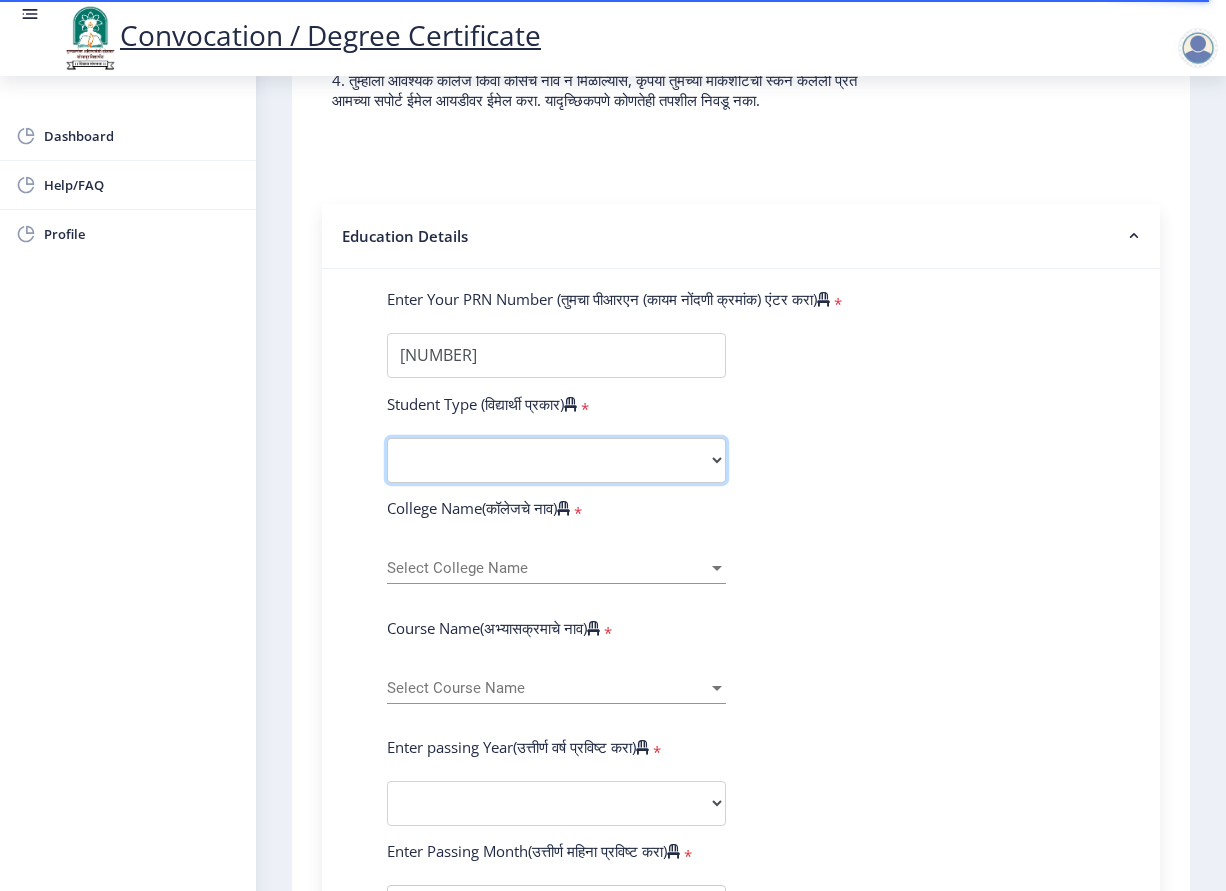 click on "Select Student Type Regular External" at bounding box center (556, 460) 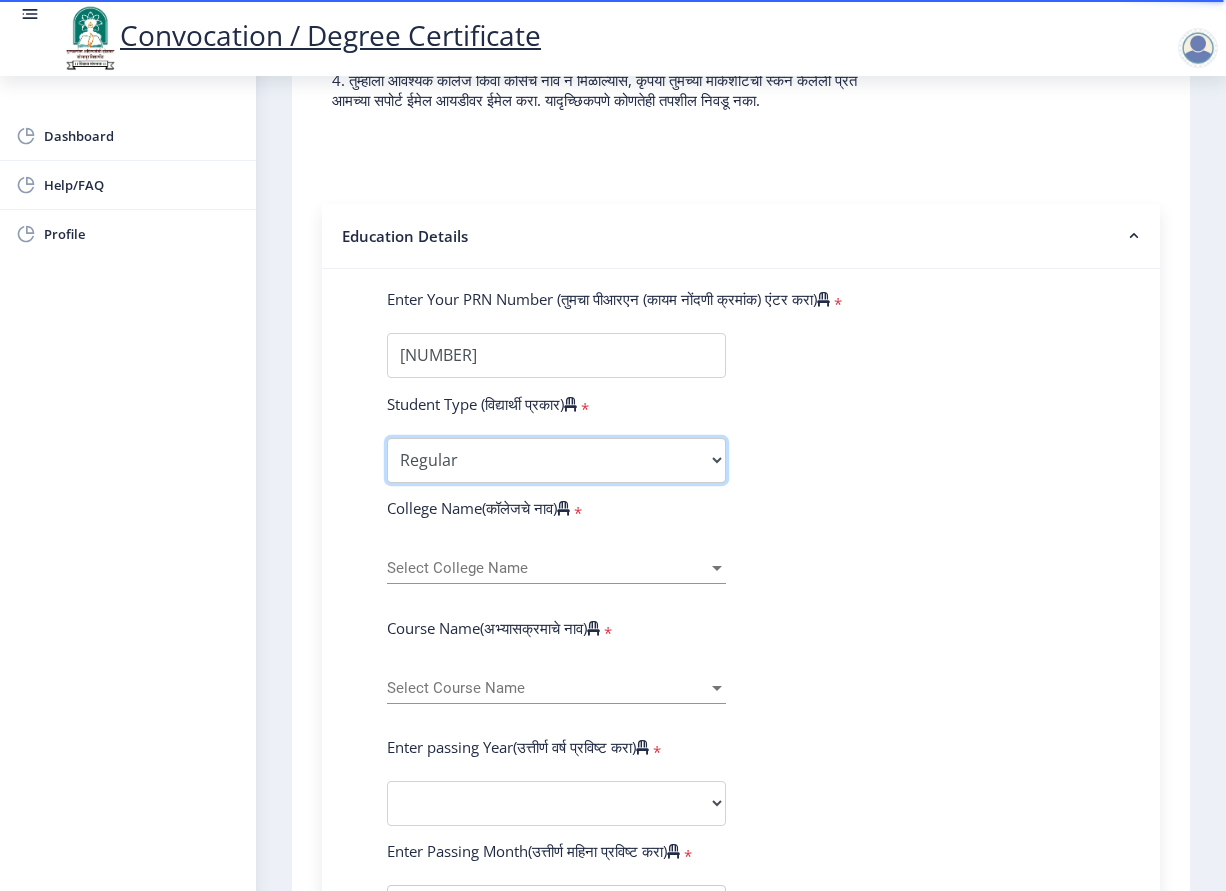click on "Select Student Type Regular External" at bounding box center (556, 460) 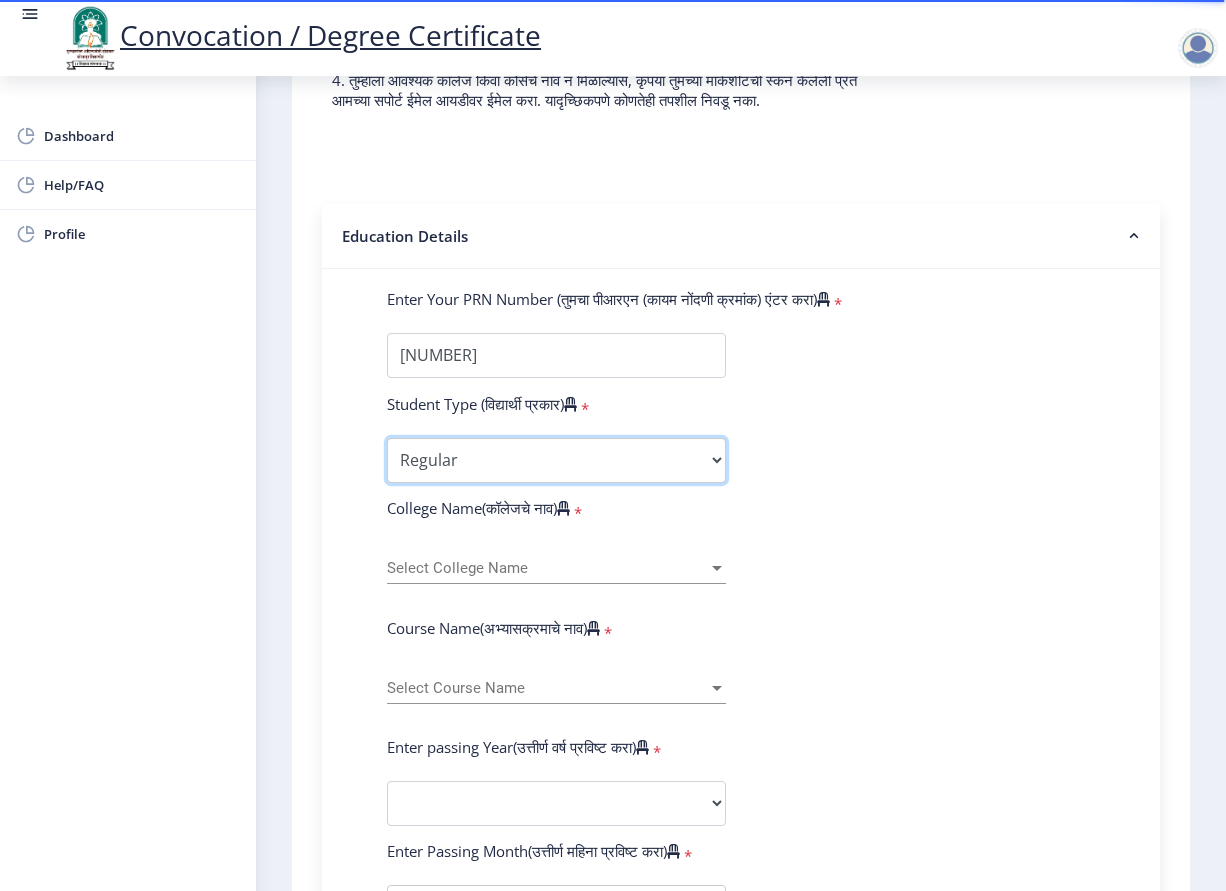 click on "Select Student Type Regular External" at bounding box center (556, 460) 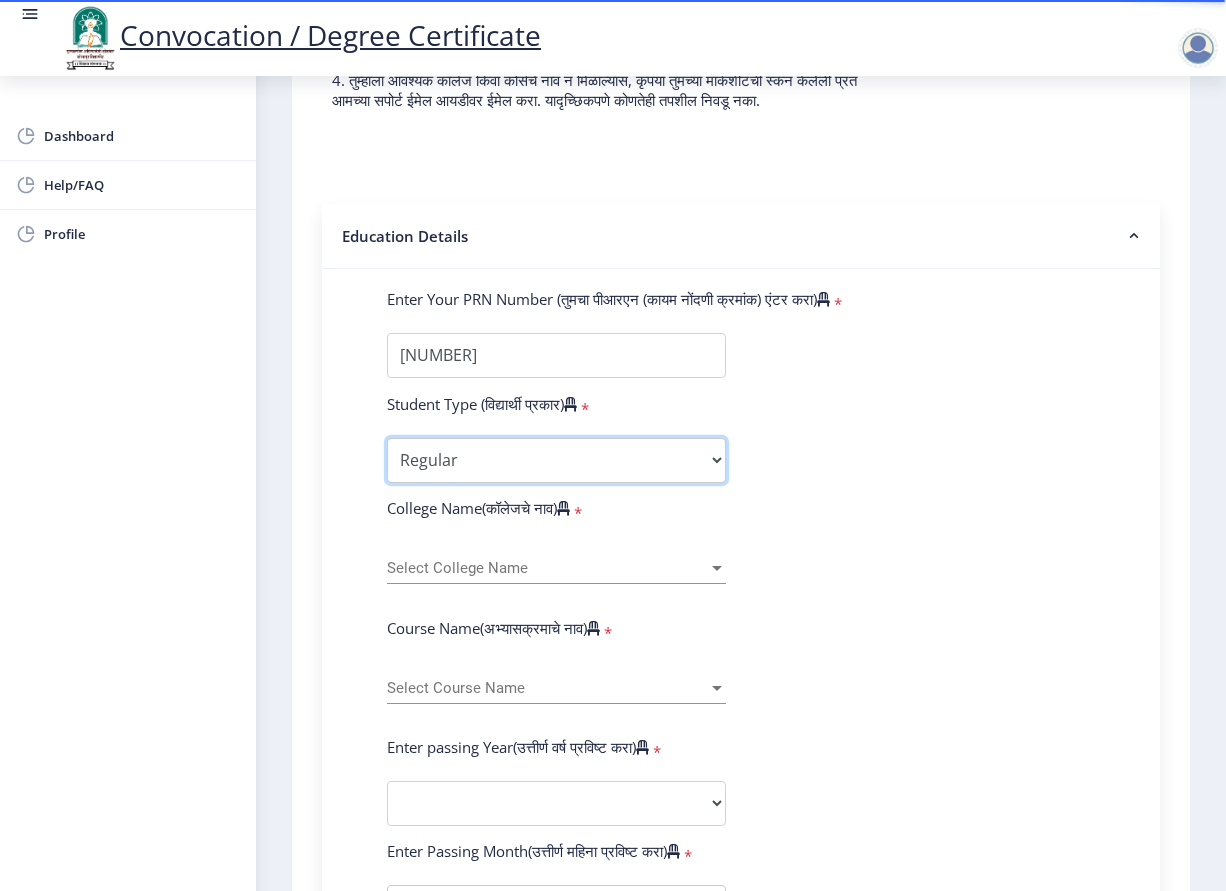 select on "External" 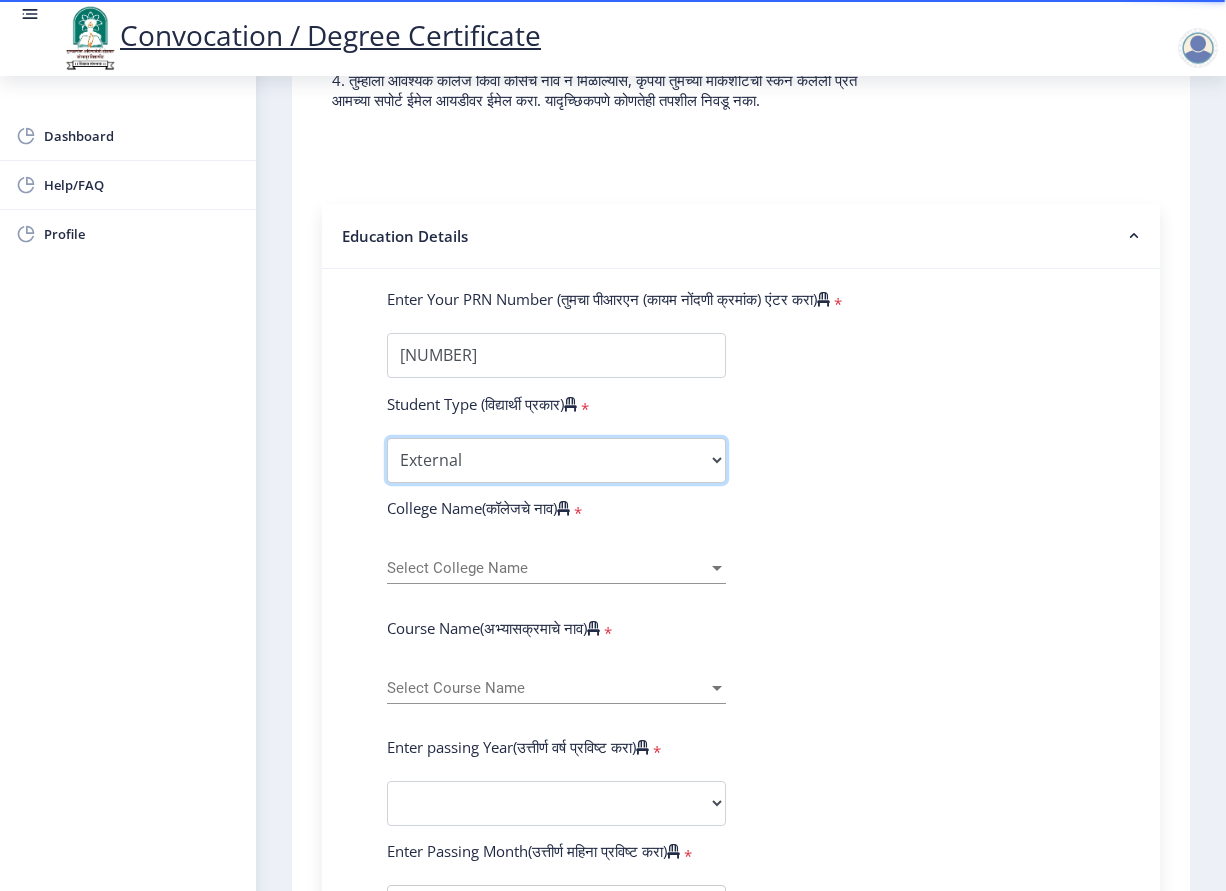 click on "Select Student Type Regular External" at bounding box center (556, 460) 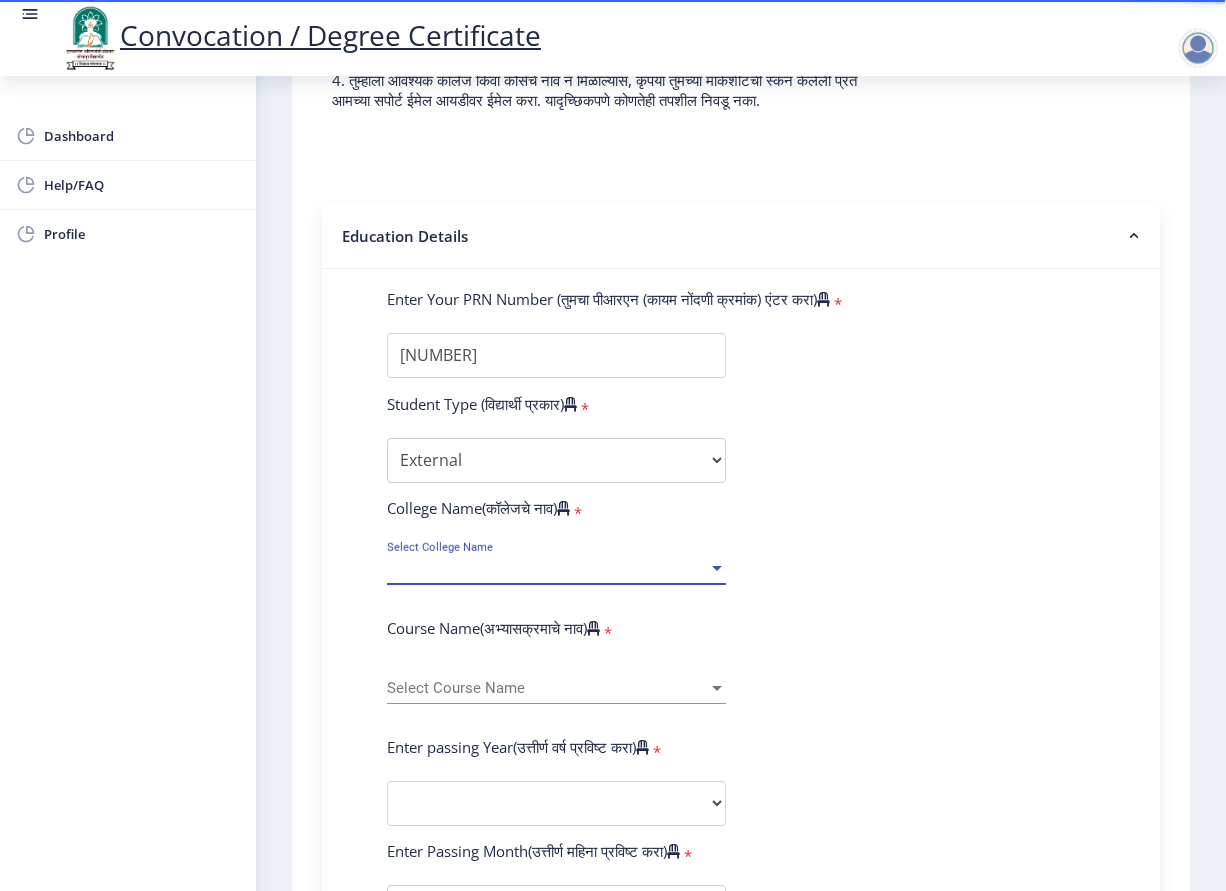 click on "Select College Name" at bounding box center (547, 568) 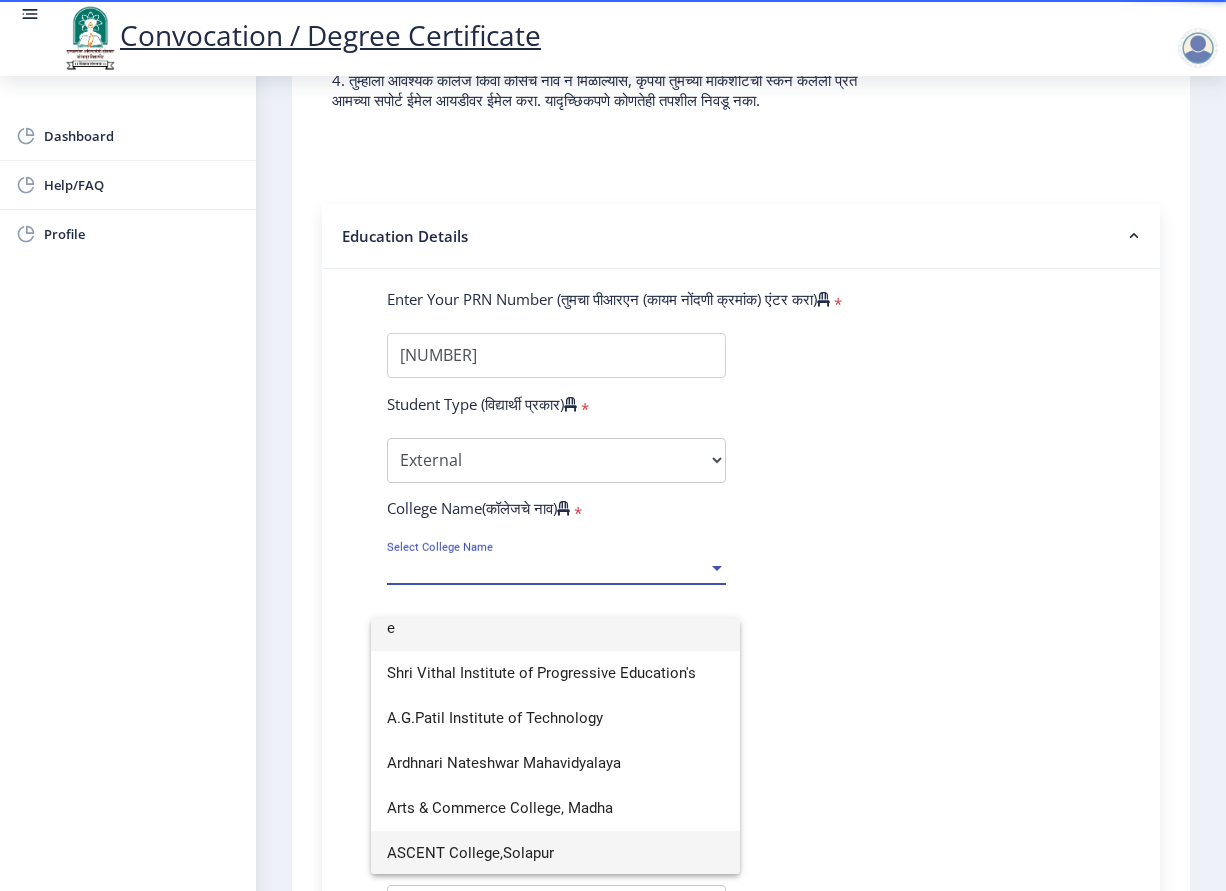scroll, scrollTop: 12, scrollLeft: 0, axis: vertical 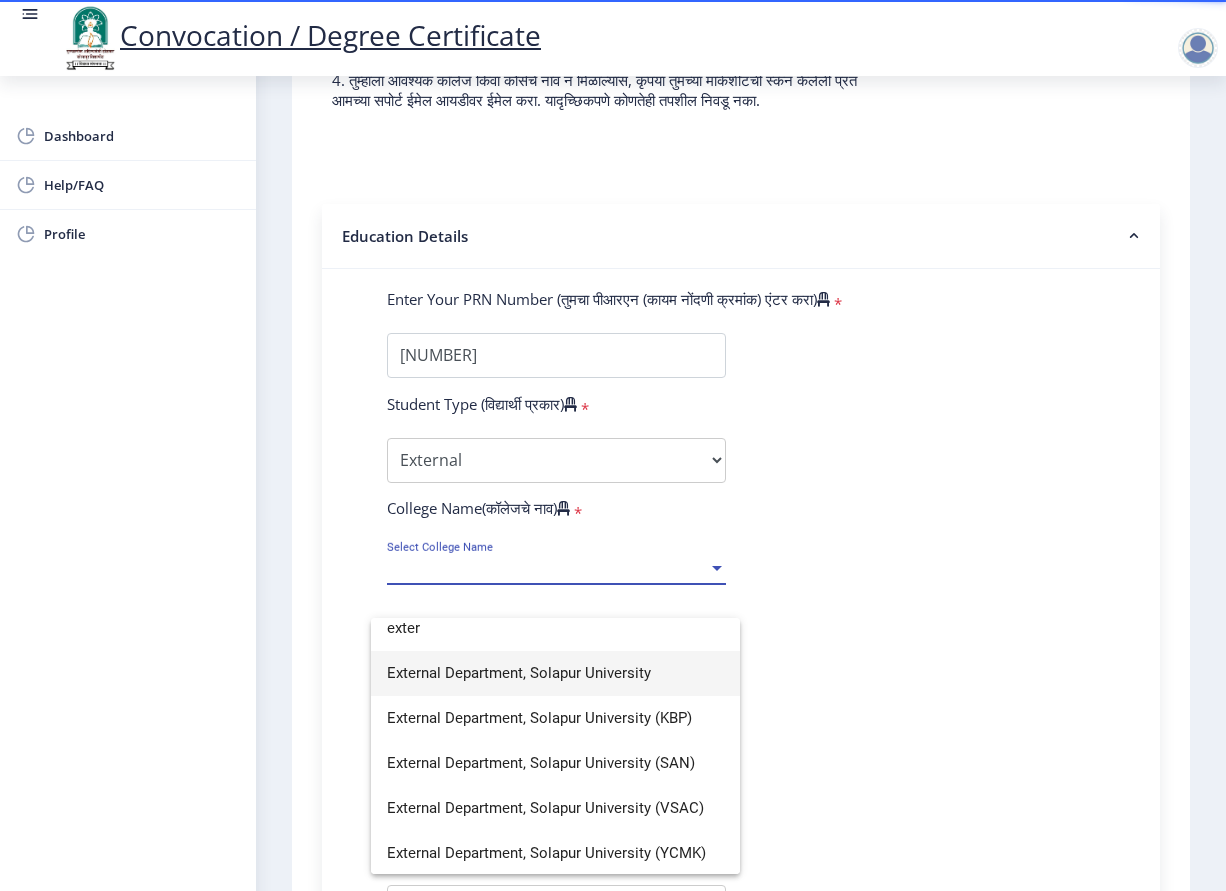 type on "exter" 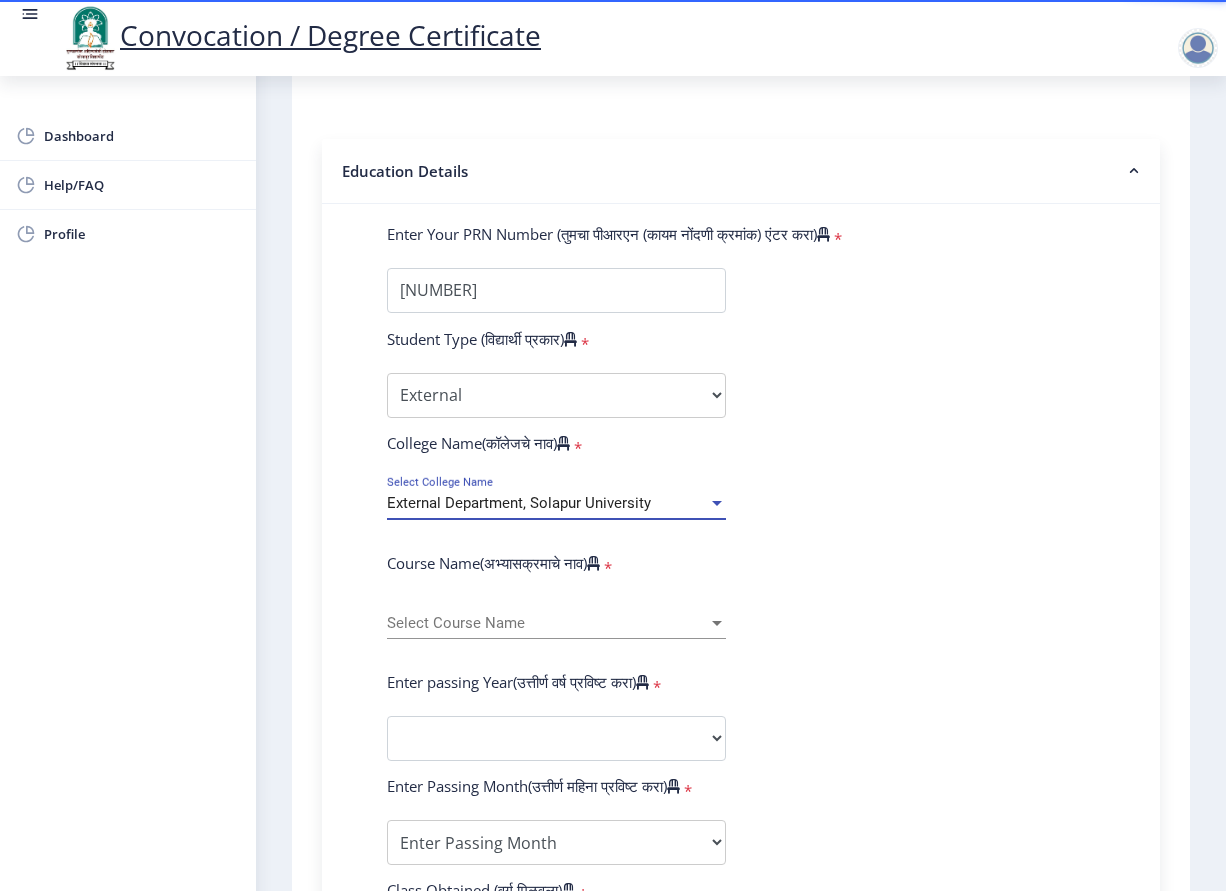 scroll, scrollTop: 400, scrollLeft: 0, axis: vertical 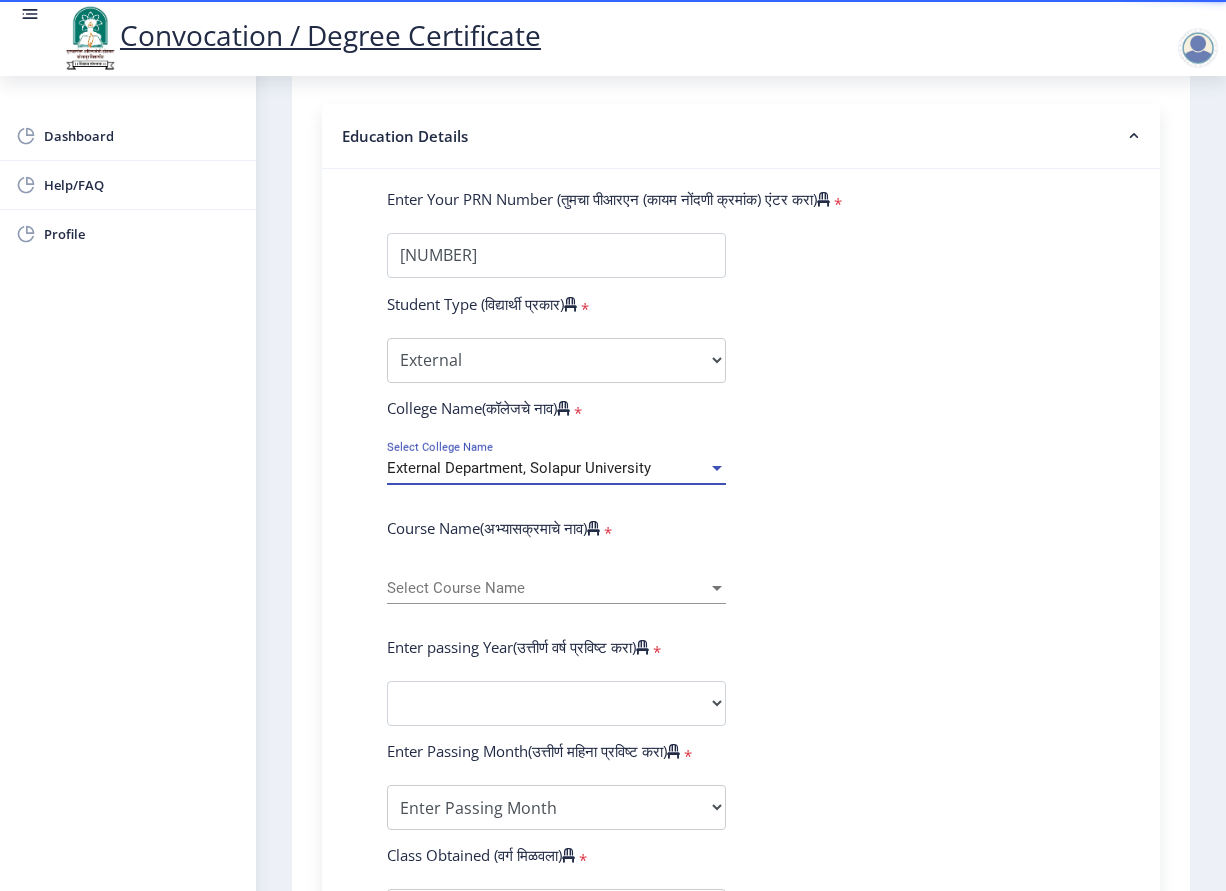 click on "Course Name(अभ्यासक्रमाचे नाव)" 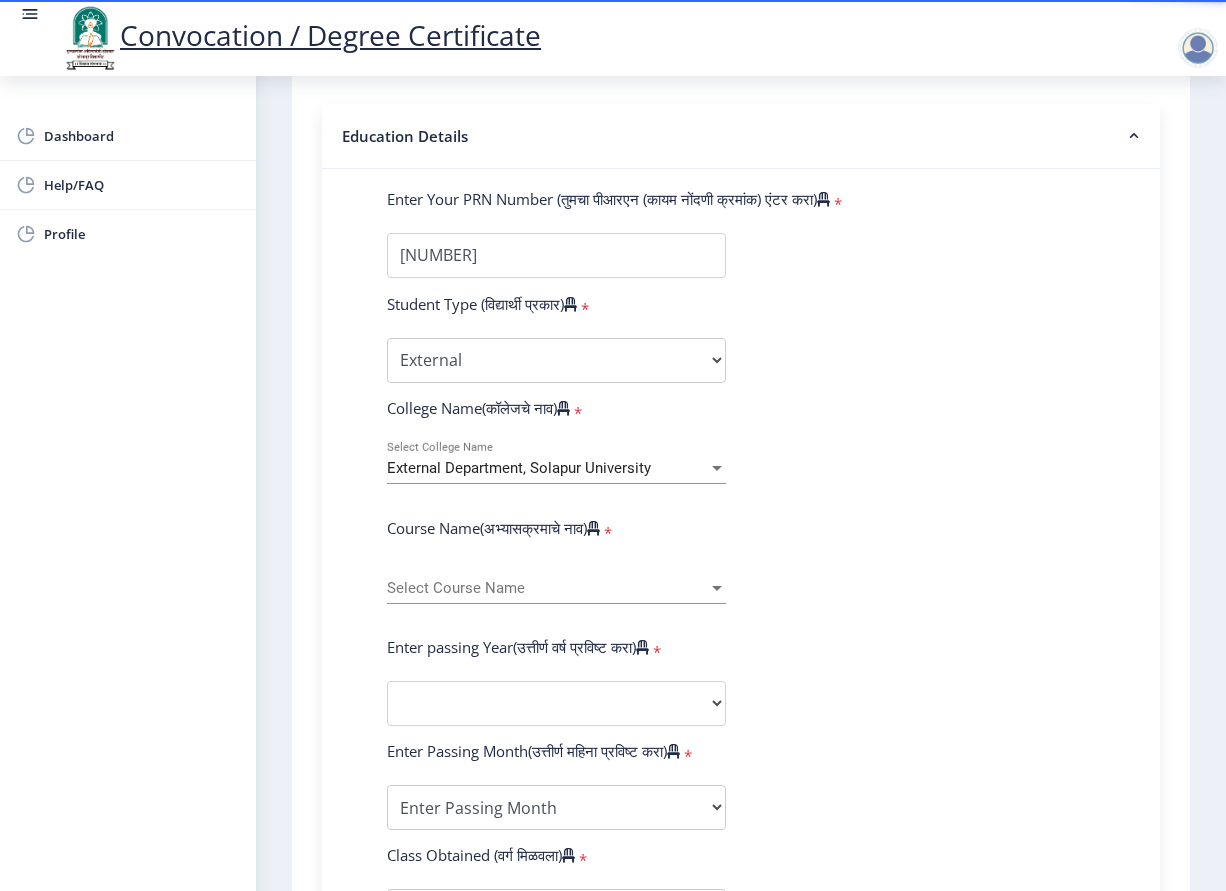 click on "Select Course Name Select Course Name" 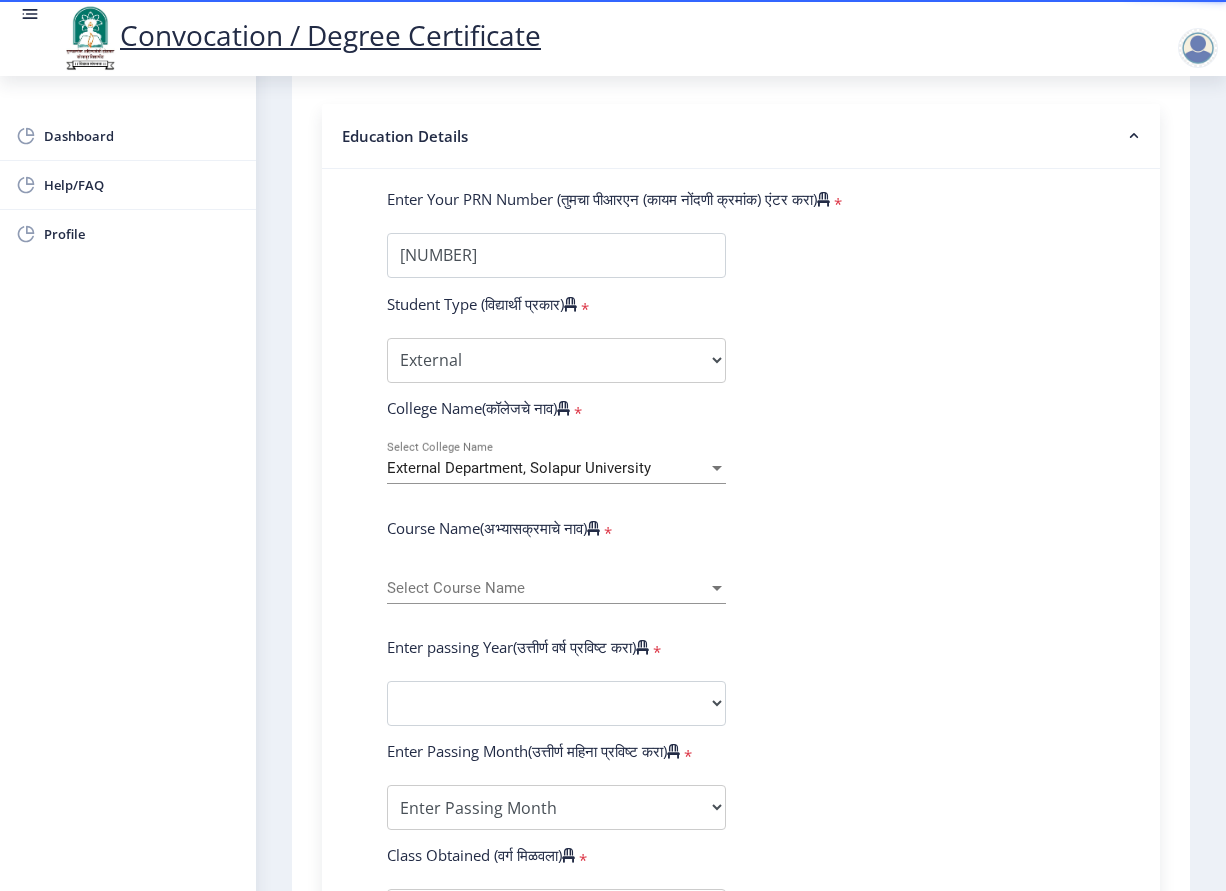 click on "Select Course Name" at bounding box center [547, 588] 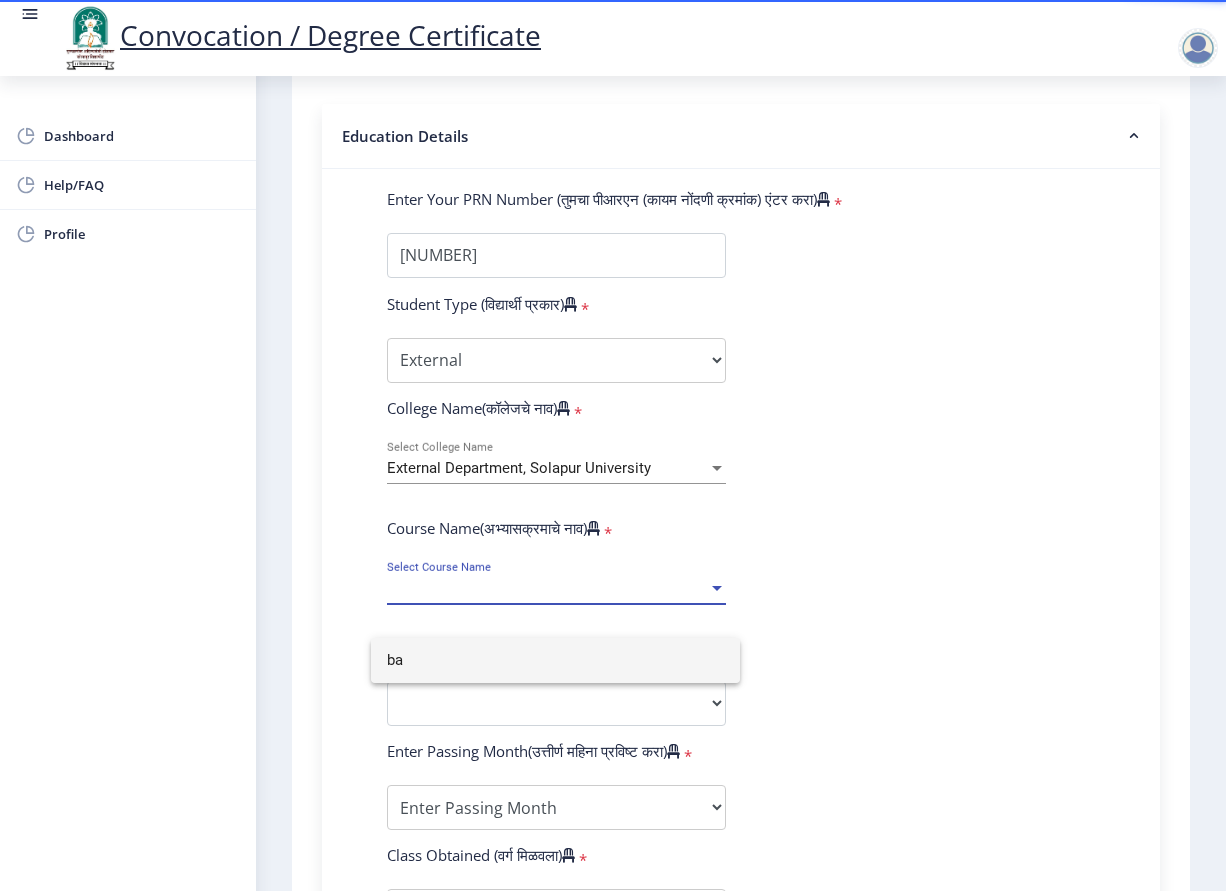 type on "b" 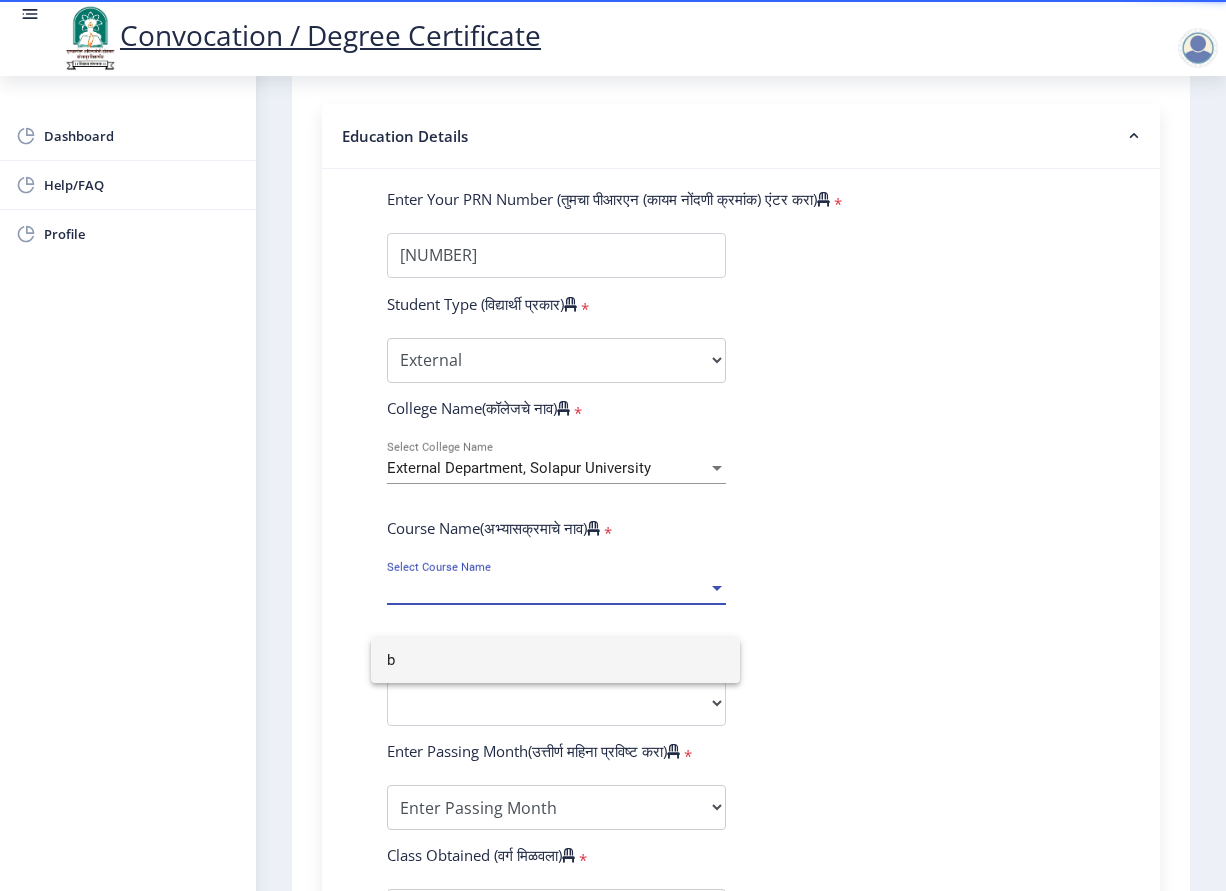 type 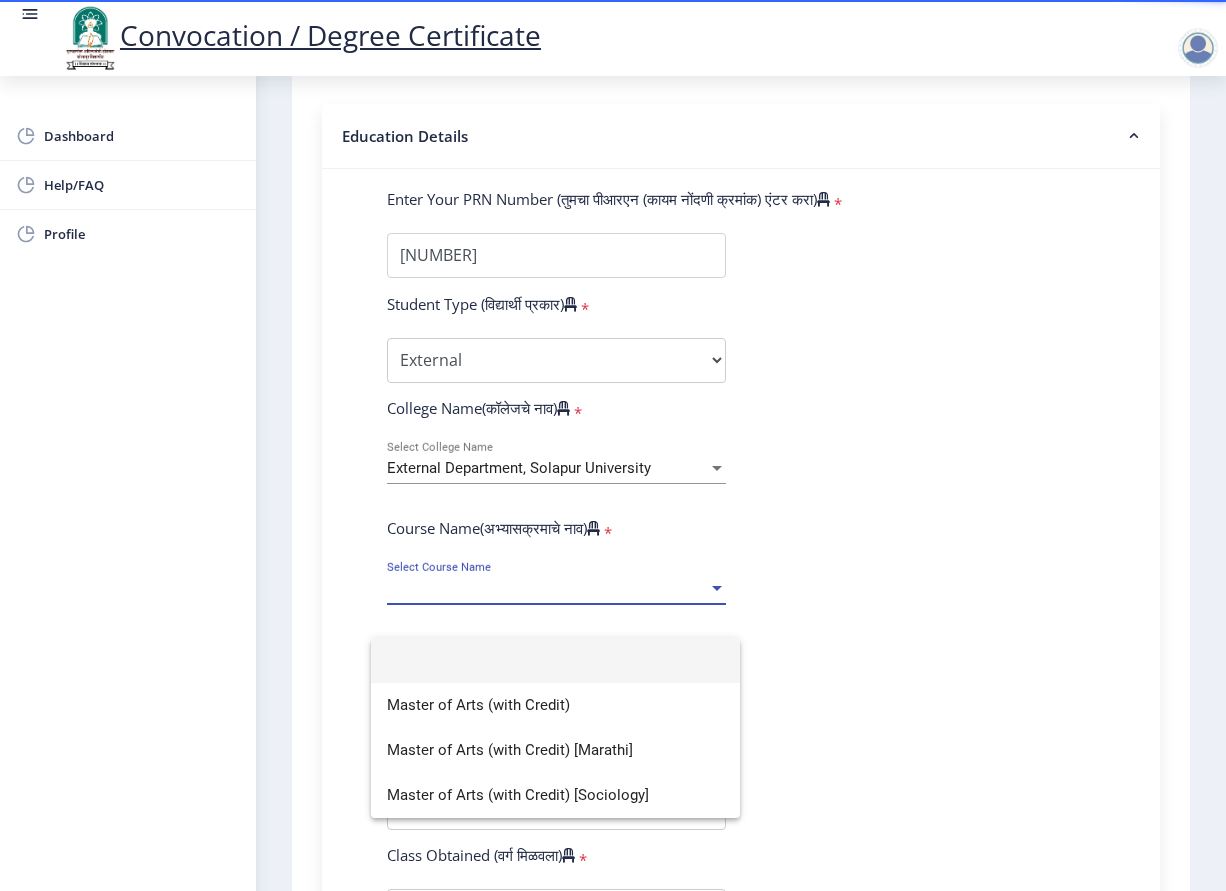 click 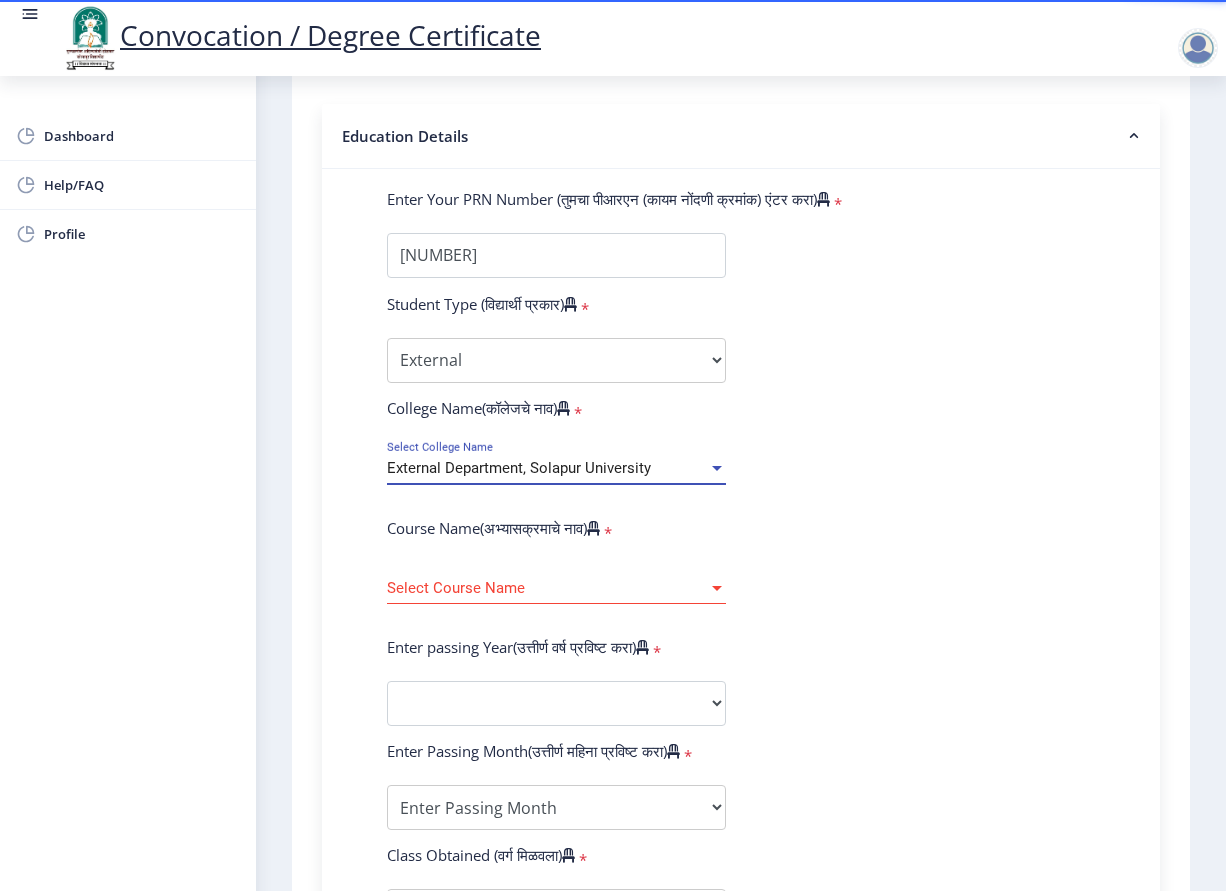 click on "External Department, Solapur University" at bounding box center [547, 468] 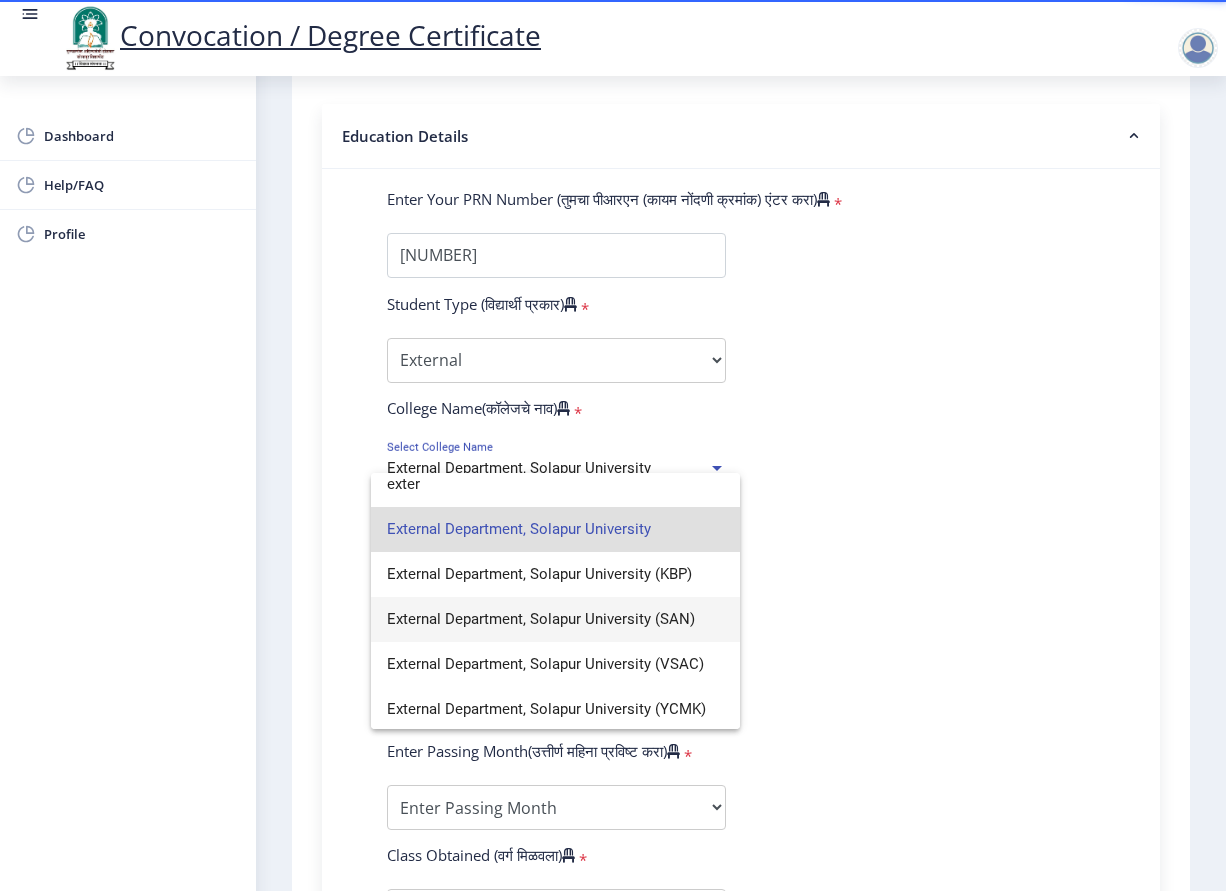 scroll, scrollTop: 14, scrollLeft: 0, axis: vertical 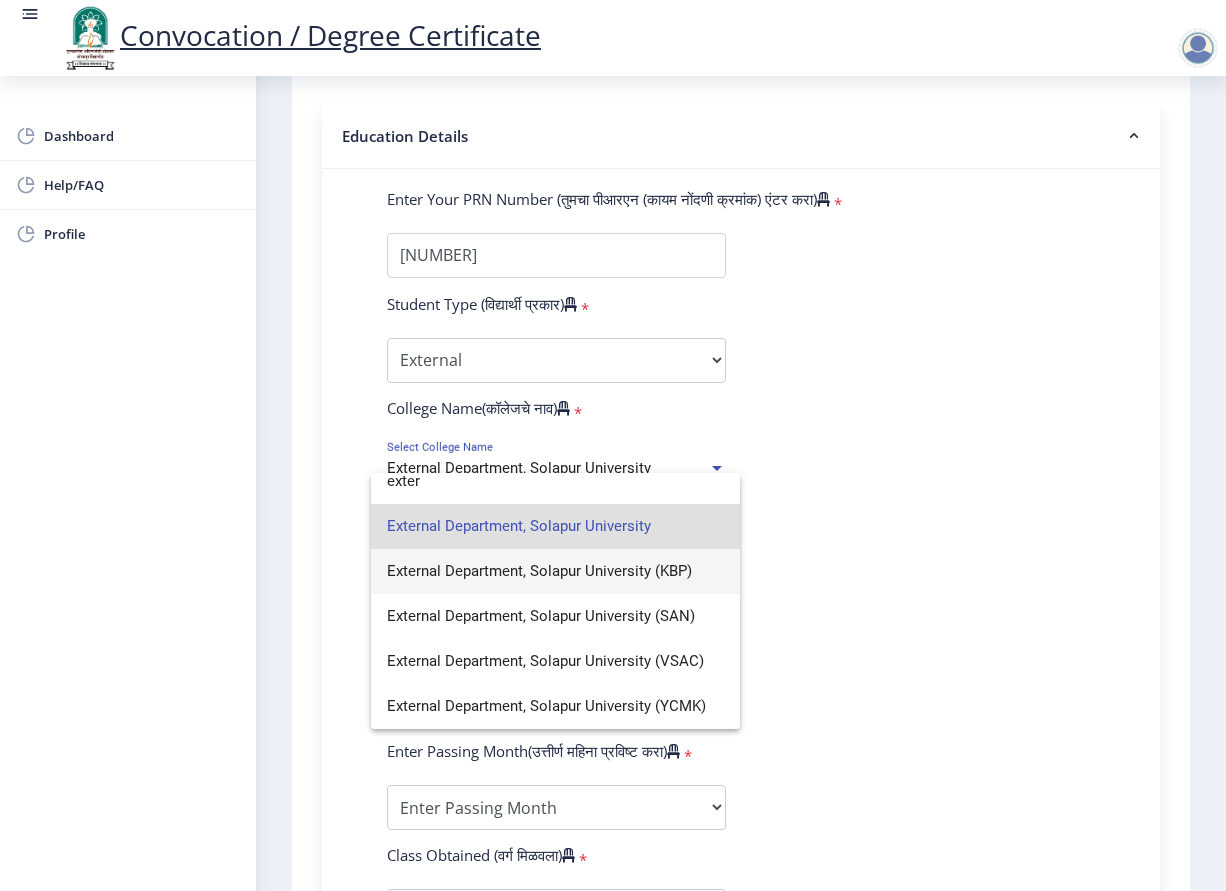 click on "External Department, Solapur University (KBP)" at bounding box center (555, 571) 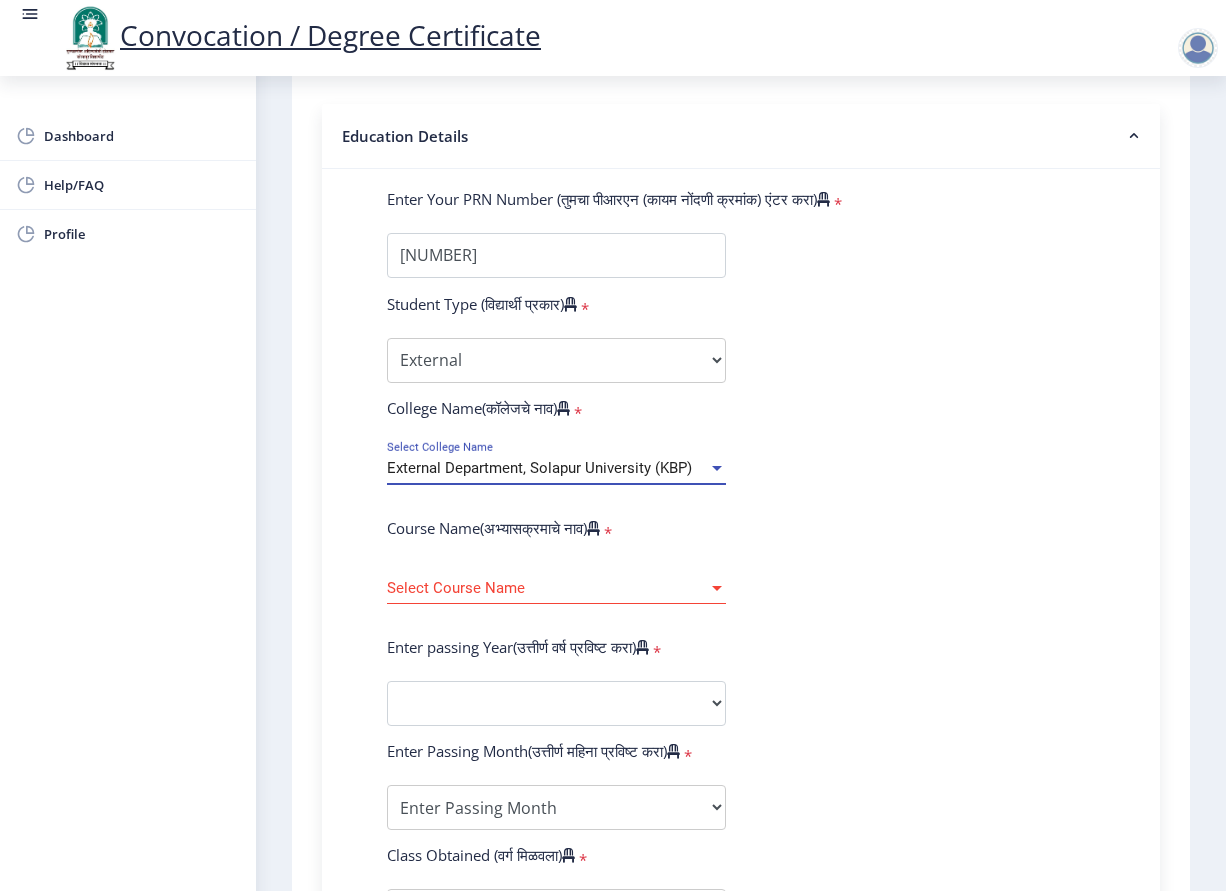 click on "Select Course Name" at bounding box center [547, 588] 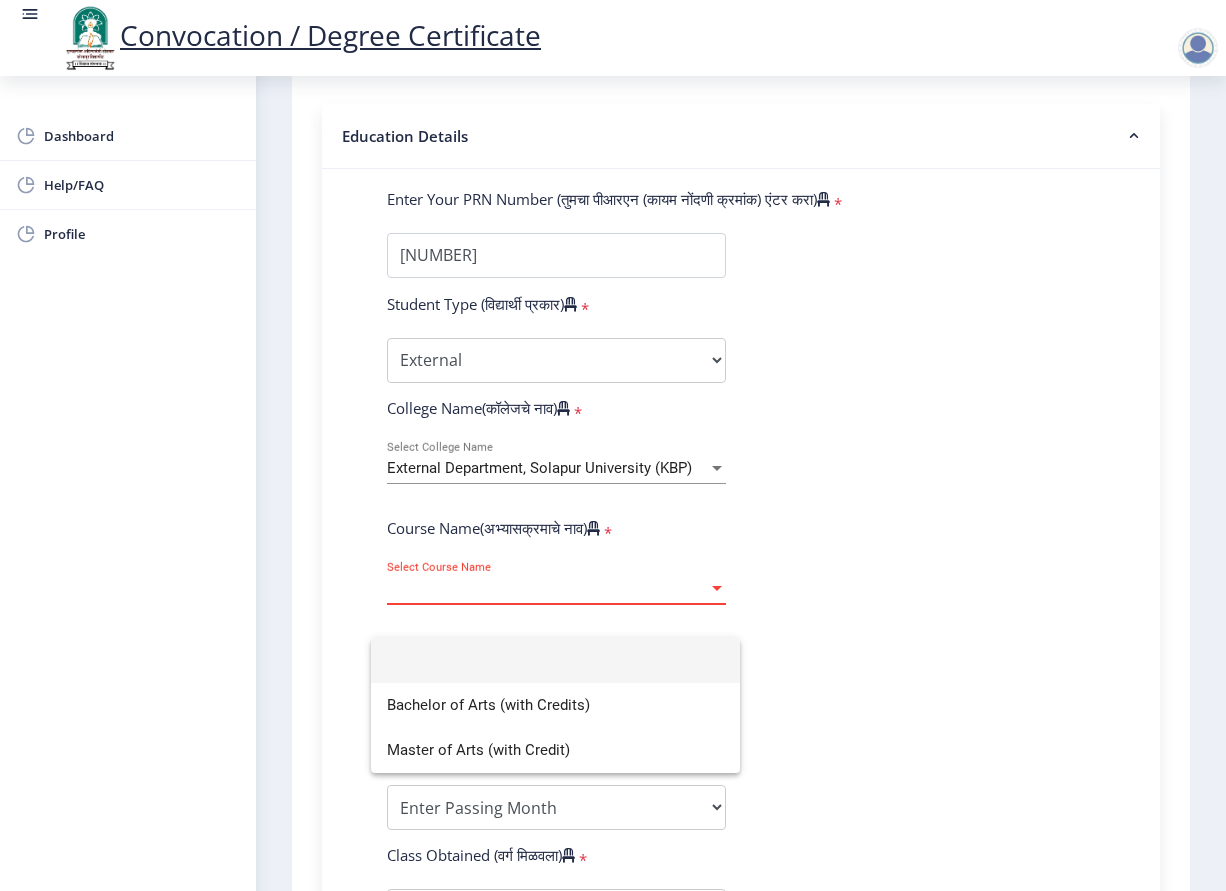 click 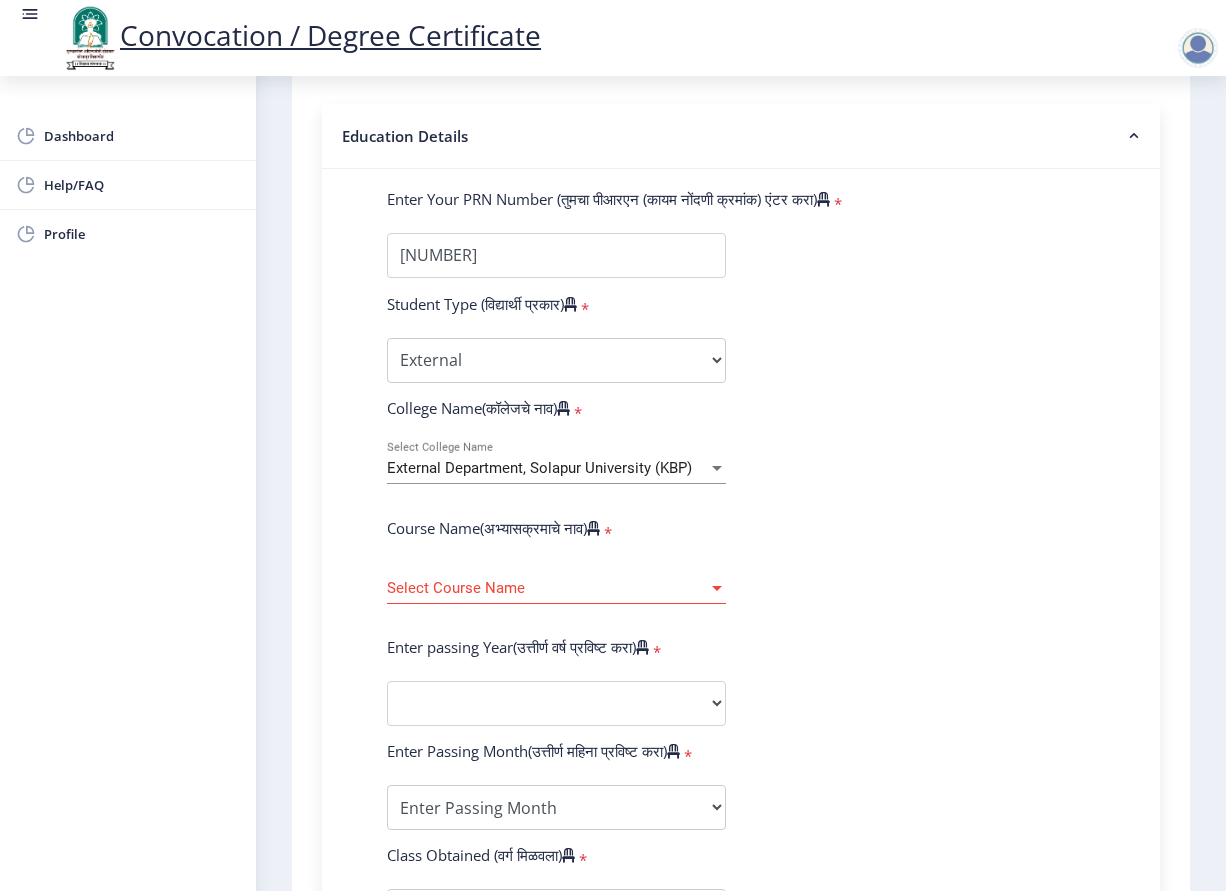 click on "External Department, Solapur University (KBP)" at bounding box center [539, 468] 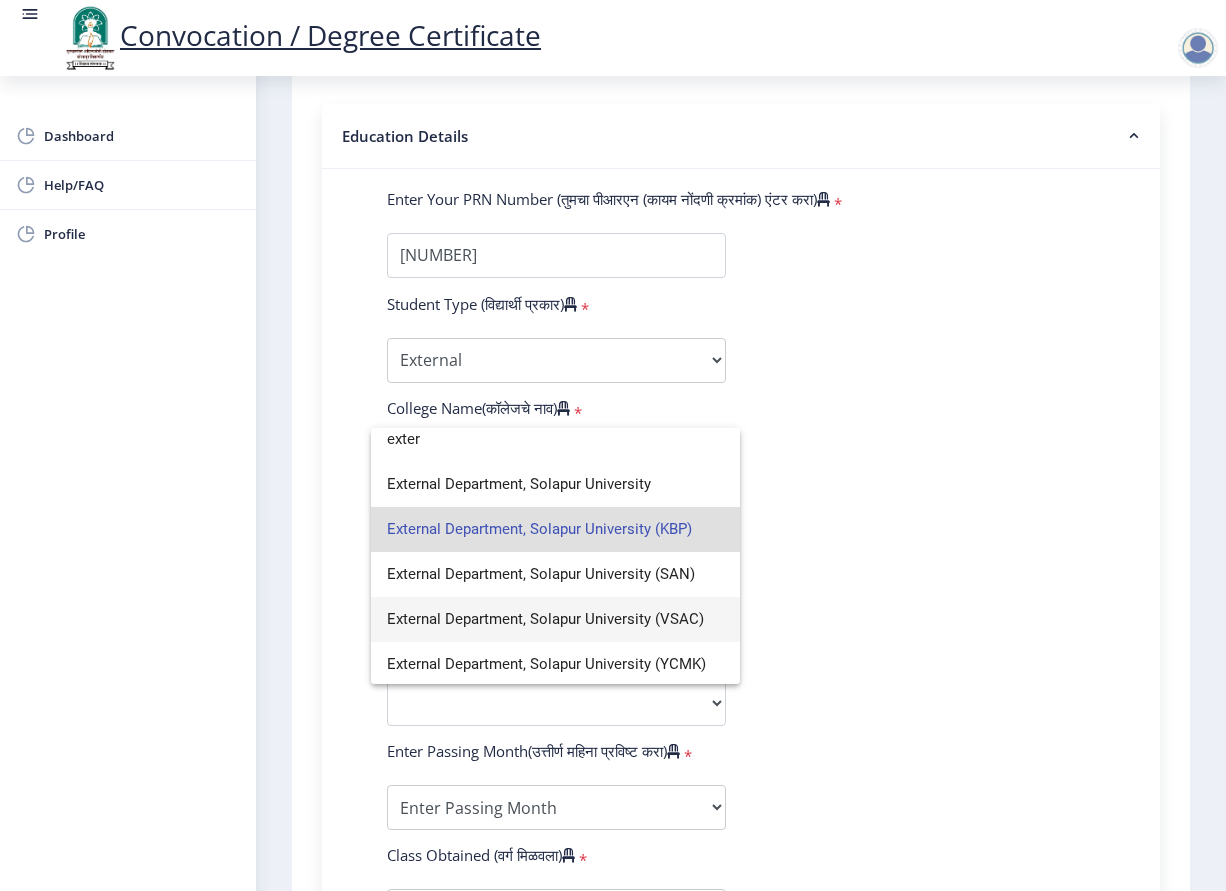scroll, scrollTop: 14, scrollLeft: 0, axis: vertical 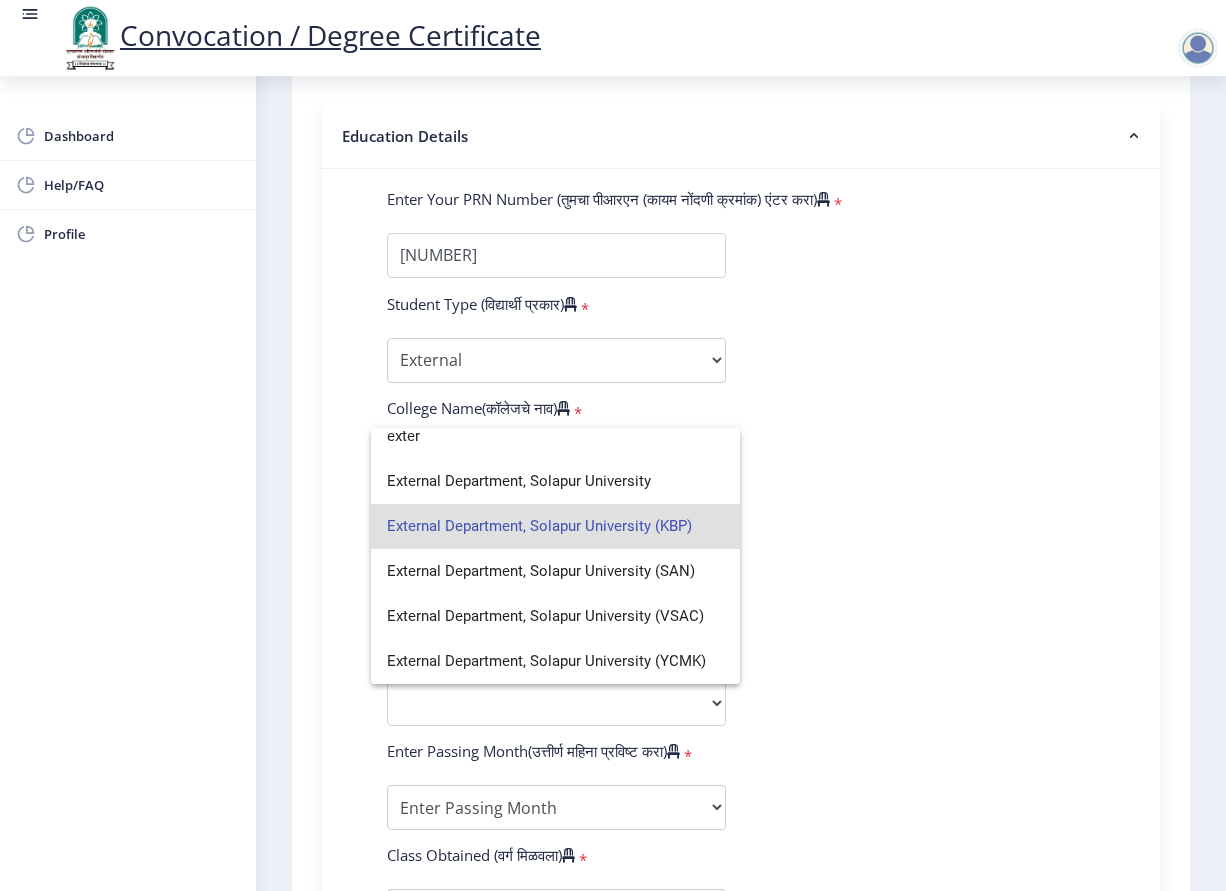 click 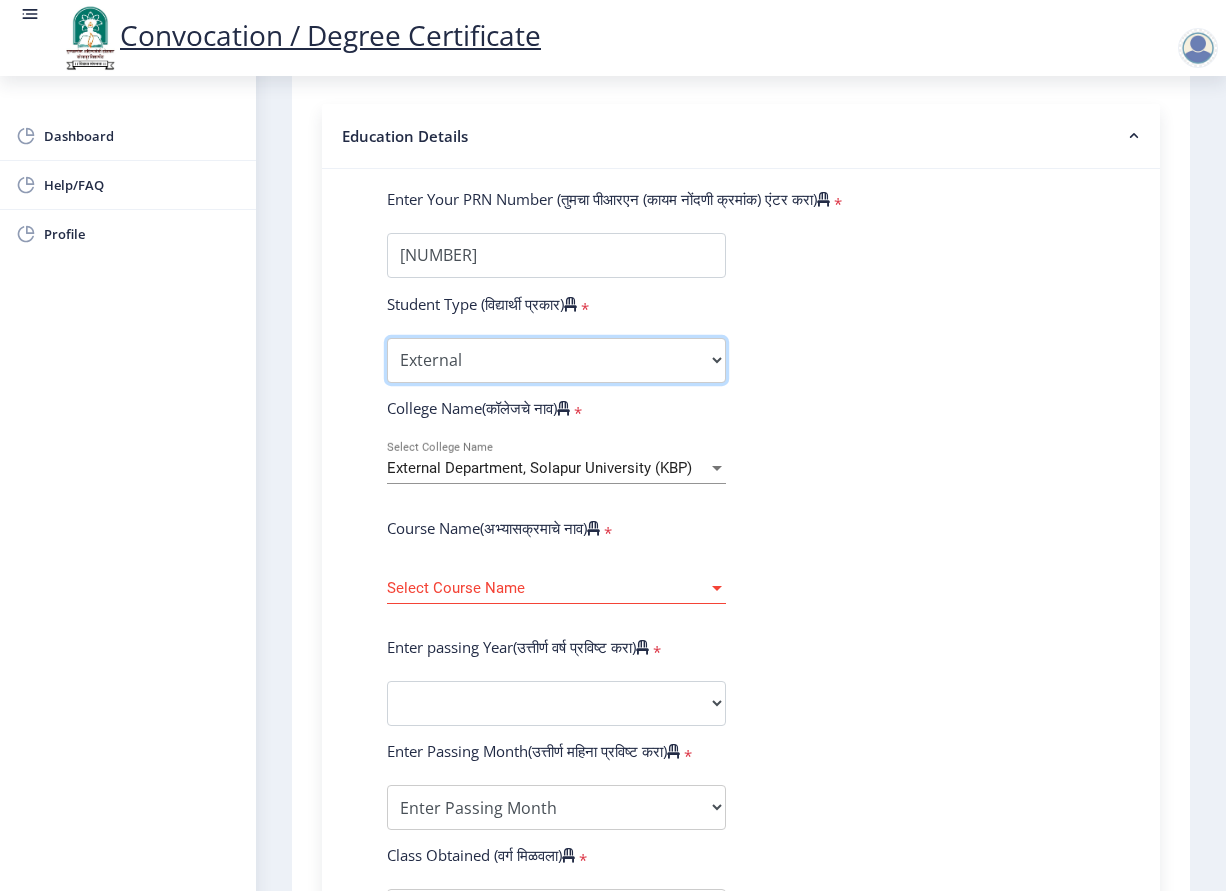 click on "Select Student Type Regular External" at bounding box center (556, 360) 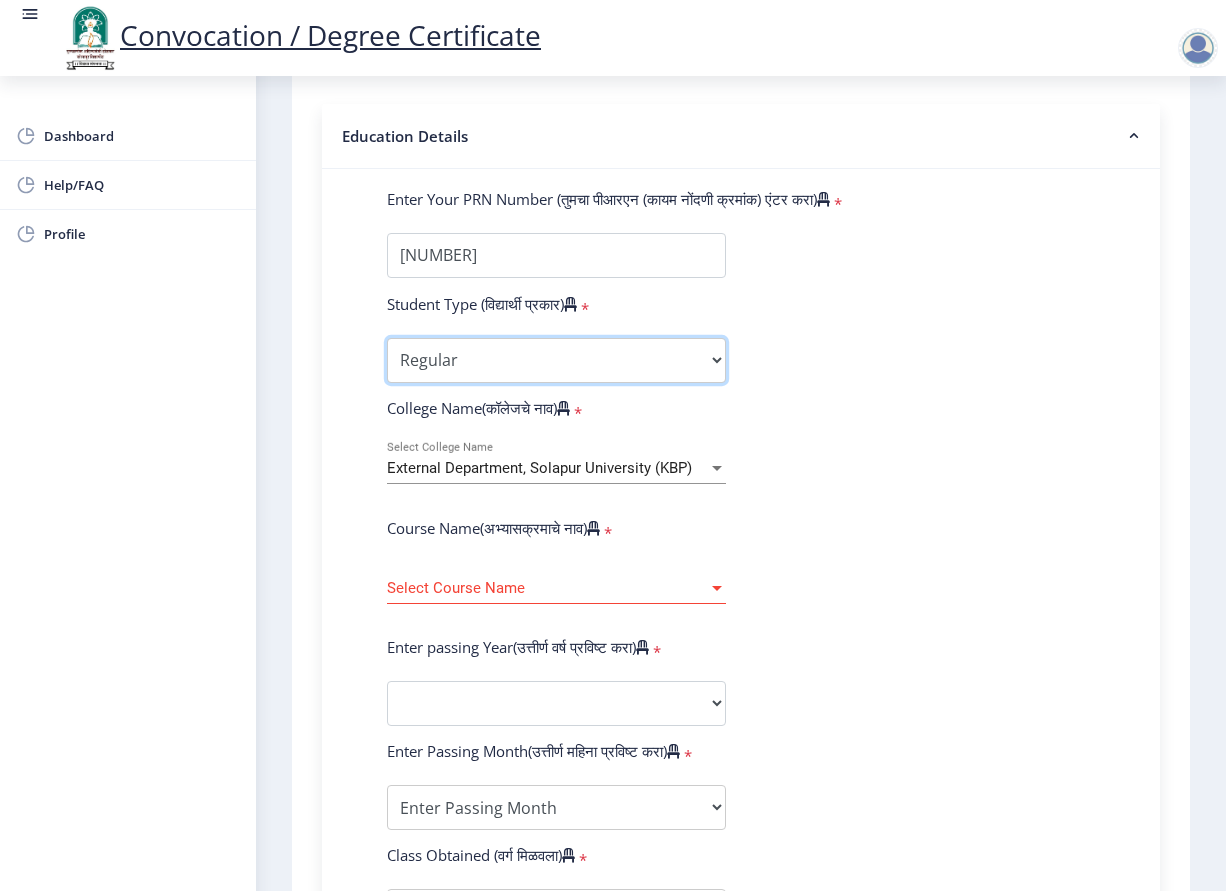 click on "Select Student Type Regular External" at bounding box center [556, 360] 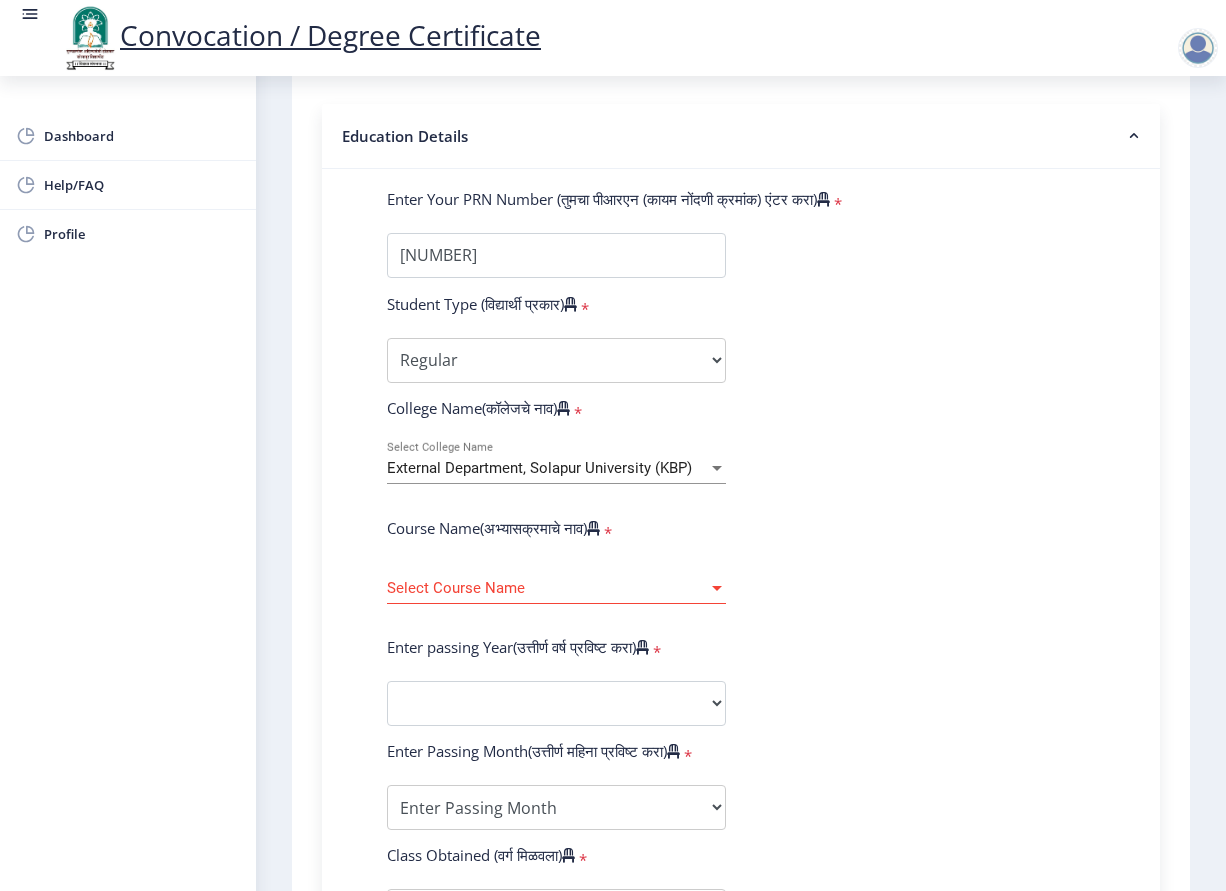 click on "External Department, Solapur University (KBP)" at bounding box center (539, 468) 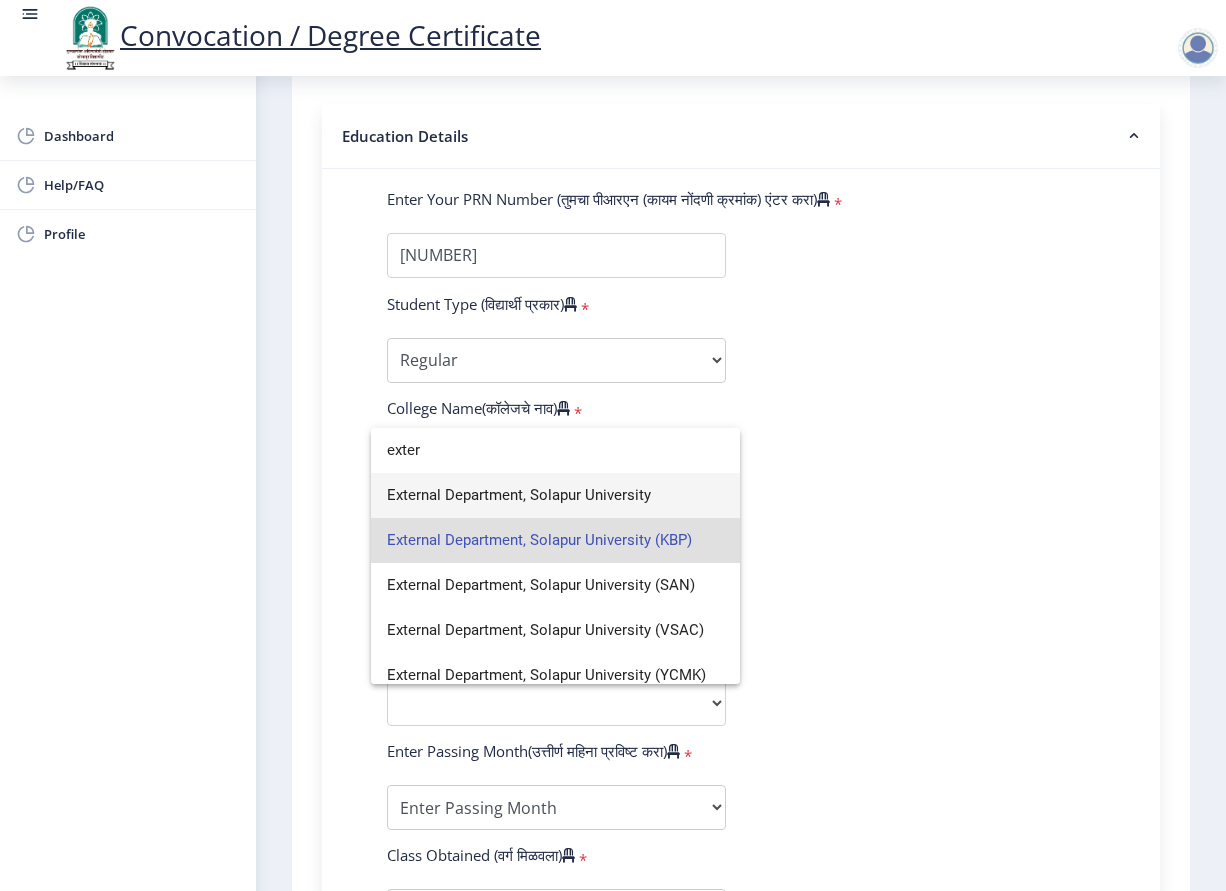 click on "External Department, Solapur University" at bounding box center (555, 495) 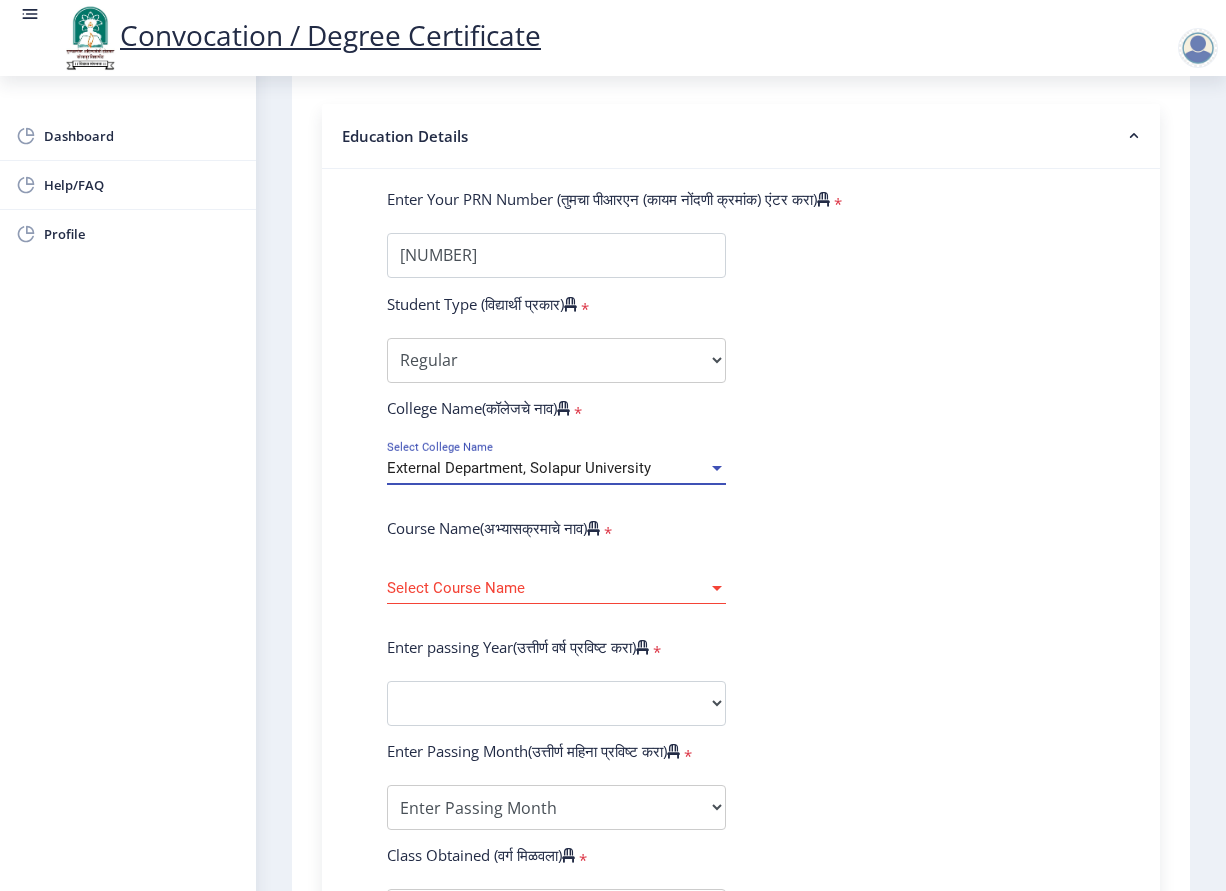 click on "Select Course Name Select Course Name" 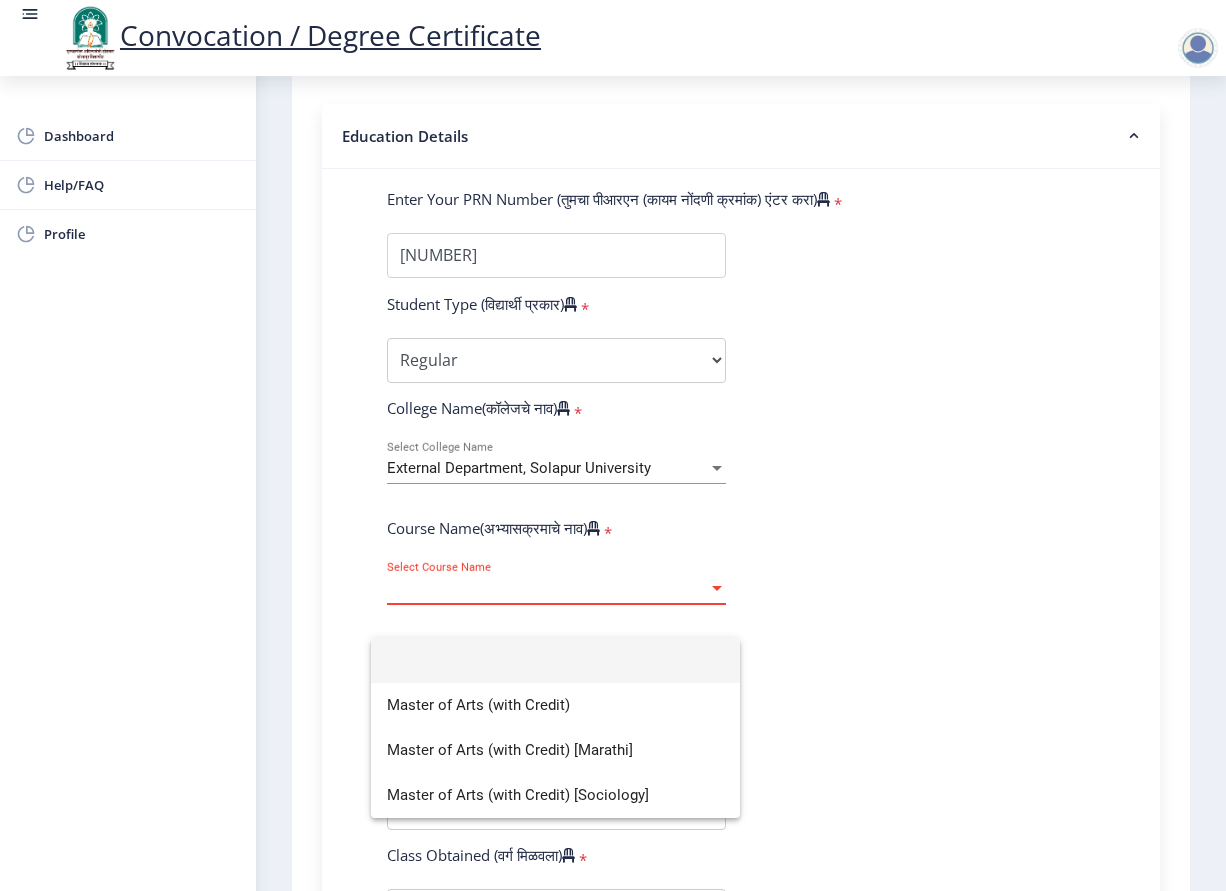 click 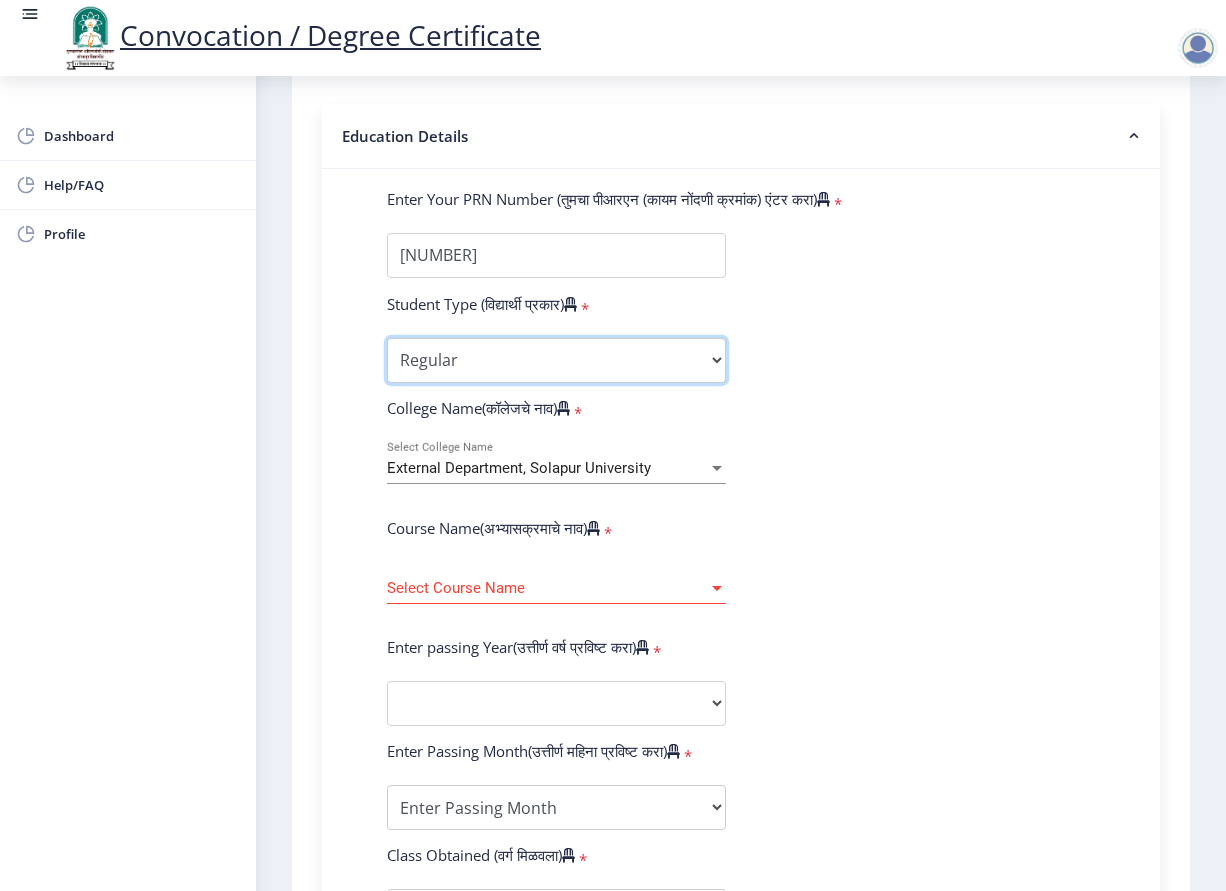 click on "Select Student Type Regular External" at bounding box center [556, 360] 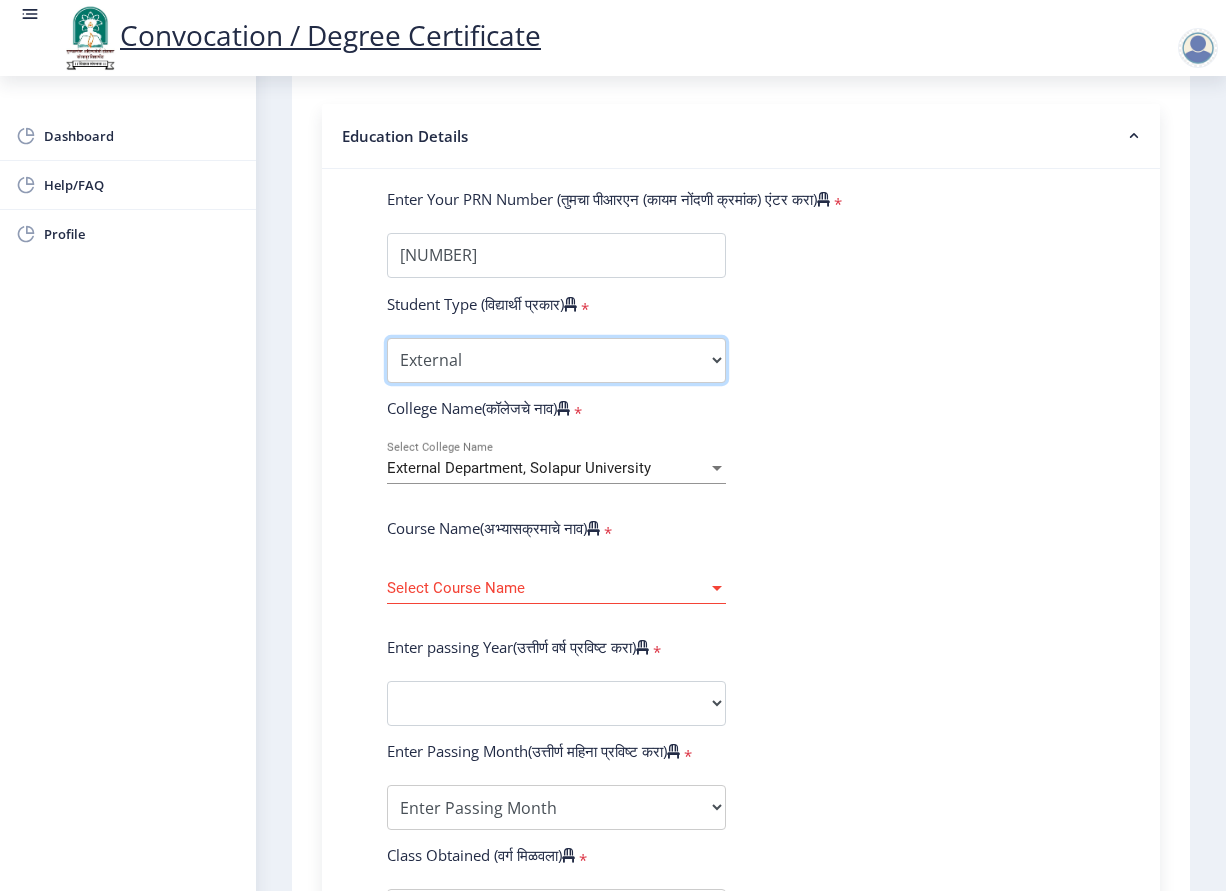 click on "Select Student Type Regular External" at bounding box center [556, 360] 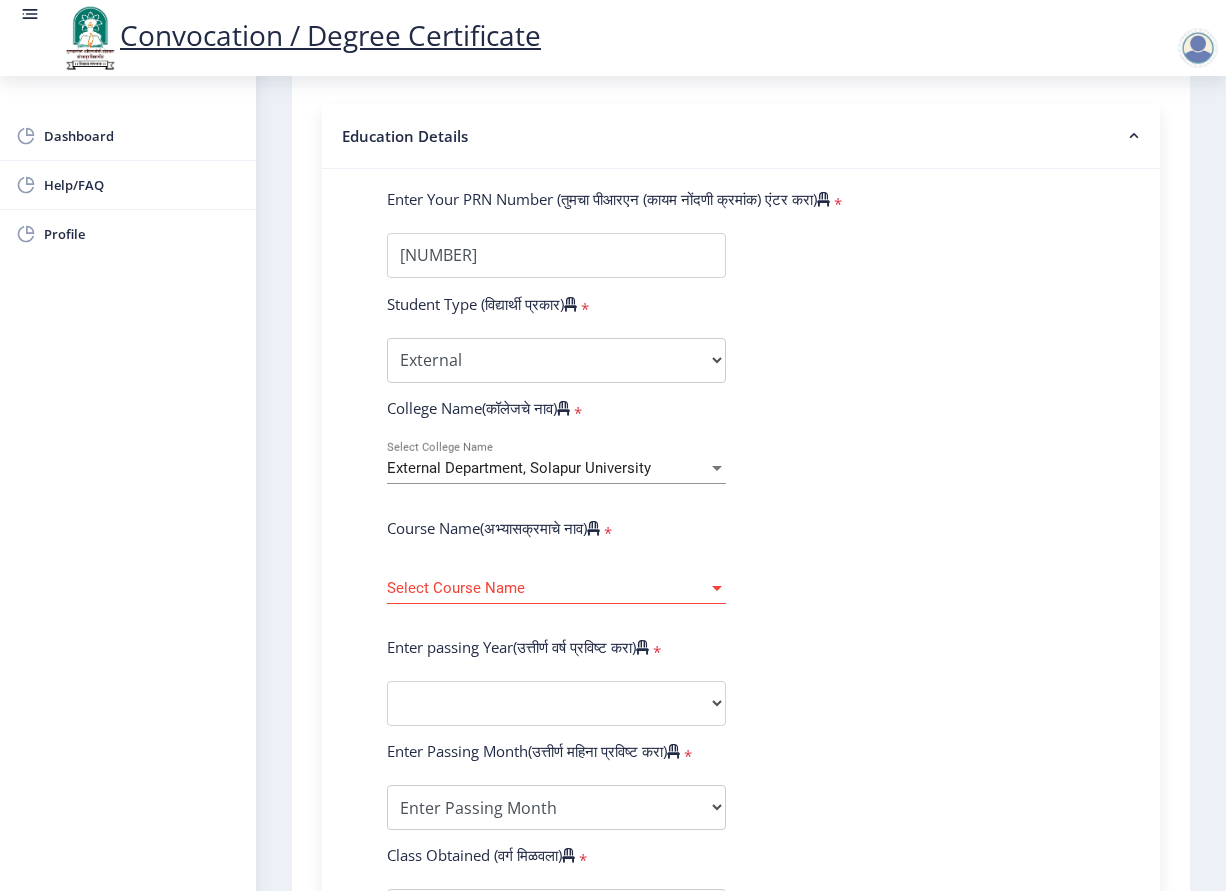 click on "External Department, Solapur University" at bounding box center (519, 468) 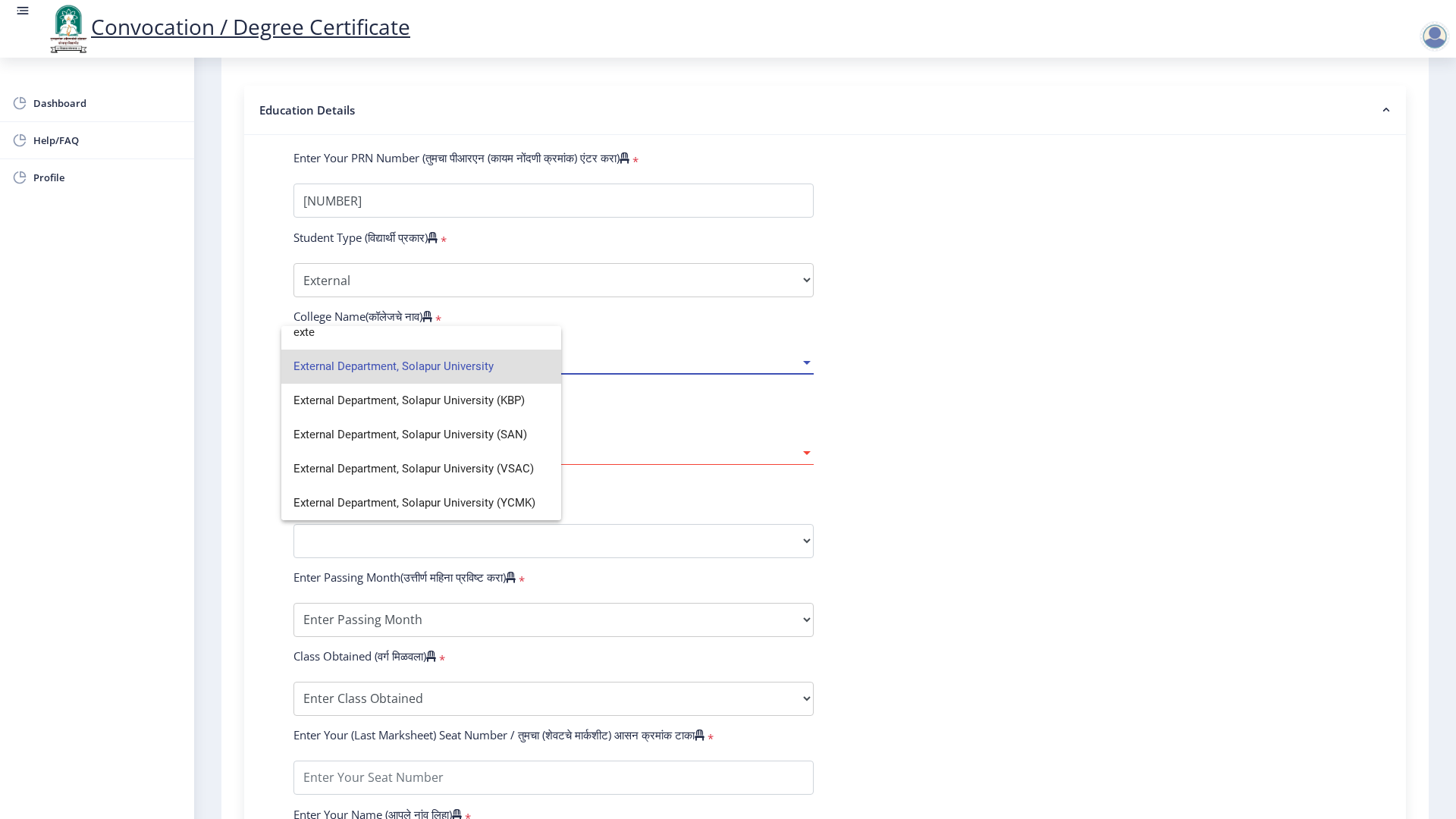 scroll, scrollTop: 10, scrollLeft: 0, axis: vertical 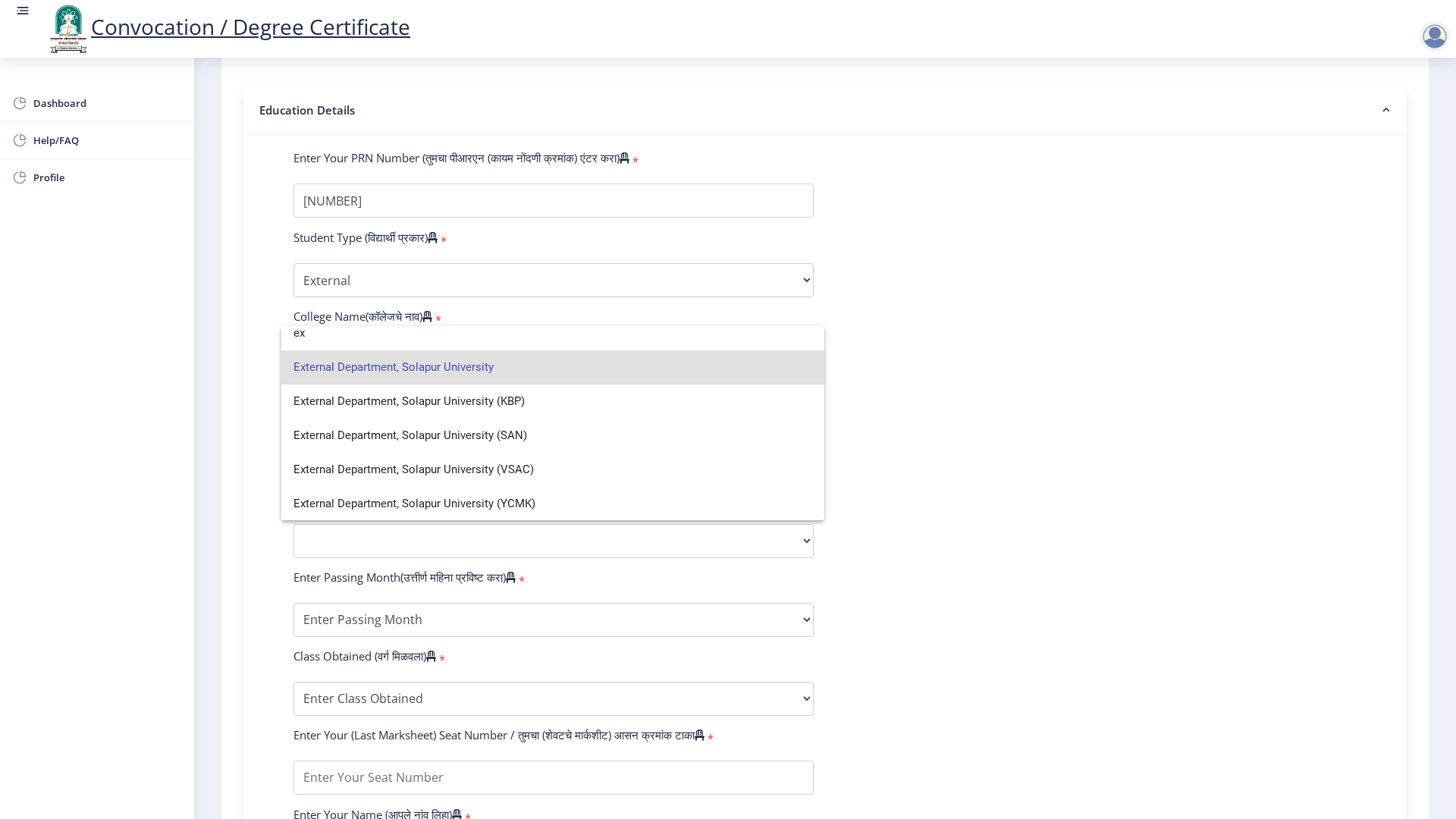 type on "e" 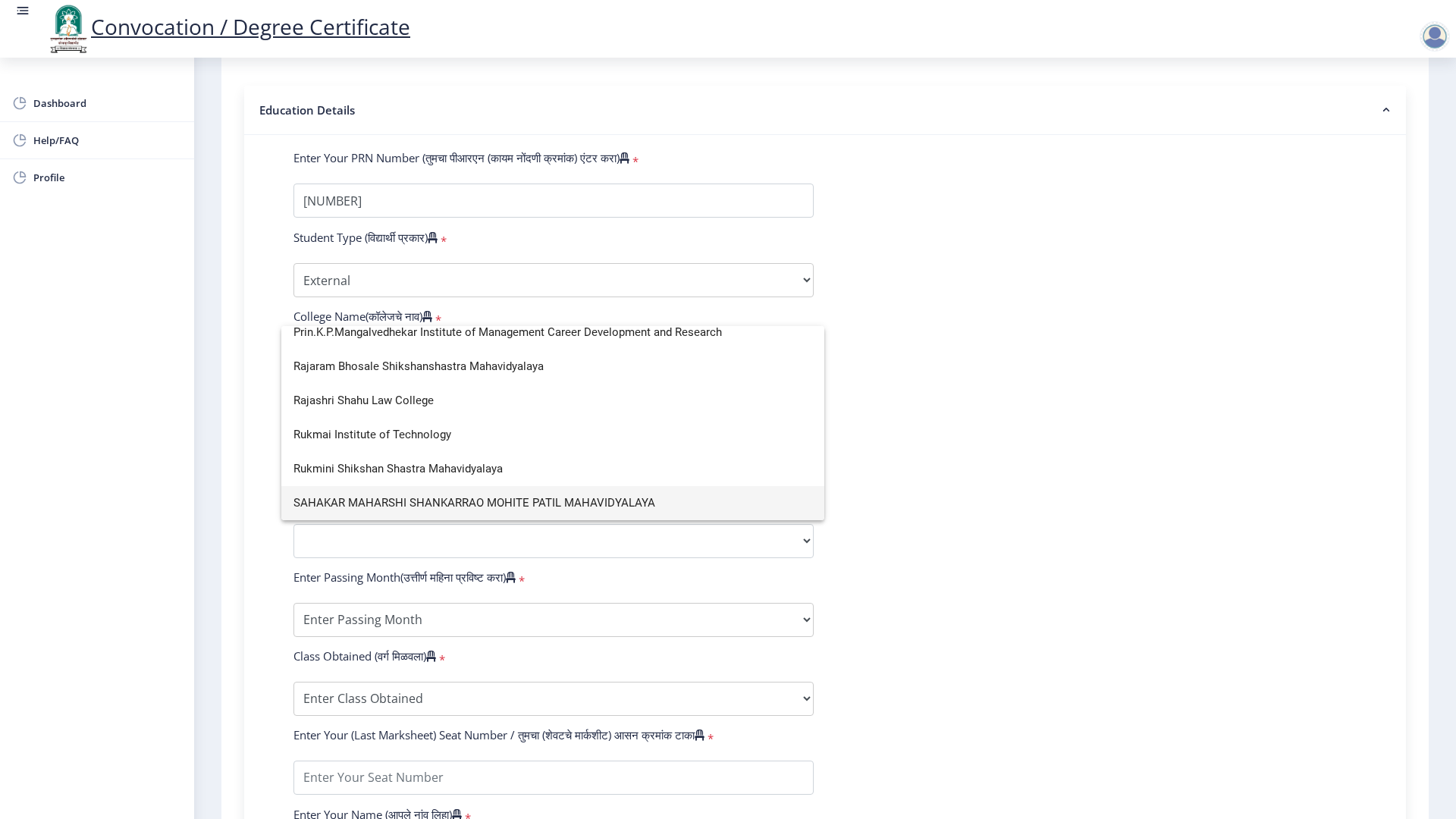 scroll, scrollTop: 0, scrollLeft: 0, axis: both 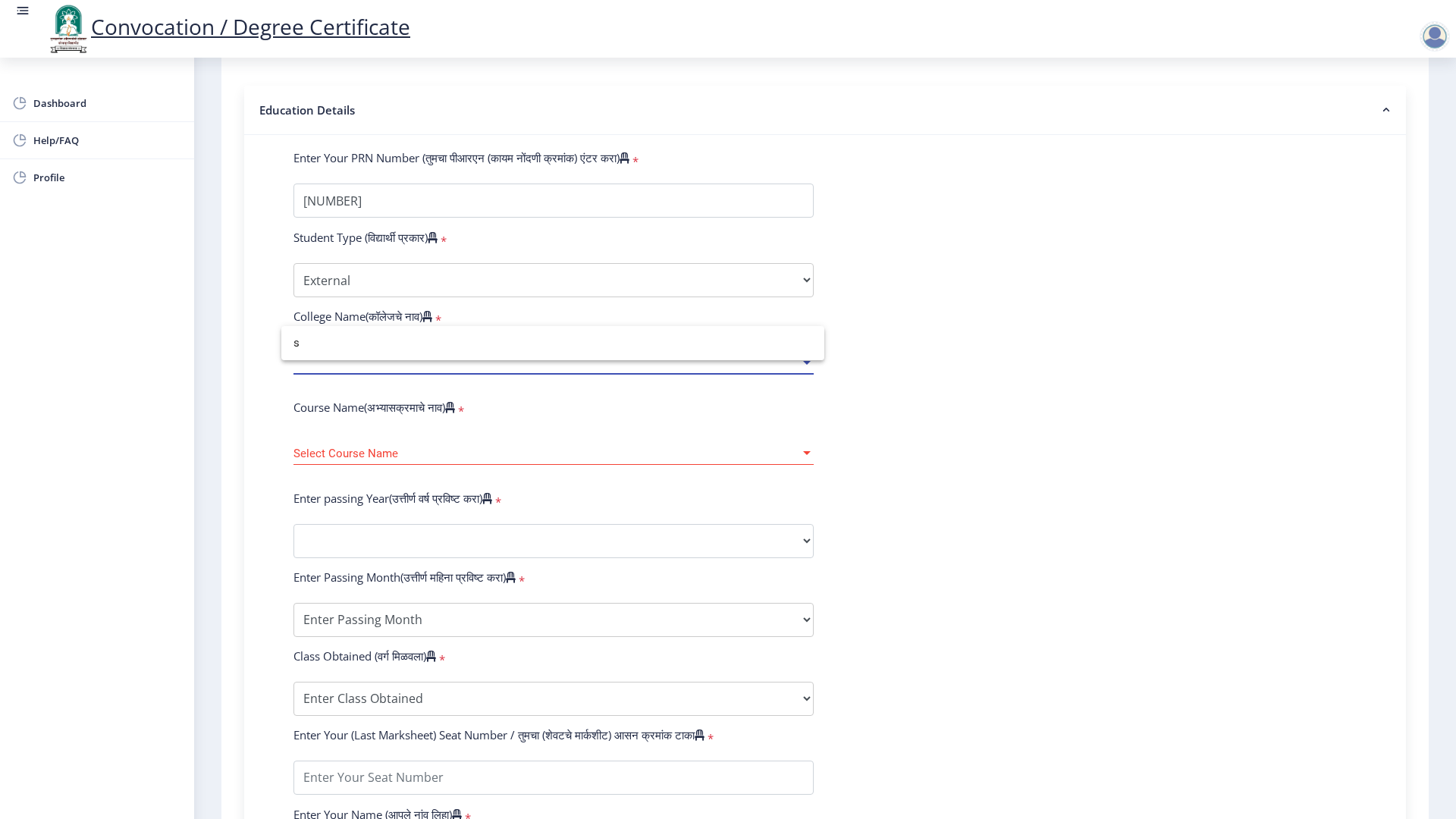type on "s" 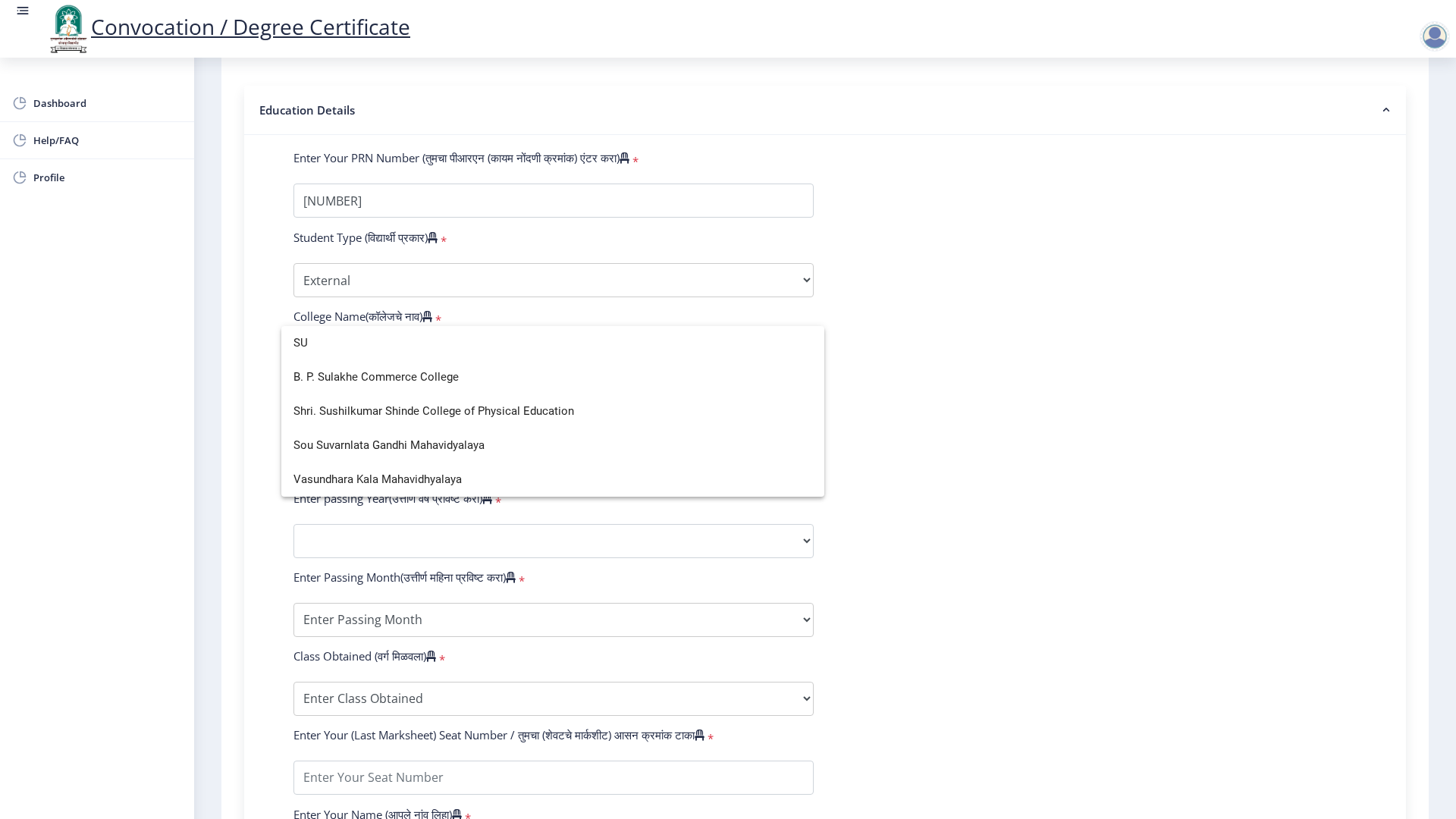 scroll, scrollTop: 0, scrollLeft: 0, axis: both 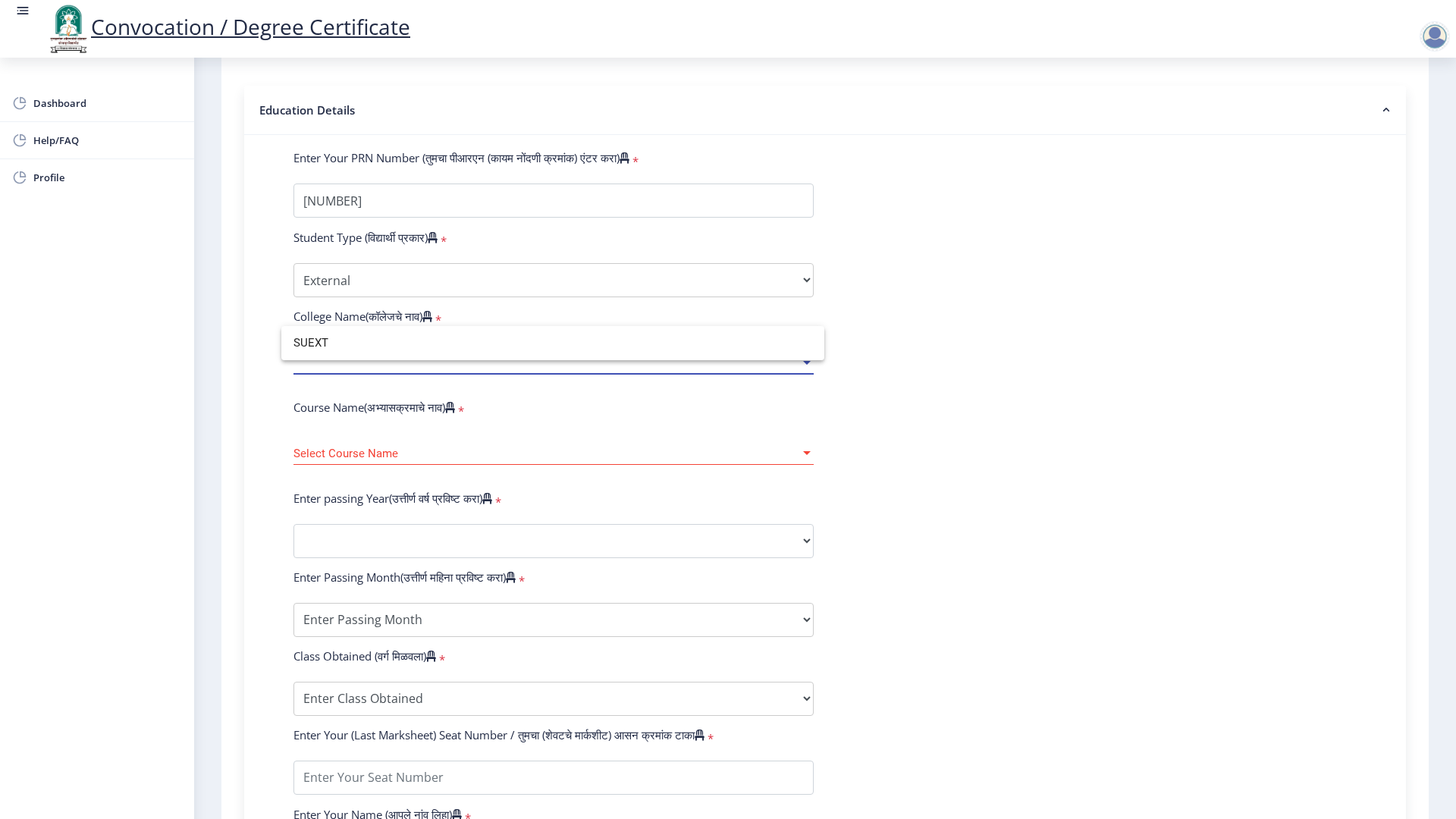 type on "SUEXT" 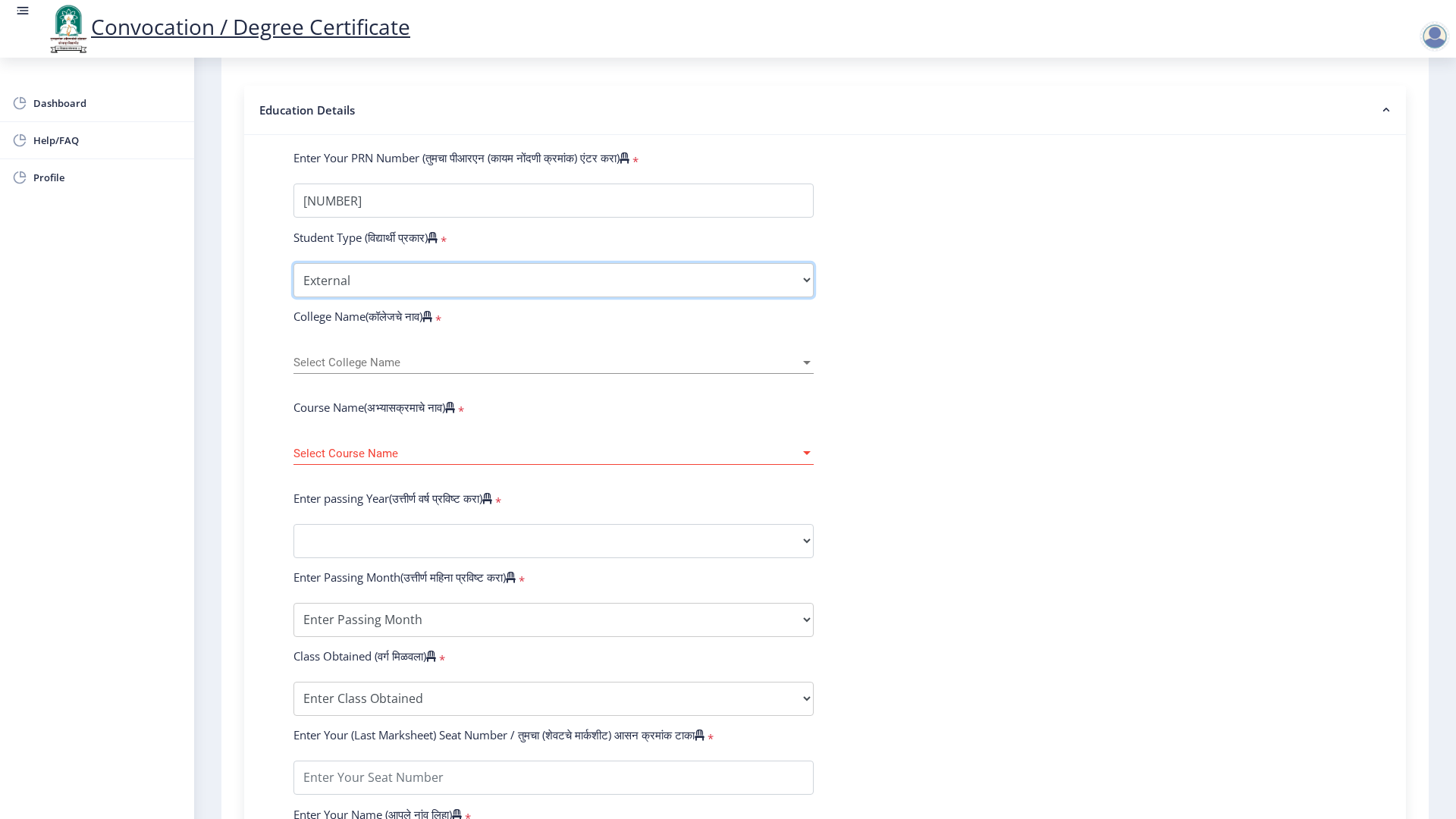 click on "Select Student Type Regular External" at bounding box center (554, 280) 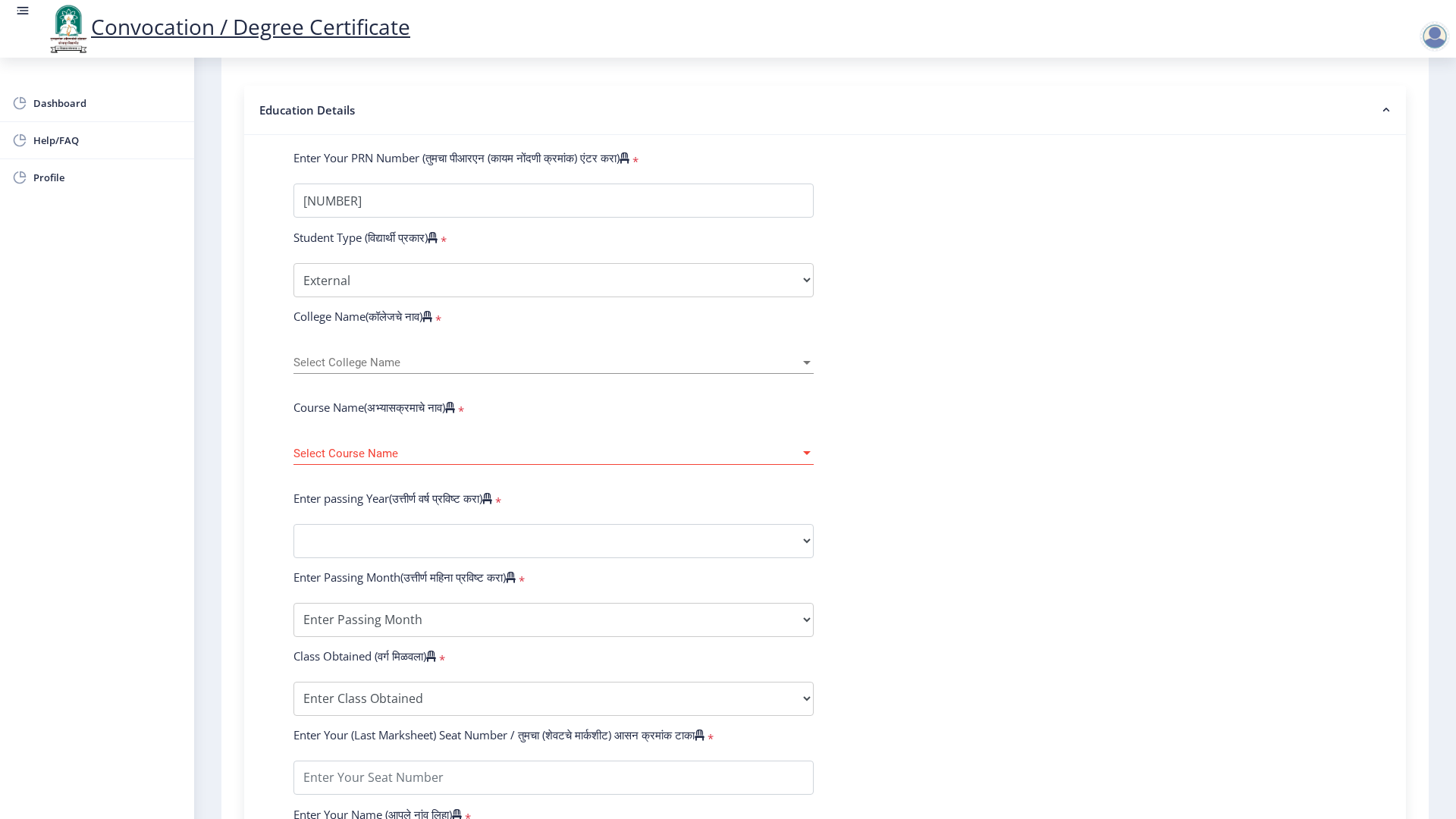 click on "Select College Name" at bounding box center [547, 362] 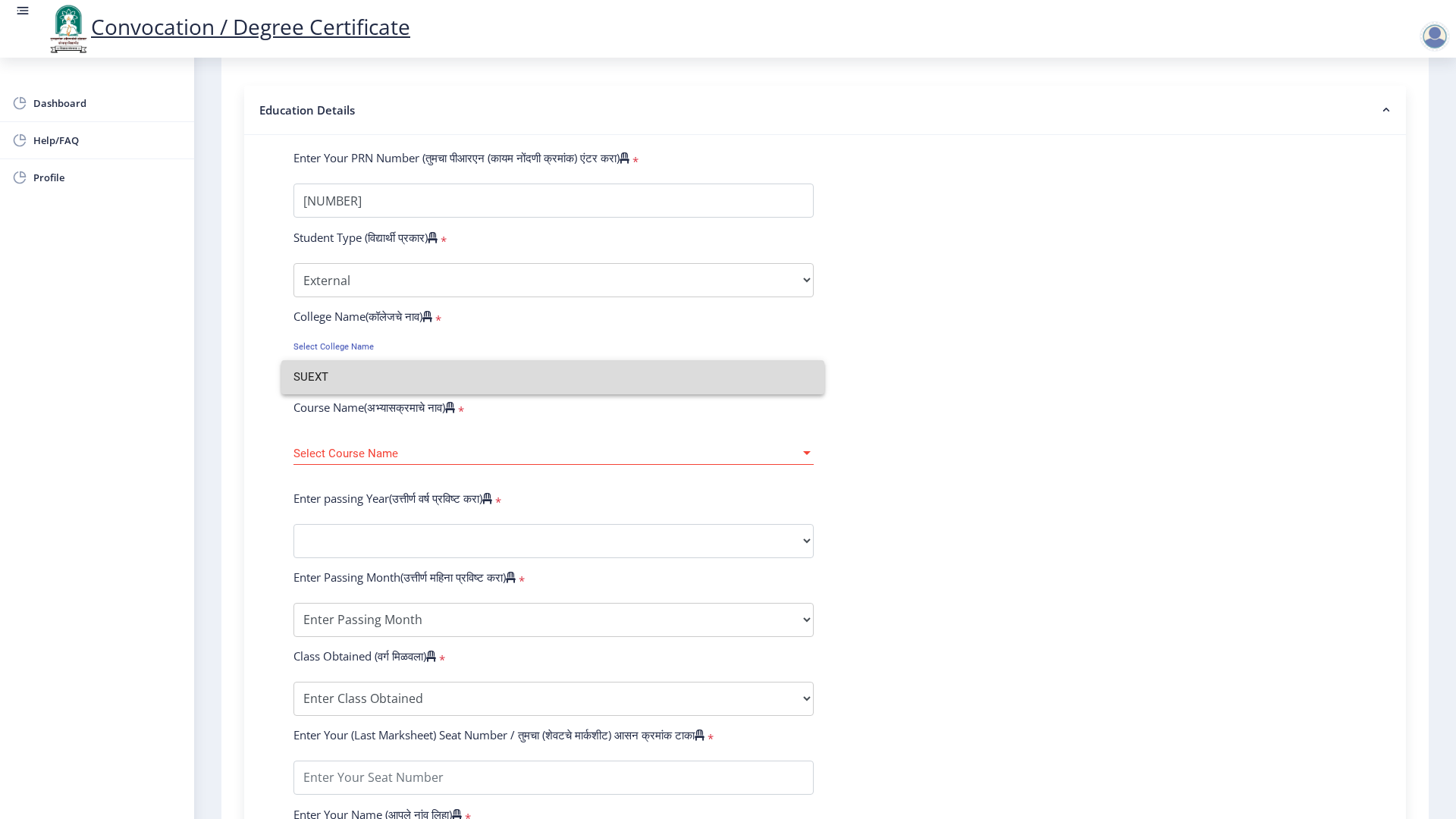 click on "SUEXT" at bounding box center [553, 377] 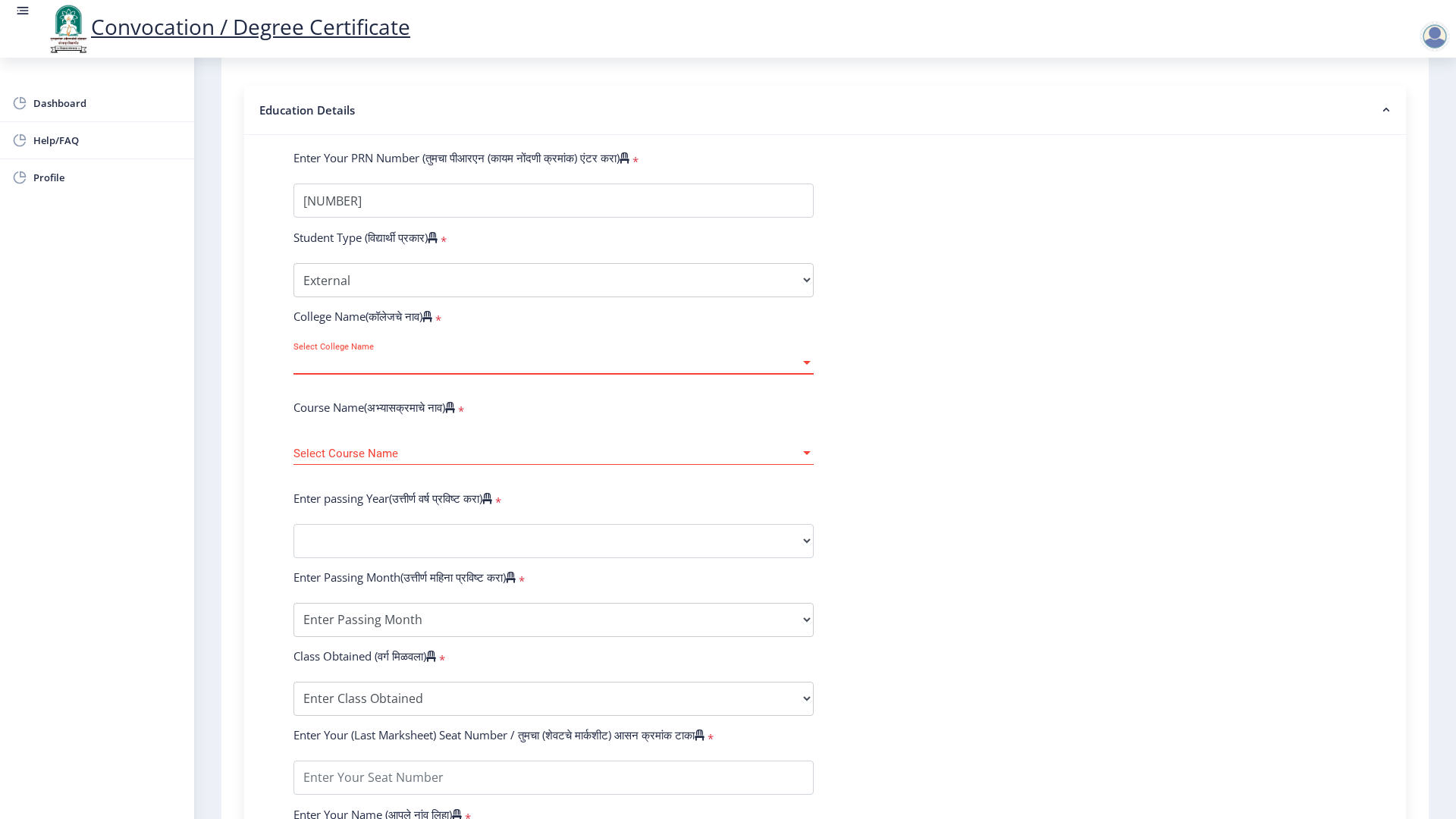 click on "Select College Name" at bounding box center [547, 362] 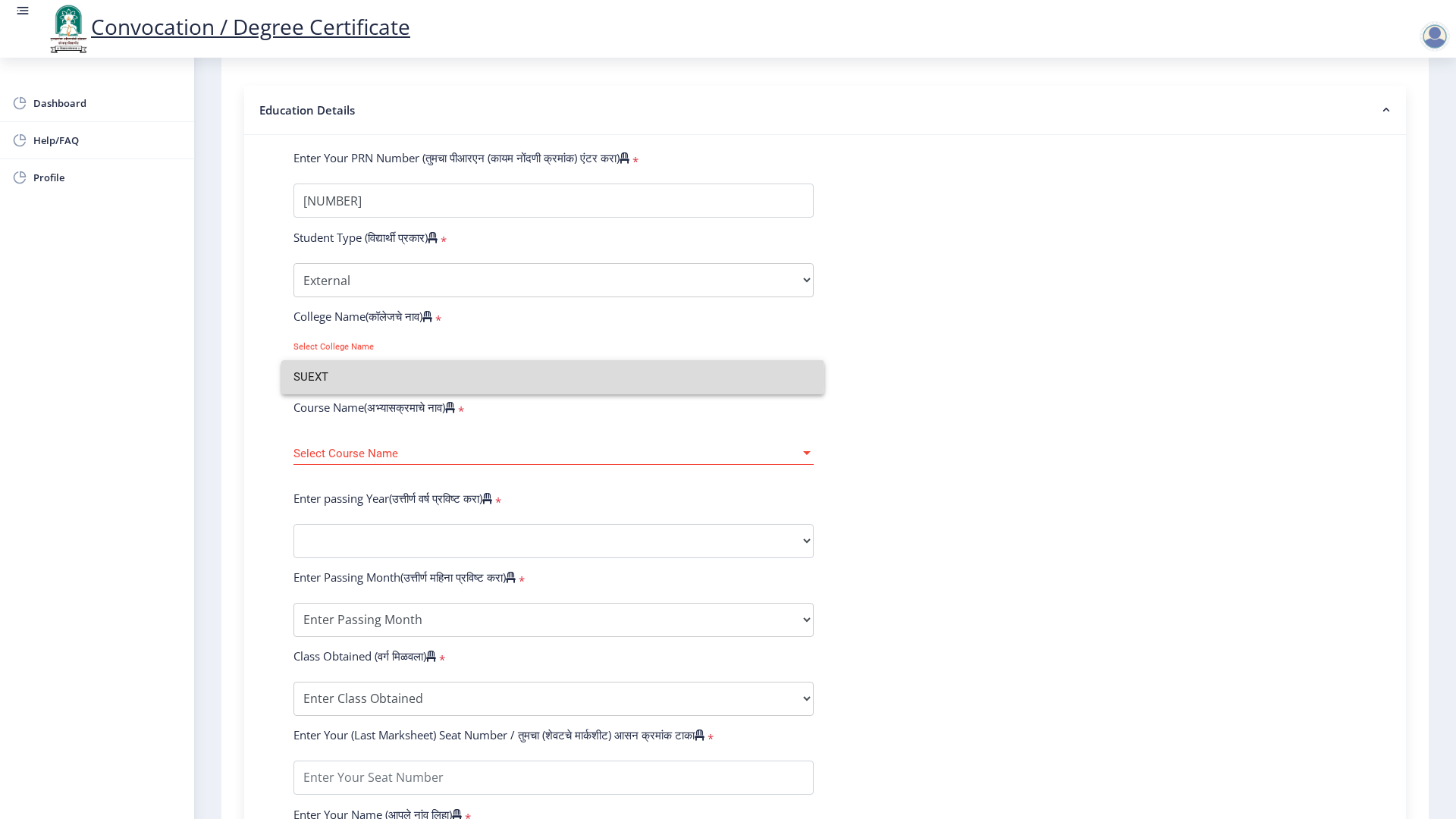 drag, startPoint x: 383, startPoint y: 378, endPoint x: 251, endPoint y: 390, distance: 132.54433 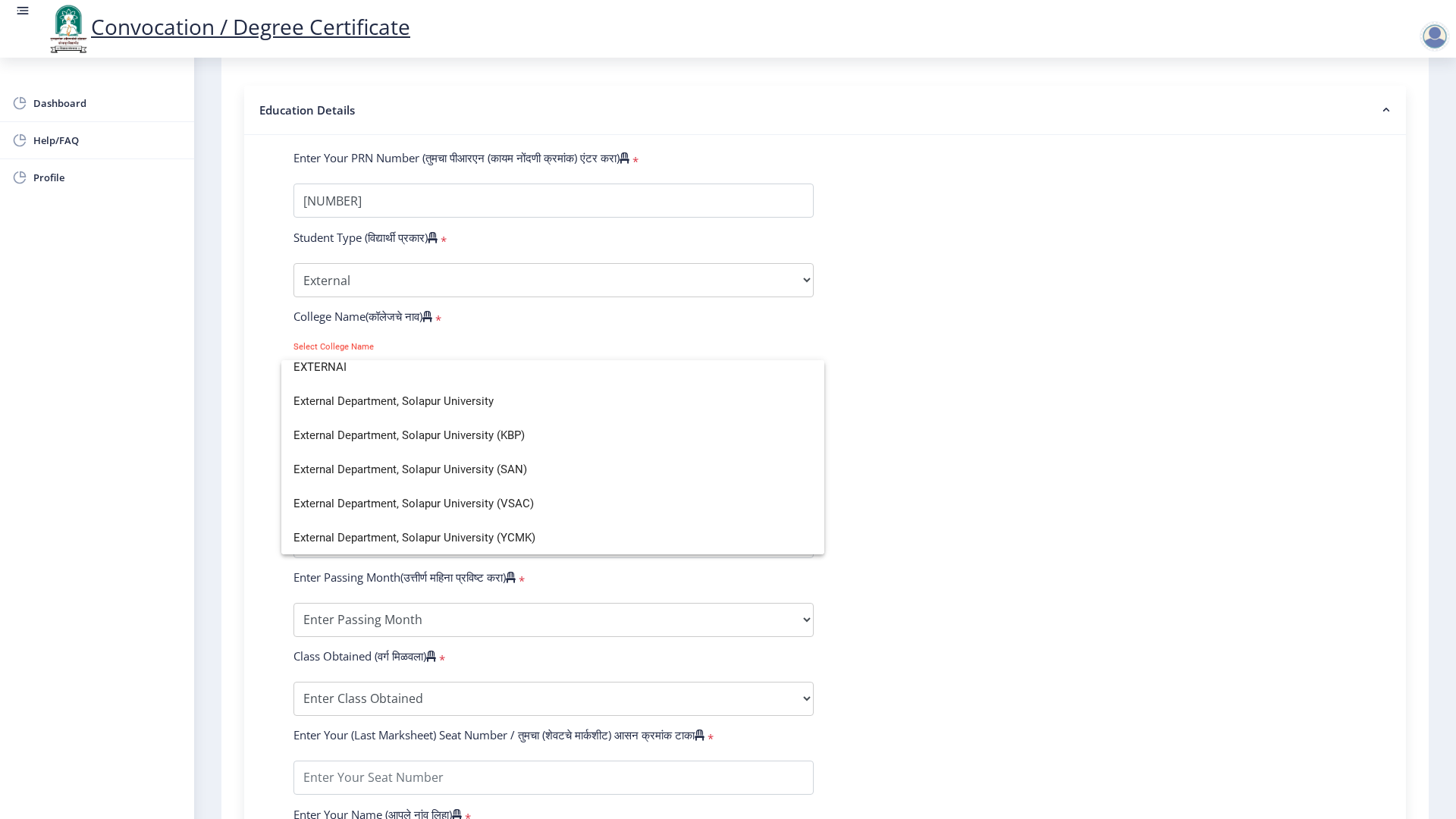 scroll, scrollTop: 0, scrollLeft: 0, axis: both 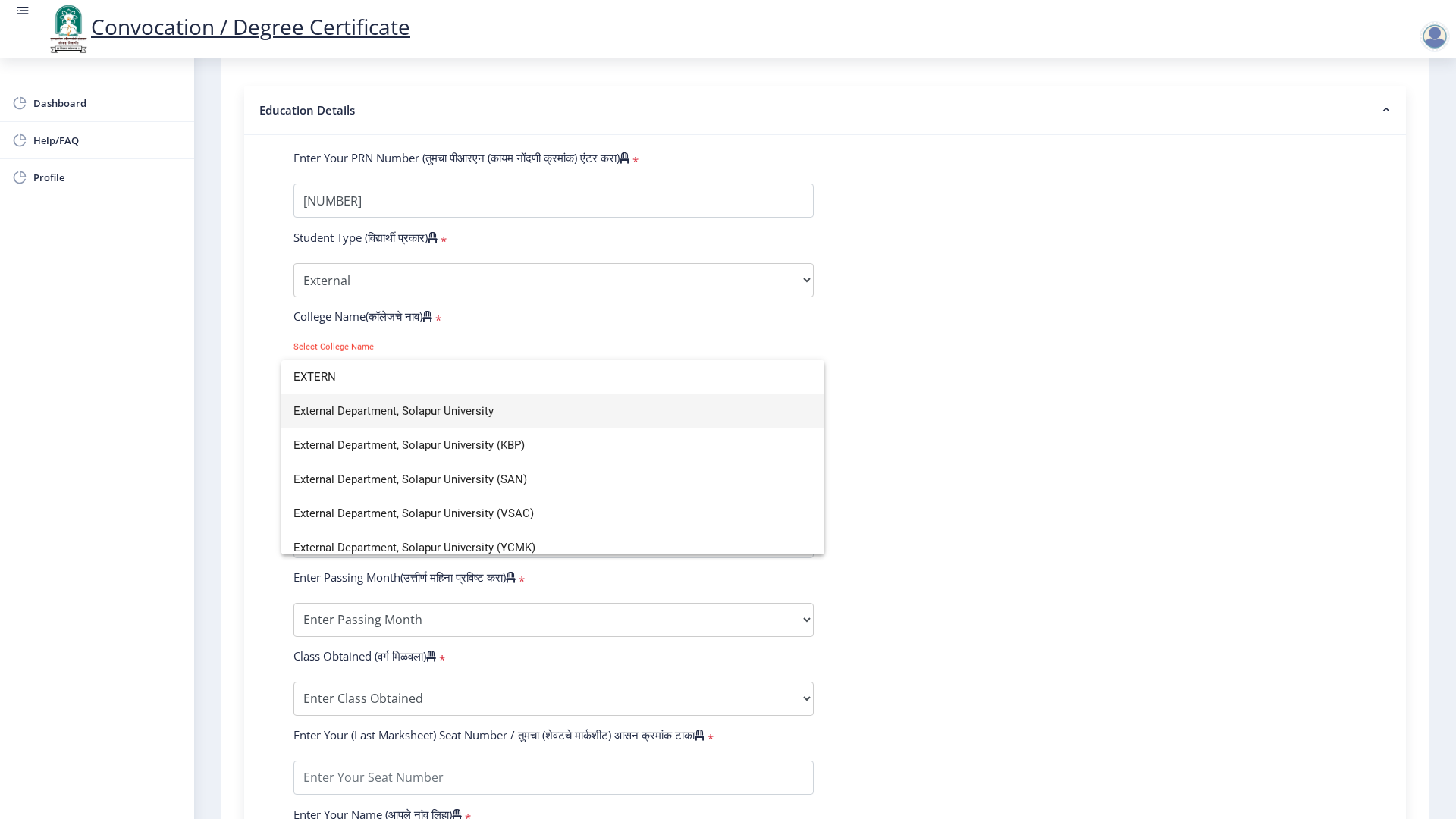 type on "EXTERN" 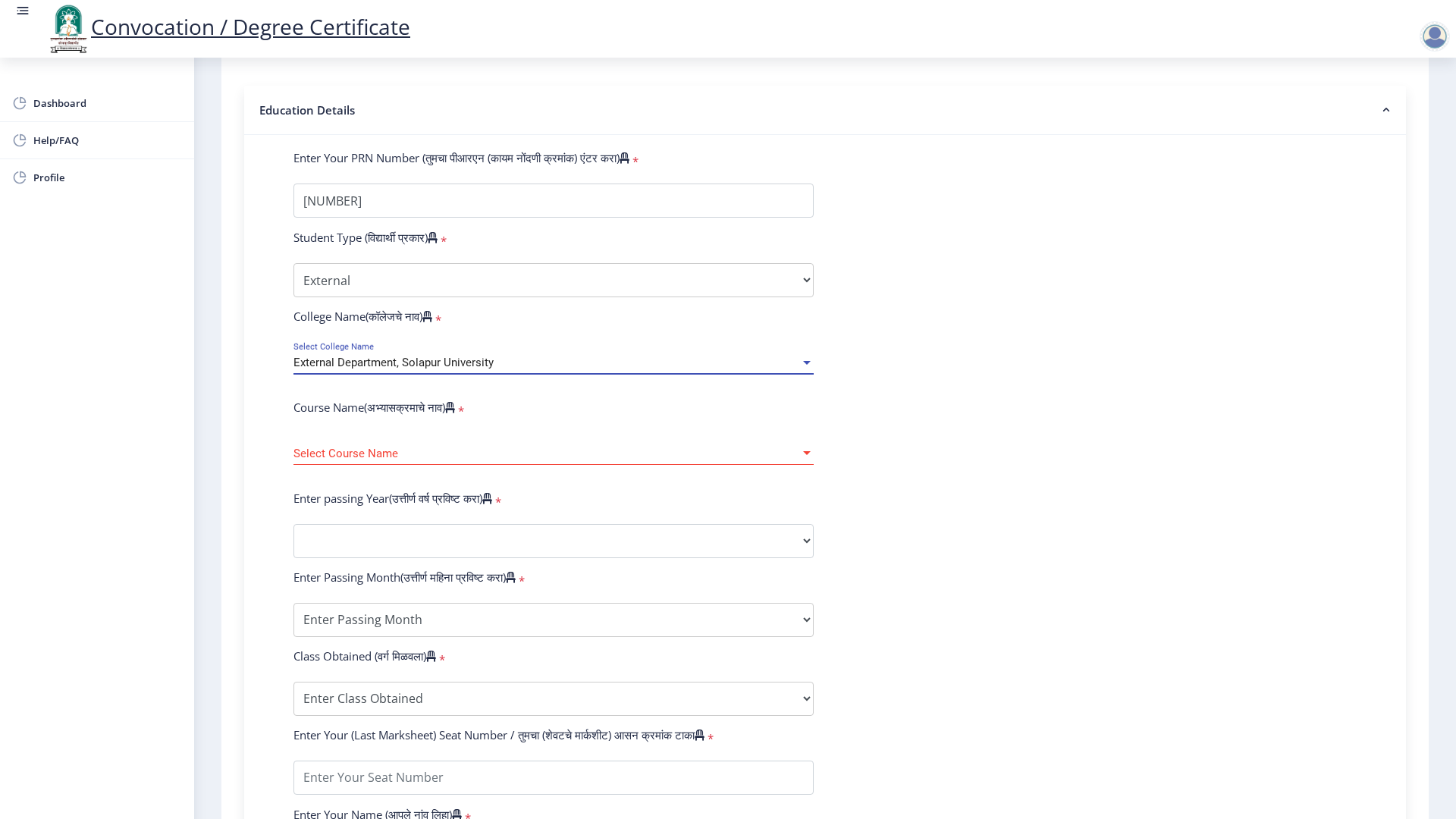 click on "Select Course Name" at bounding box center [547, 453] 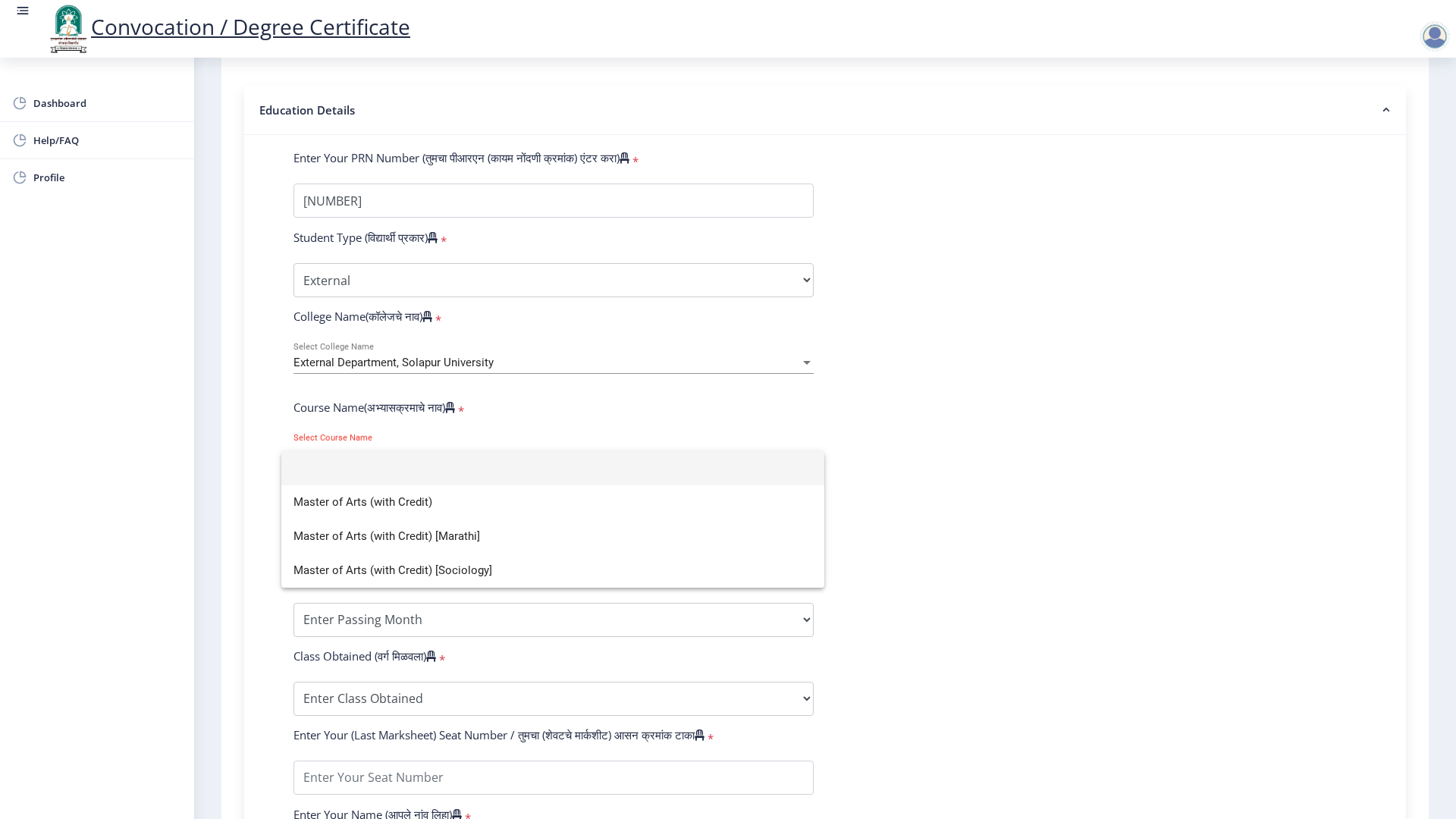 click 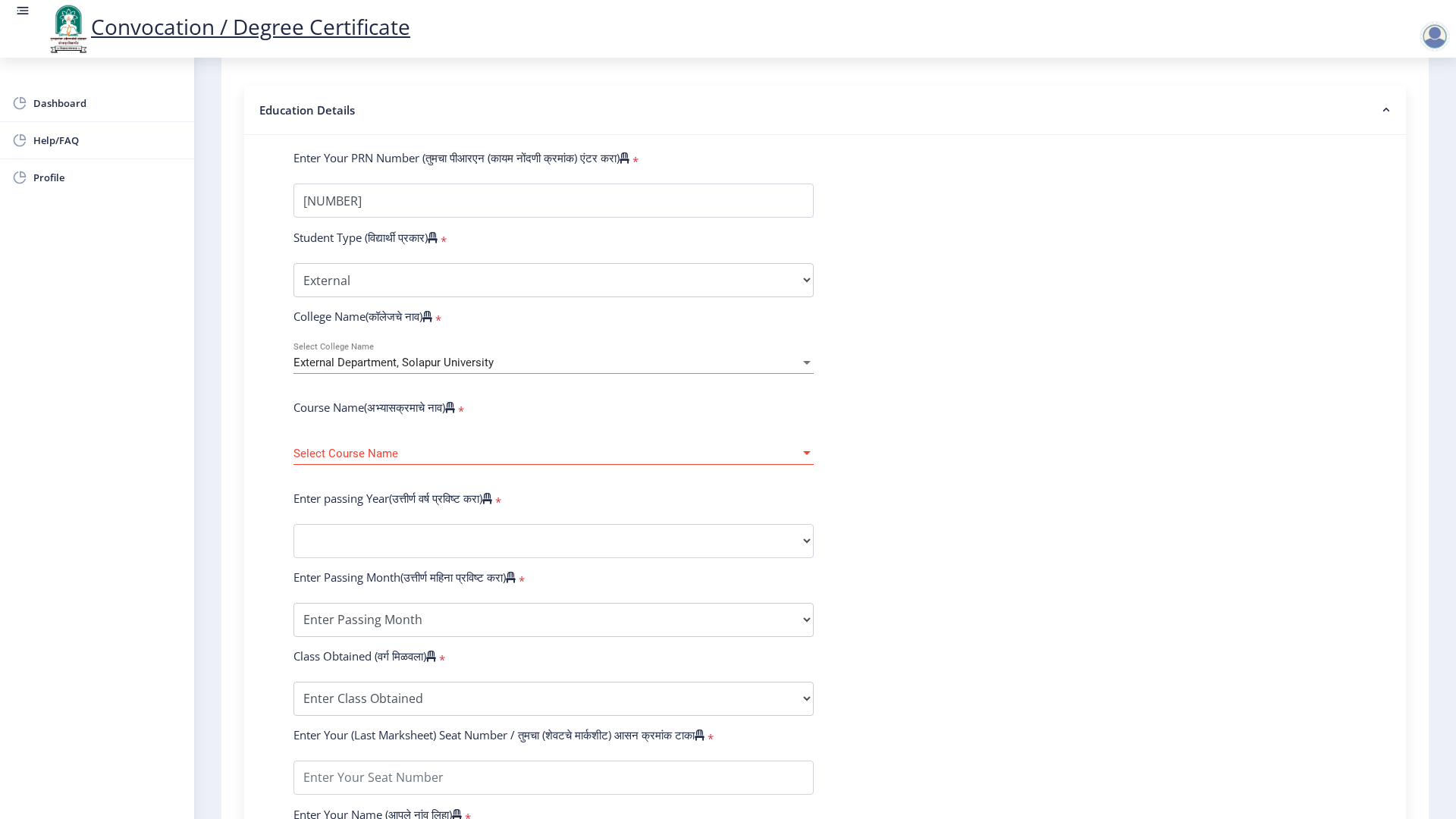 click on "External Department, Solapur University Select College Name" 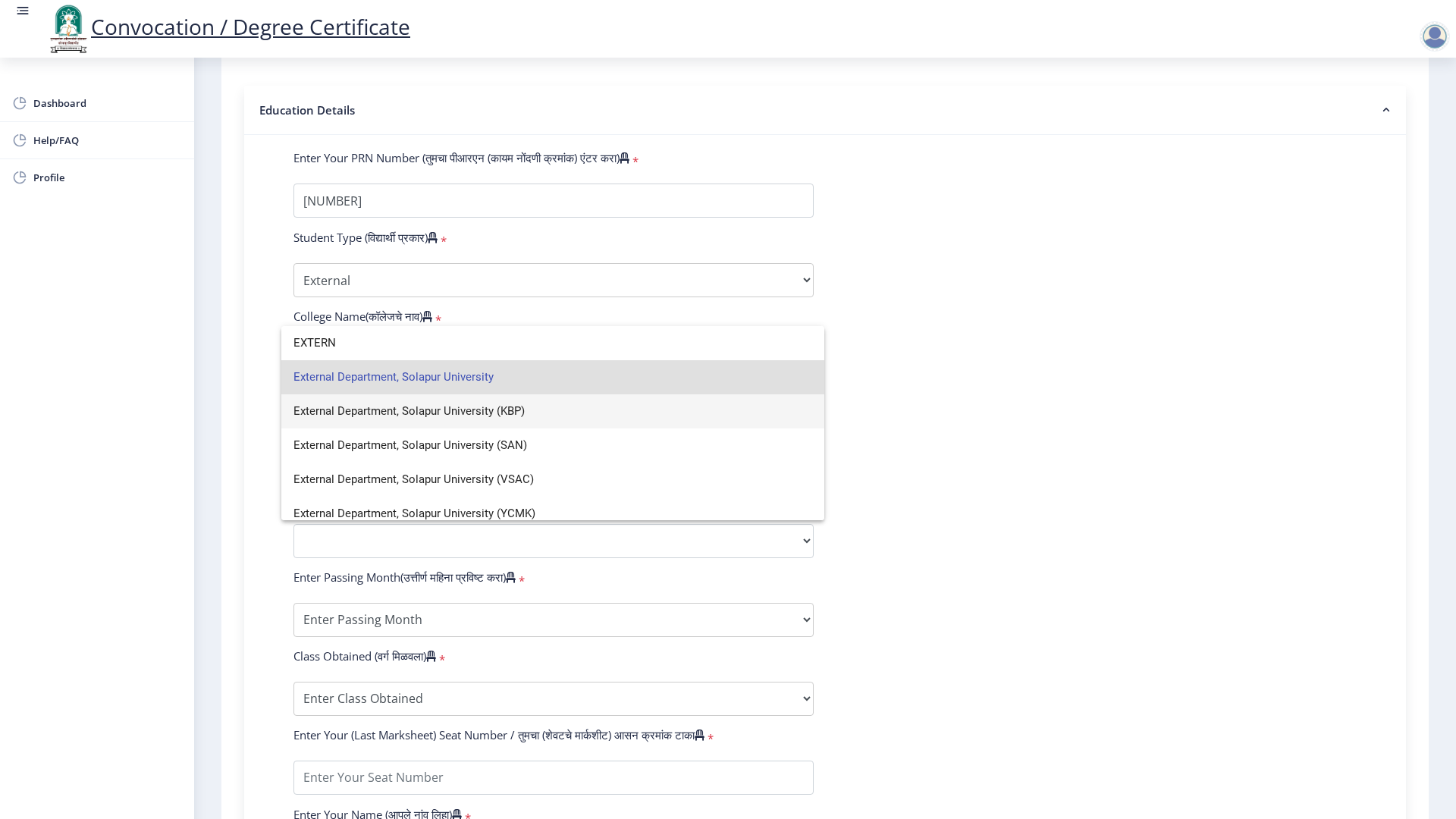click on "External Department, Solapur University (KBP)" at bounding box center (553, 411) 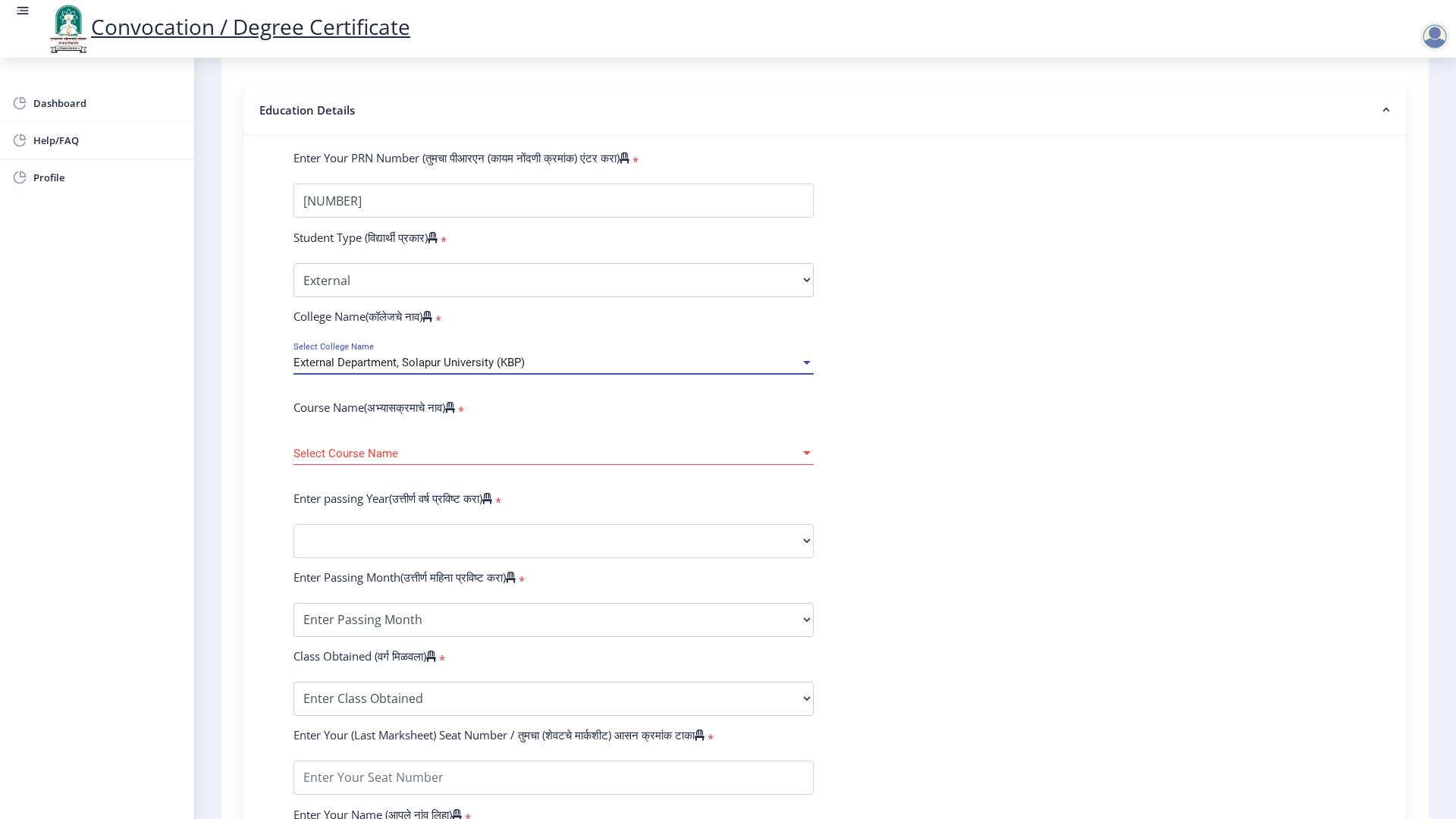 click on "Select Course Name Select Course Name" 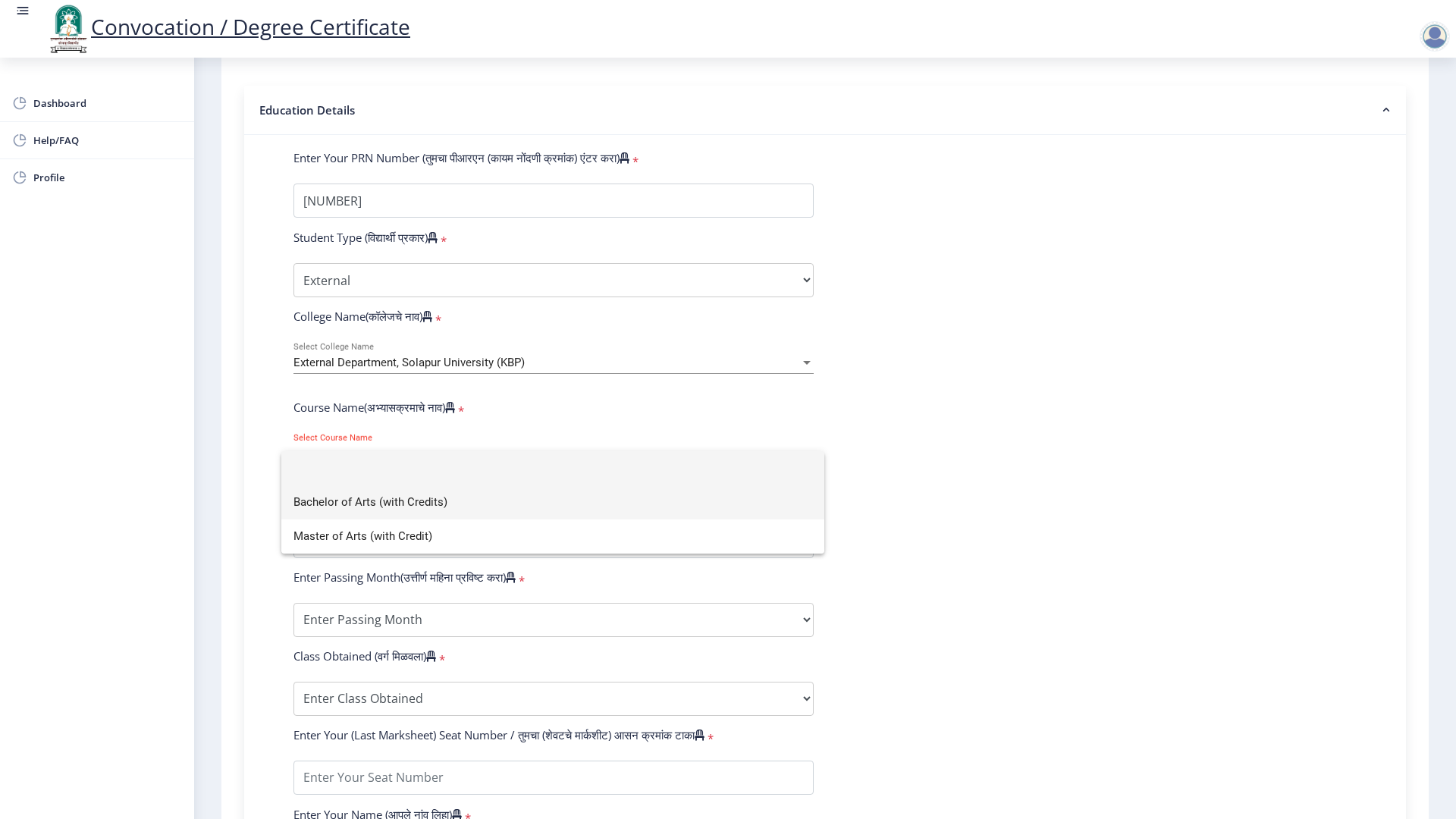 click on "Bachelor of Arts (with Credits)" at bounding box center [553, 502] 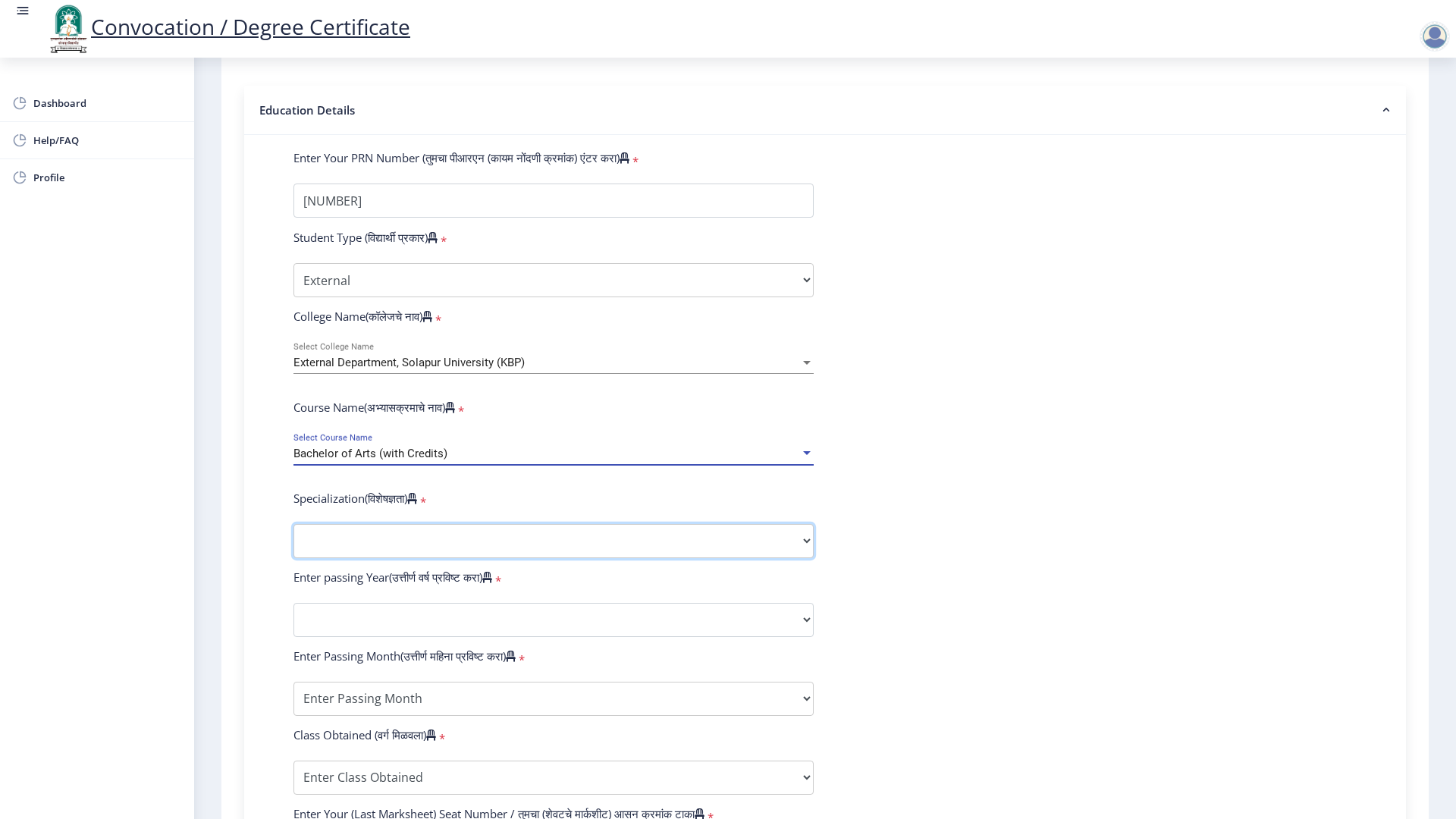 click on "Specialization English Geography Hindi Marathi Music Sanskrit Urdu Ancient Indian History Culture & Archaeology Economics History Physical Education Political Science Psychology Sociology Kannada Philosophy Other" at bounding box center [554, 541] 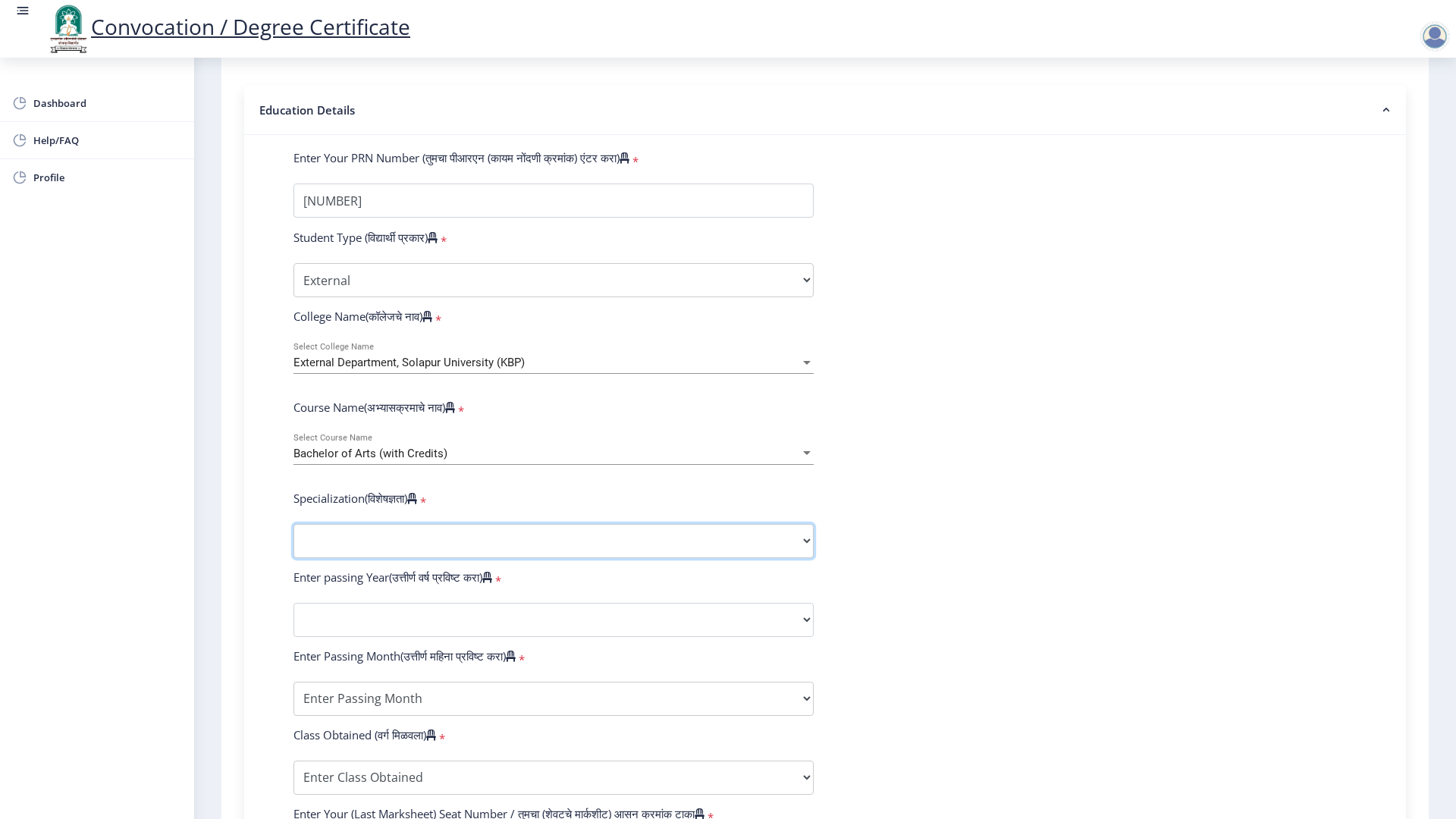 select on "English" 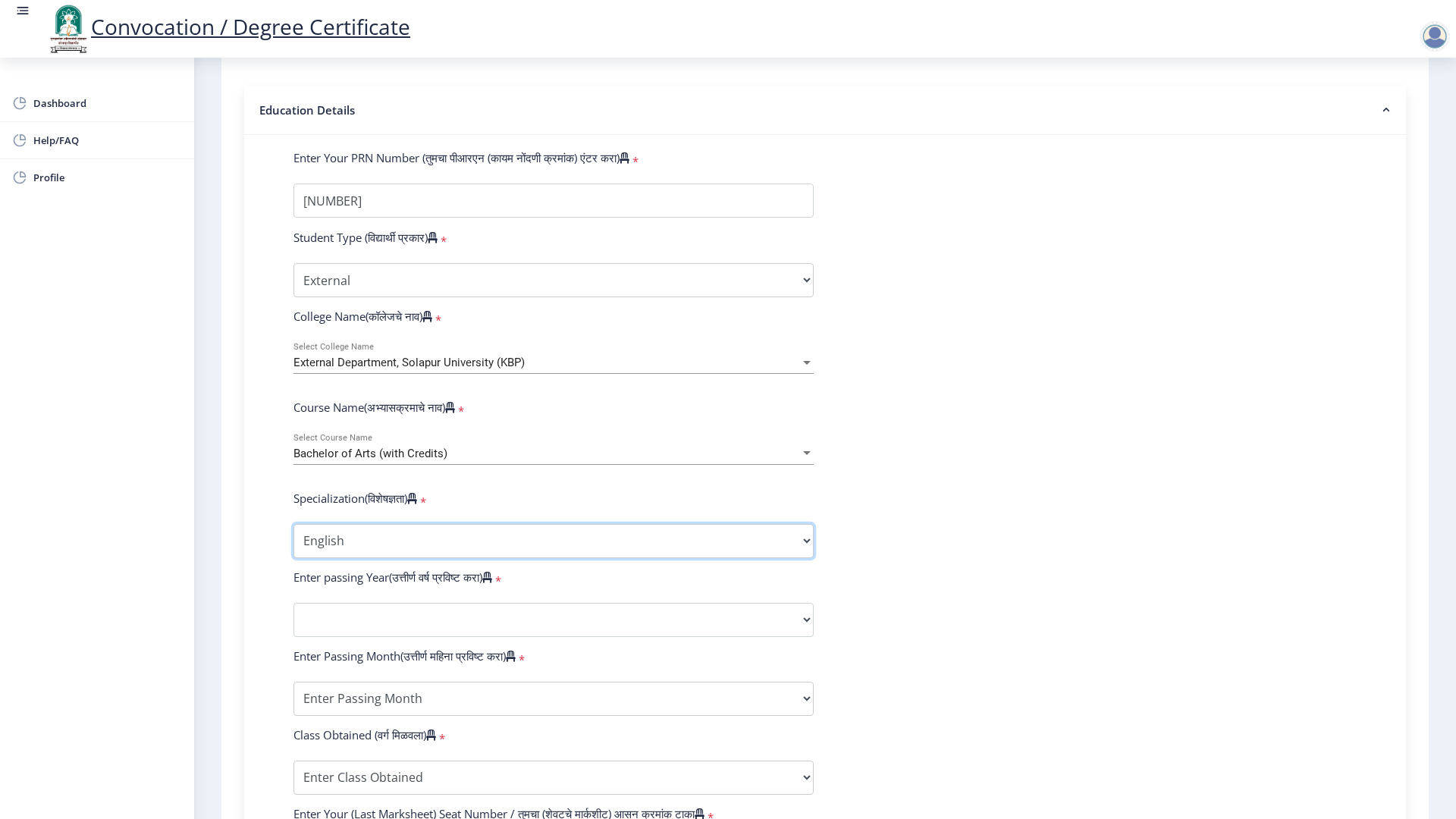 click on "Specialization English Geography Hindi Marathi Music Sanskrit Urdu Ancient Indian History Culture & Archaeology Economics History Physical Education Political Science Psychology Sociology Kannada Philosophy Other" at bounding box center [554, 541] 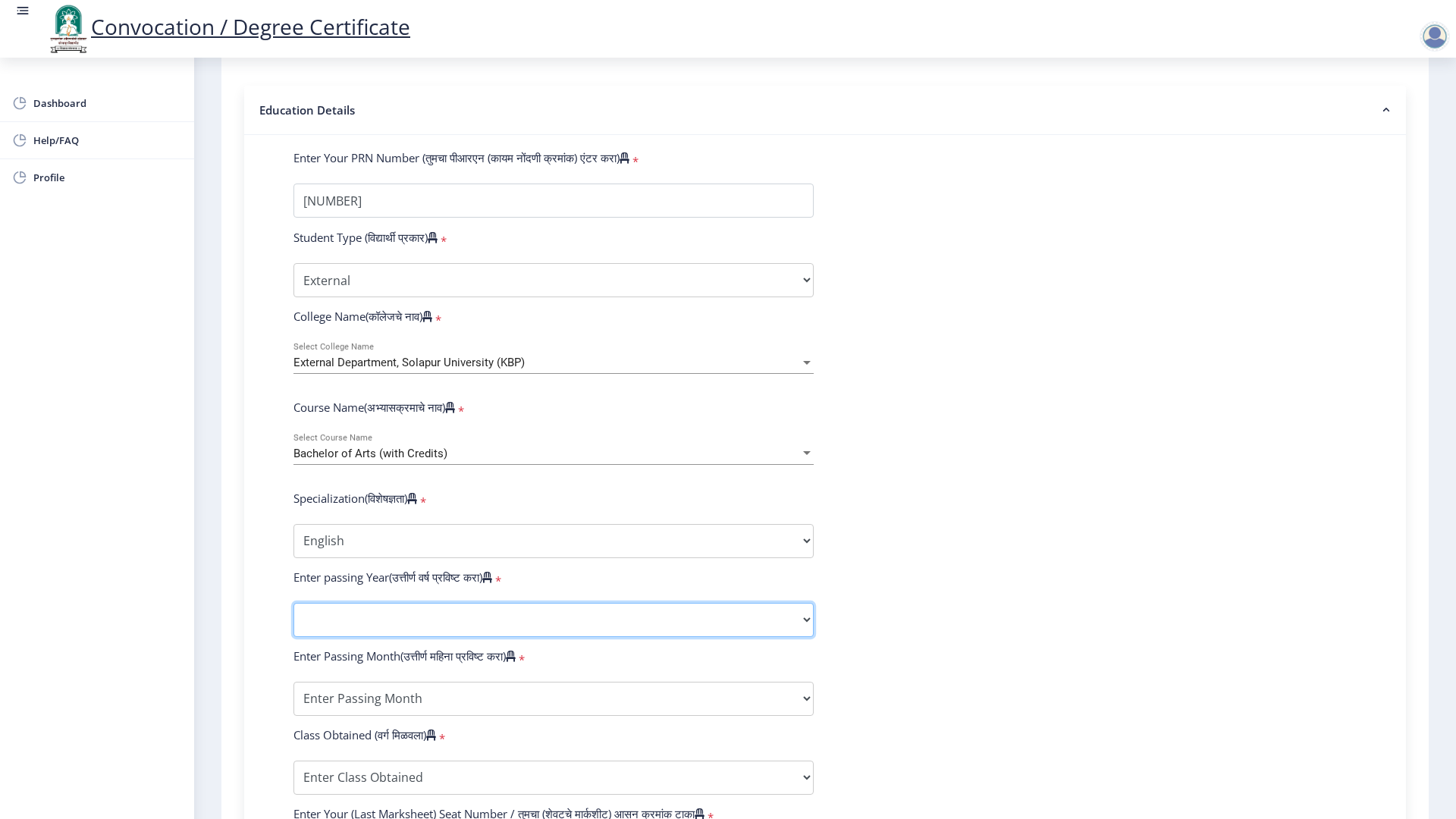 drag, startPoint x: 357, startPoint y: 621, endPoint x: 366, endPoint y: 623, distance: 9.21954 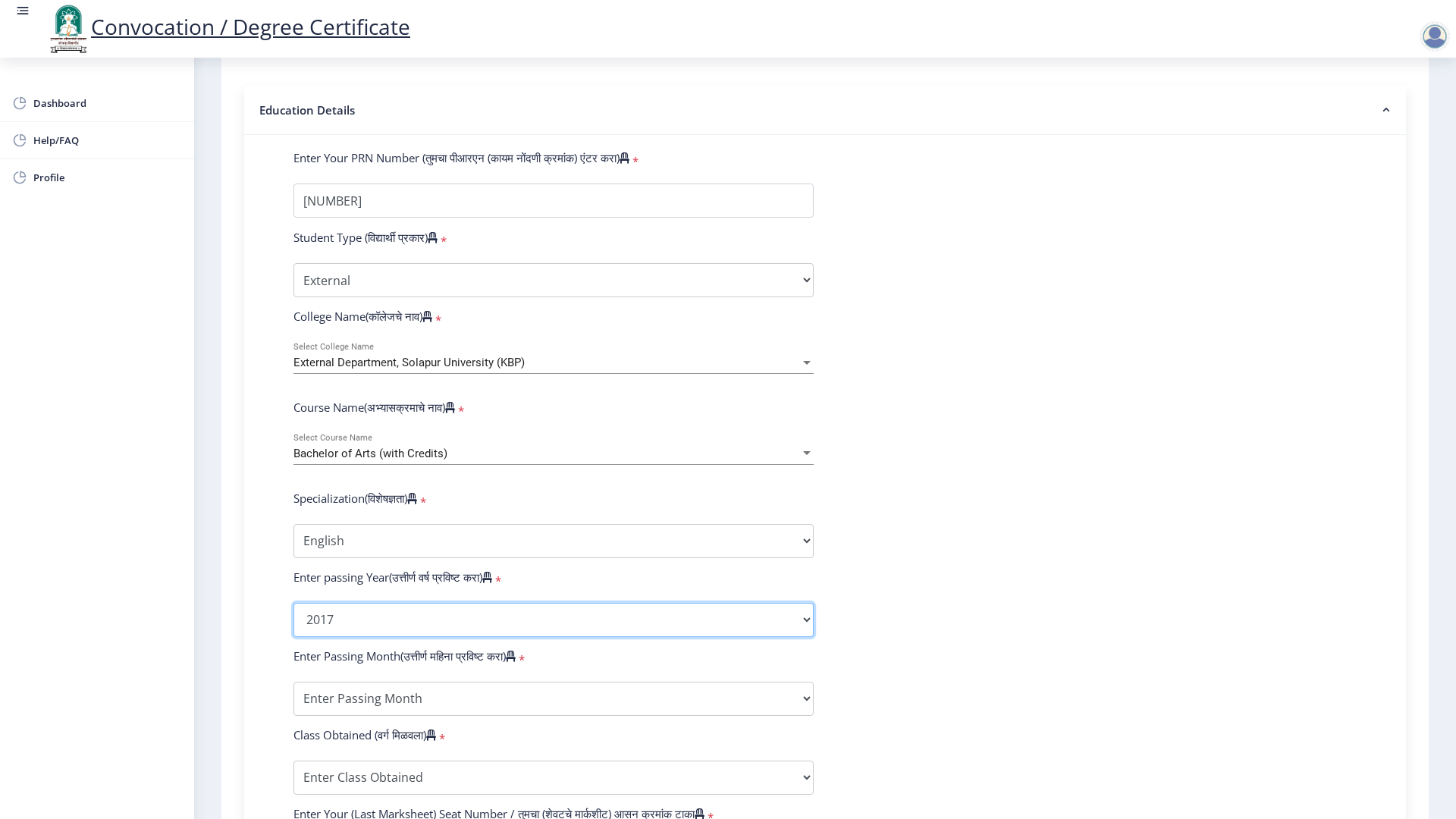 click on "2025   2024   2023   2022   2021   2020   2019   2018   2017   2016   2015   2014   2013   2012   2011   2010   2009   2008   2007   2006   2005   2004   2003   2002   2001   2000   1999   1998   1997   1996   1995   1994   1993   1992   1991   1990   1989   1988   1987   1986   1985   1984   1983   1982   1981   1980   1979   1978   1977   1976" 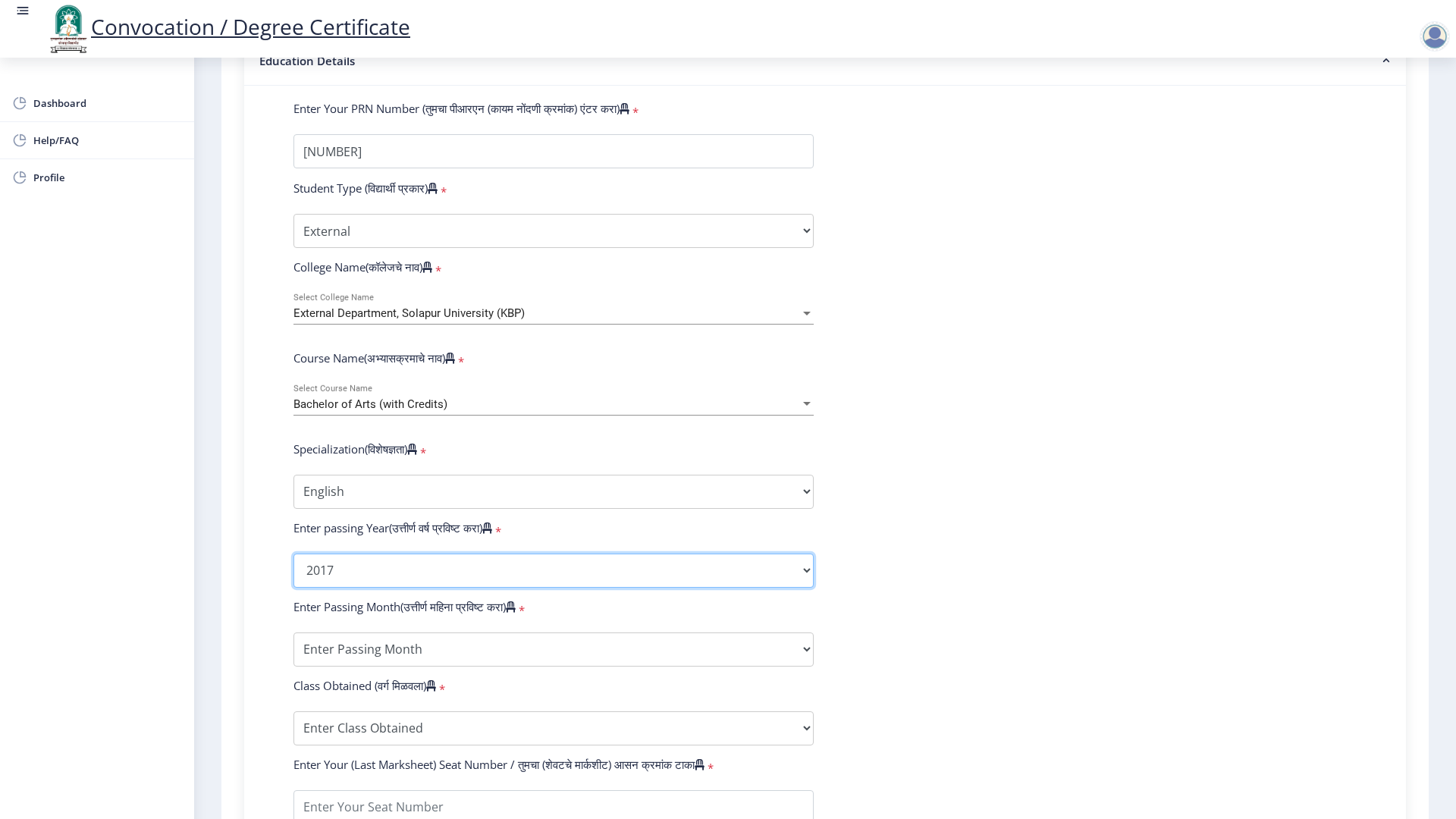 scroll, scrollTop: 379, scrollLeft: 0, axis: vertical 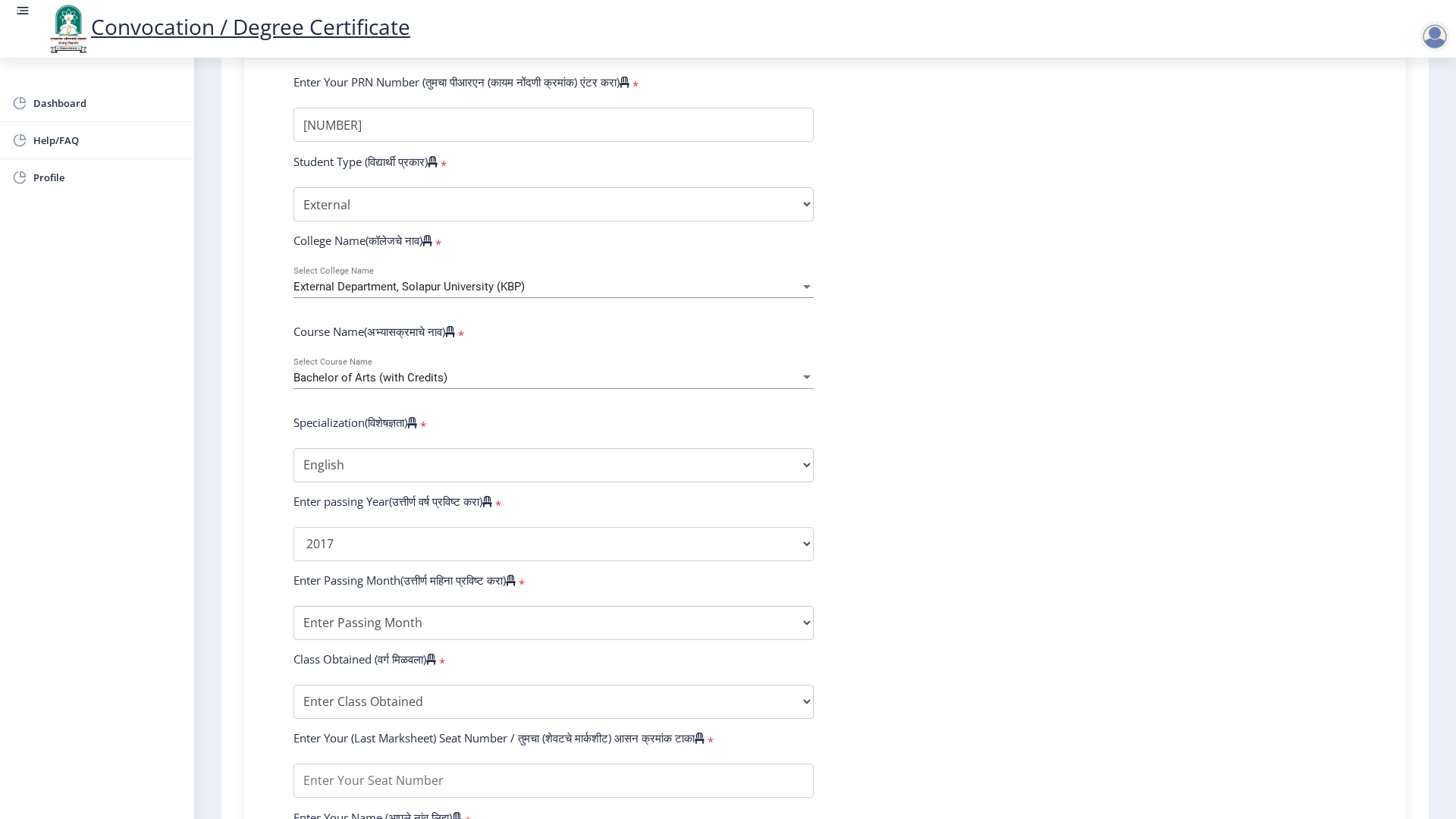 click on "Enter Your PRN Number (तुमचा पीआरएन (कायम नोंदणी क्रमांक) एंटर करा) * Student Type (विद्यार्थी प्रकार) * Select Student Type Regular External College Name(कॉलेजचे नाव) * External Department, Solapur University (KBP) Select College Name Course Name(अभ्यासक्रमाचे नाव) * Bachelor of Arts (with Credits) Select Course Name Specialization(विशेषज्ञता) * Specialization English Geography Hindi Marathi Music Sanskrit Urdu Ancient Indian History Culture ＆ Archaeology Economics History Physical Education Political Science Psychology Sociology Kannada Philosophy Other Enter passing Year(उत्तीर्ण वर्ष प्रविष्ट करा) * 2025 2024 2023 2022 2021 2020 2019 2018 2017 2016 2015 2014 2013 2012 2011 2010 2009 2008 2007 2006 2005 2004 2003 * May" 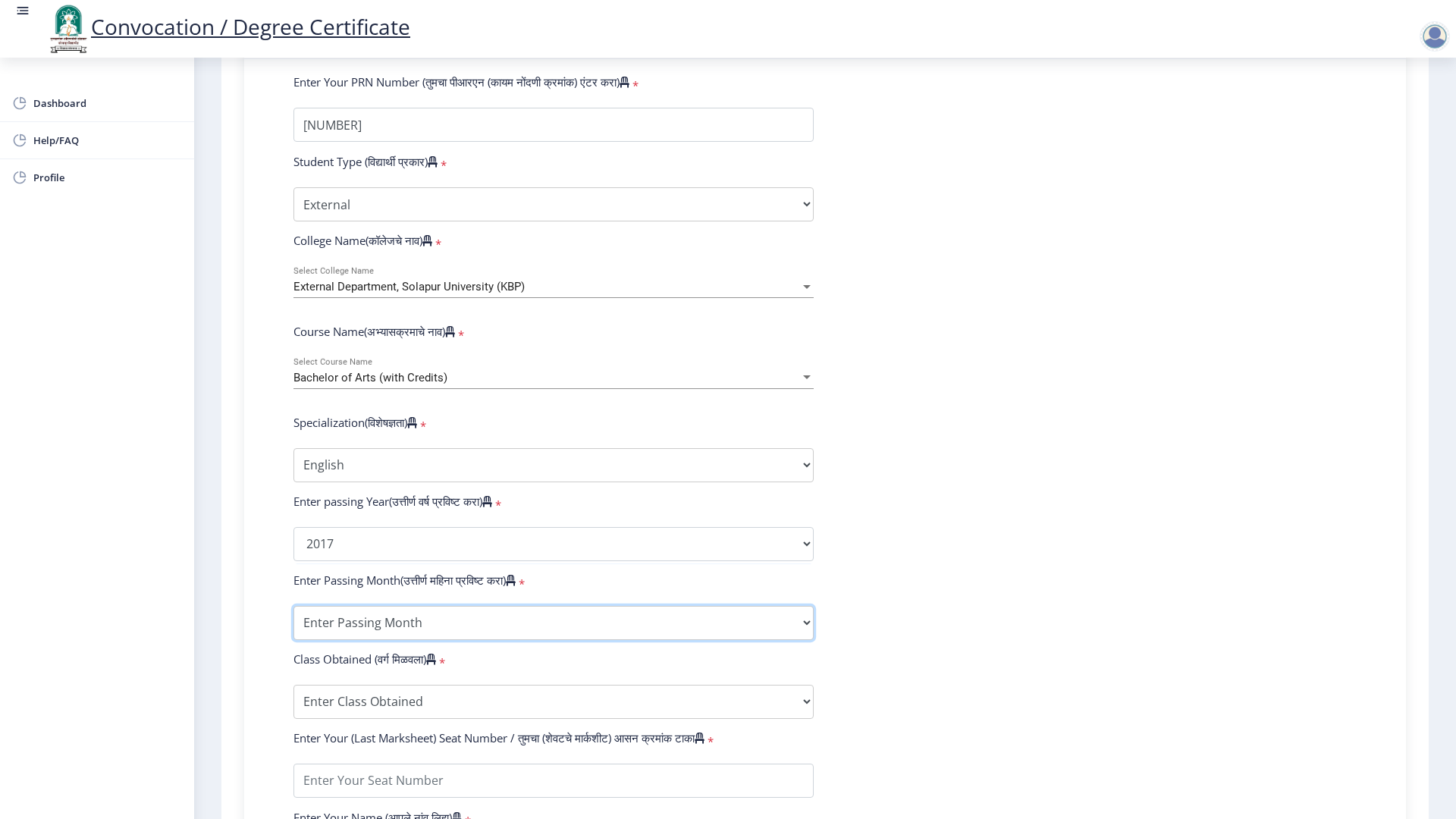 click on "Enter Passing Month March April May October November December" at bounding box center [554, 623] 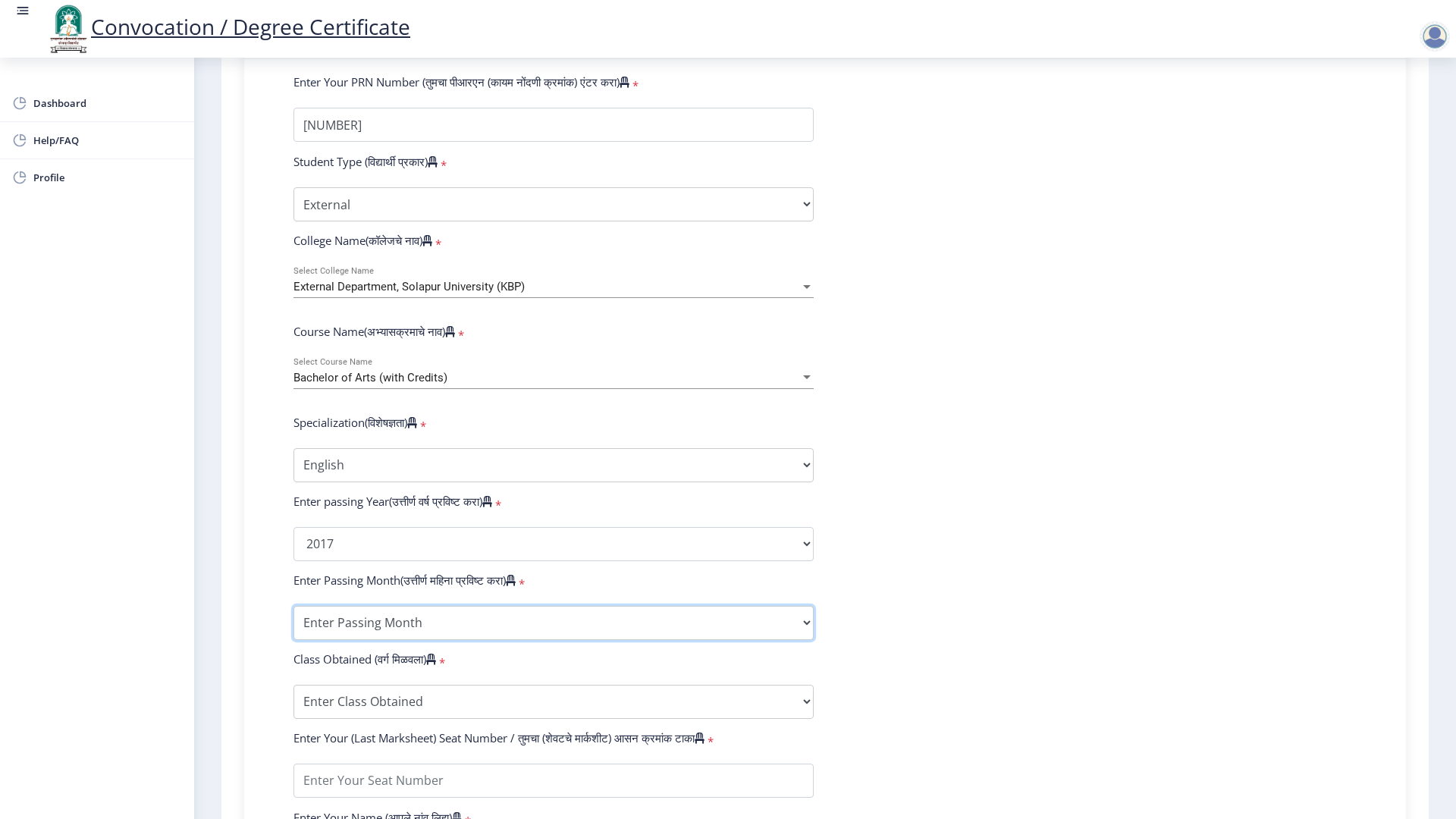 select on "March" 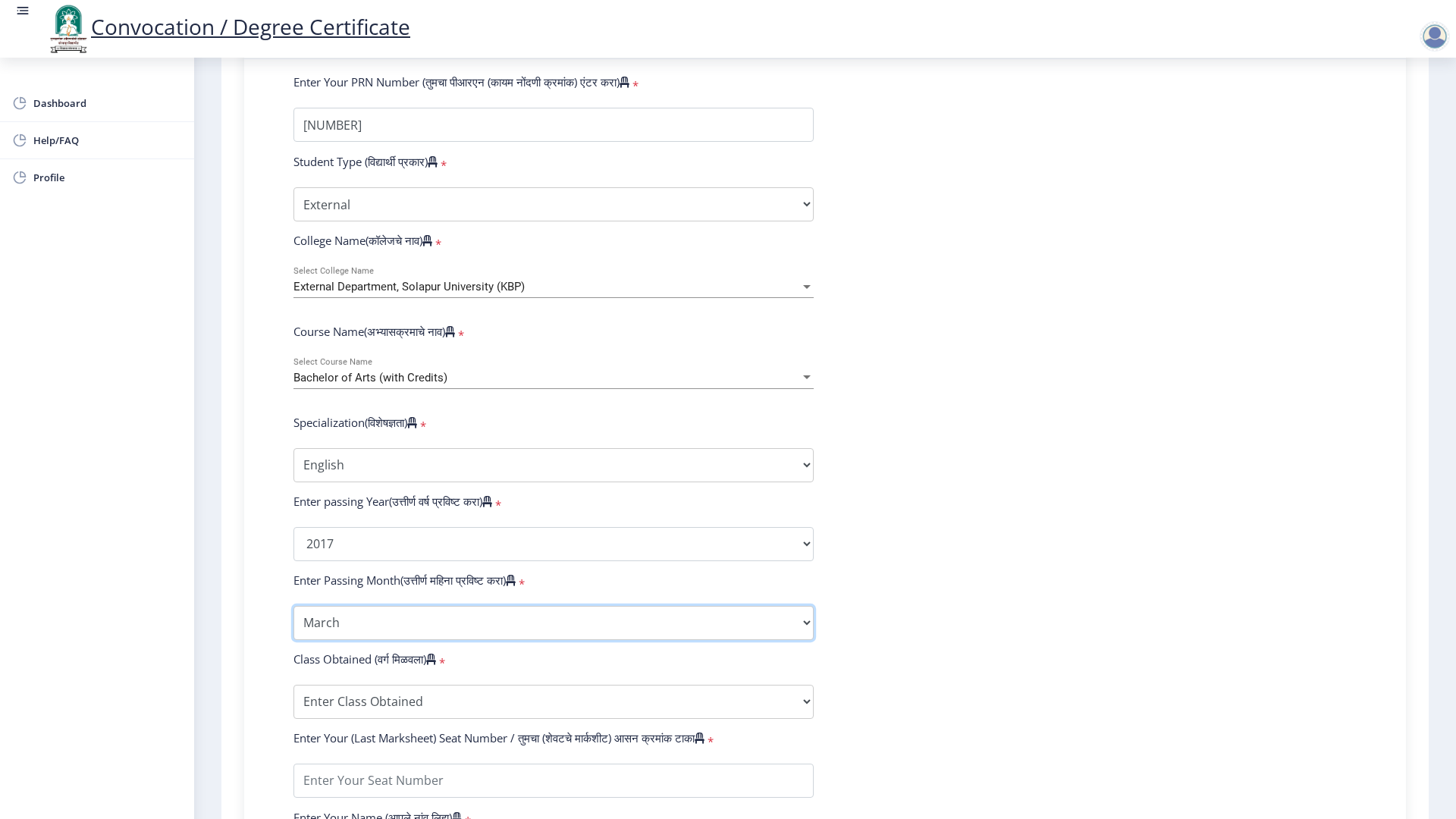 click on "Enter Passing Month March April May October November December" at bounding box center [554, 623] 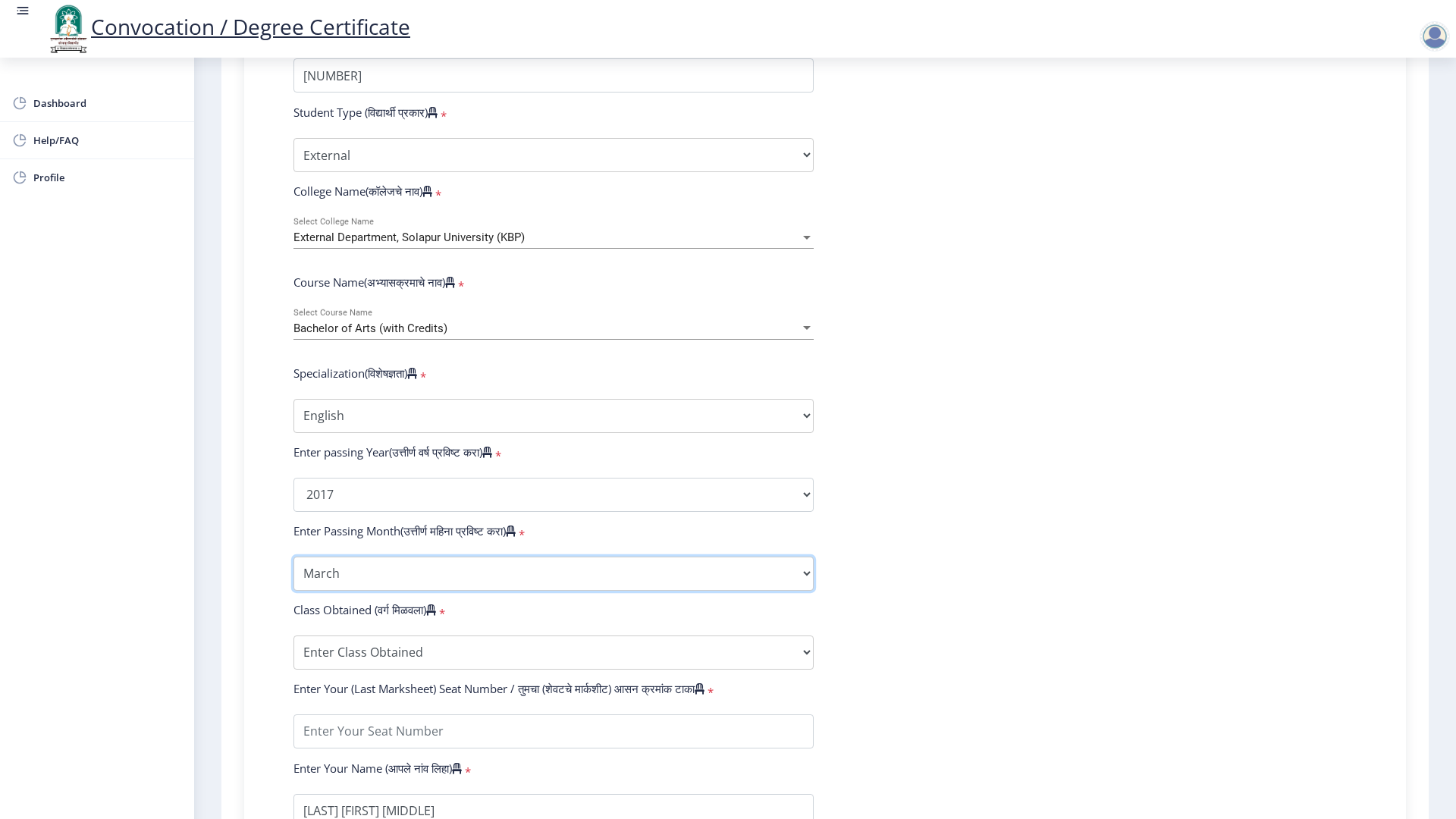 scroll, scrollTop: 455, scrollLeft: 0, axis: vertical 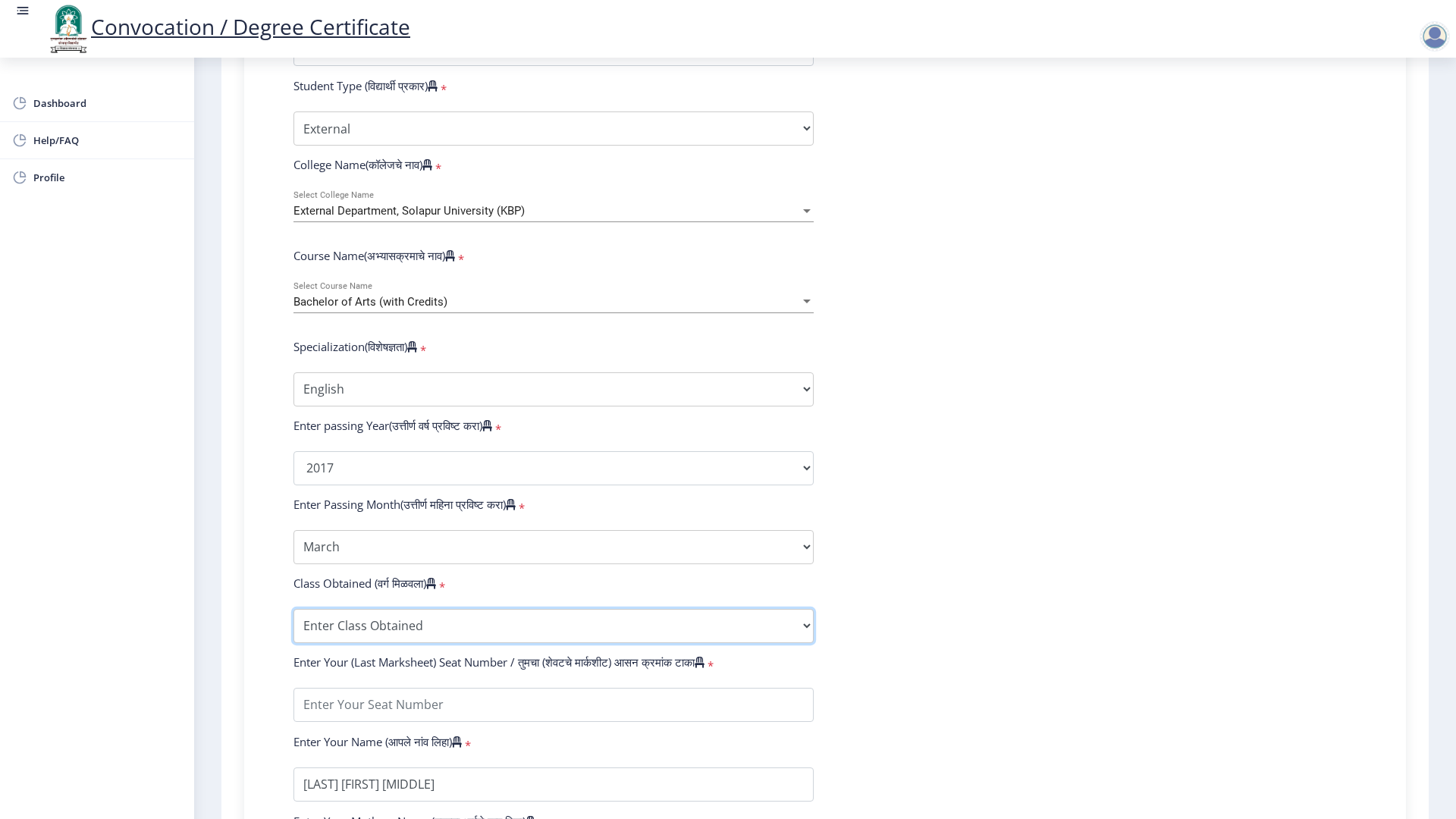 click on "Enter Class Obtained FIRST CLASS WITH DISTINCTION FIRST CLASS HIGHER SECOND CLASS SECOND CLASS PASS CLASS Grade O Grade A+ Grade A Grade B+ Grade B Grade C+ Grade C Grade D Grade E" at bounding box center (554, 626) 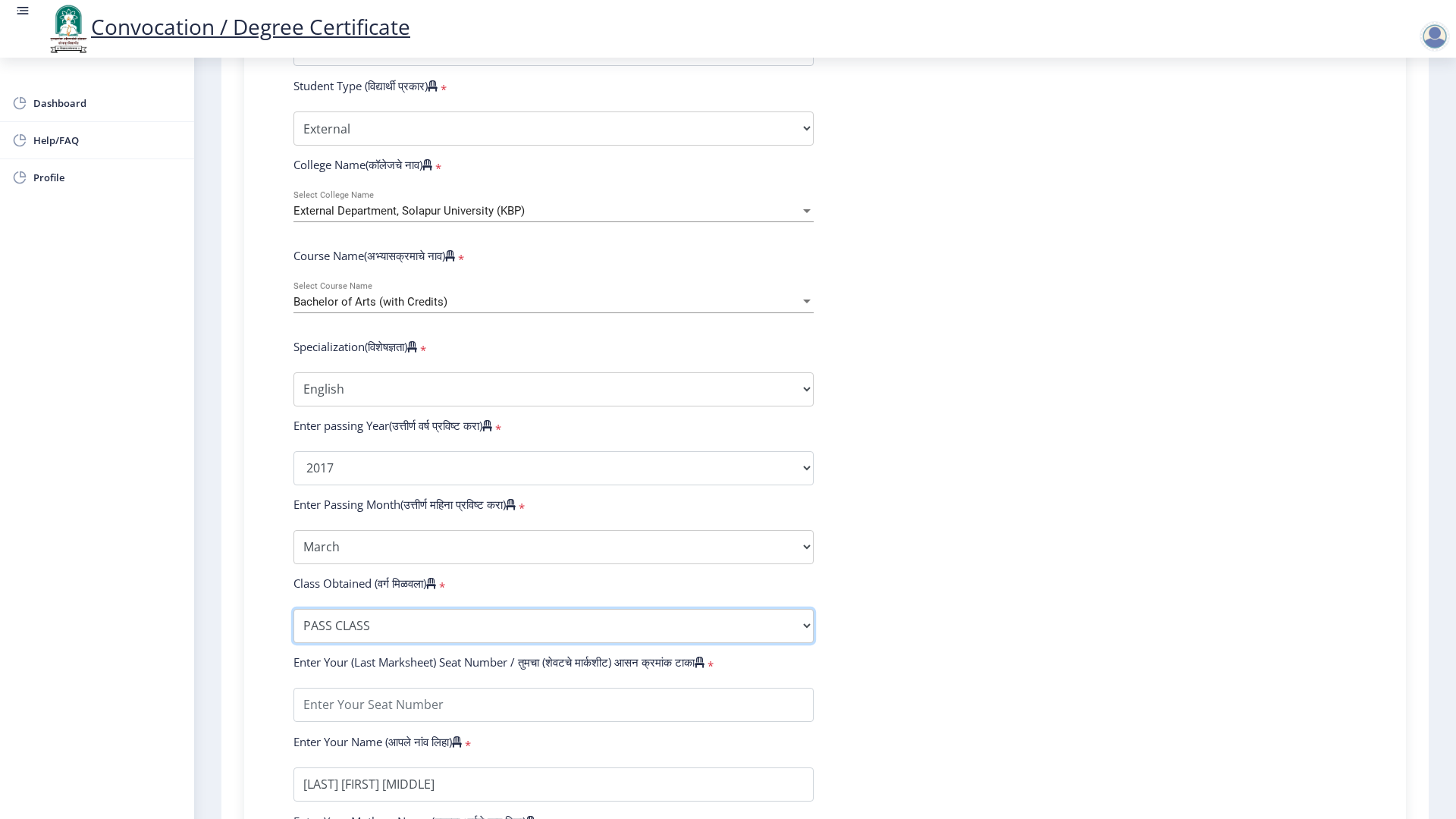 click on "Enter Class Obtained FIRST CLASS WITH DISTINCTION FIRST CLASS HIGHER SECOND CLASS SECOND CLASS PASS CLASS Grade O Grade A+ Grade A Grade B+ Grade B Grade C+ Grade C Grade D Grade E" at bounding box center (554, 626) 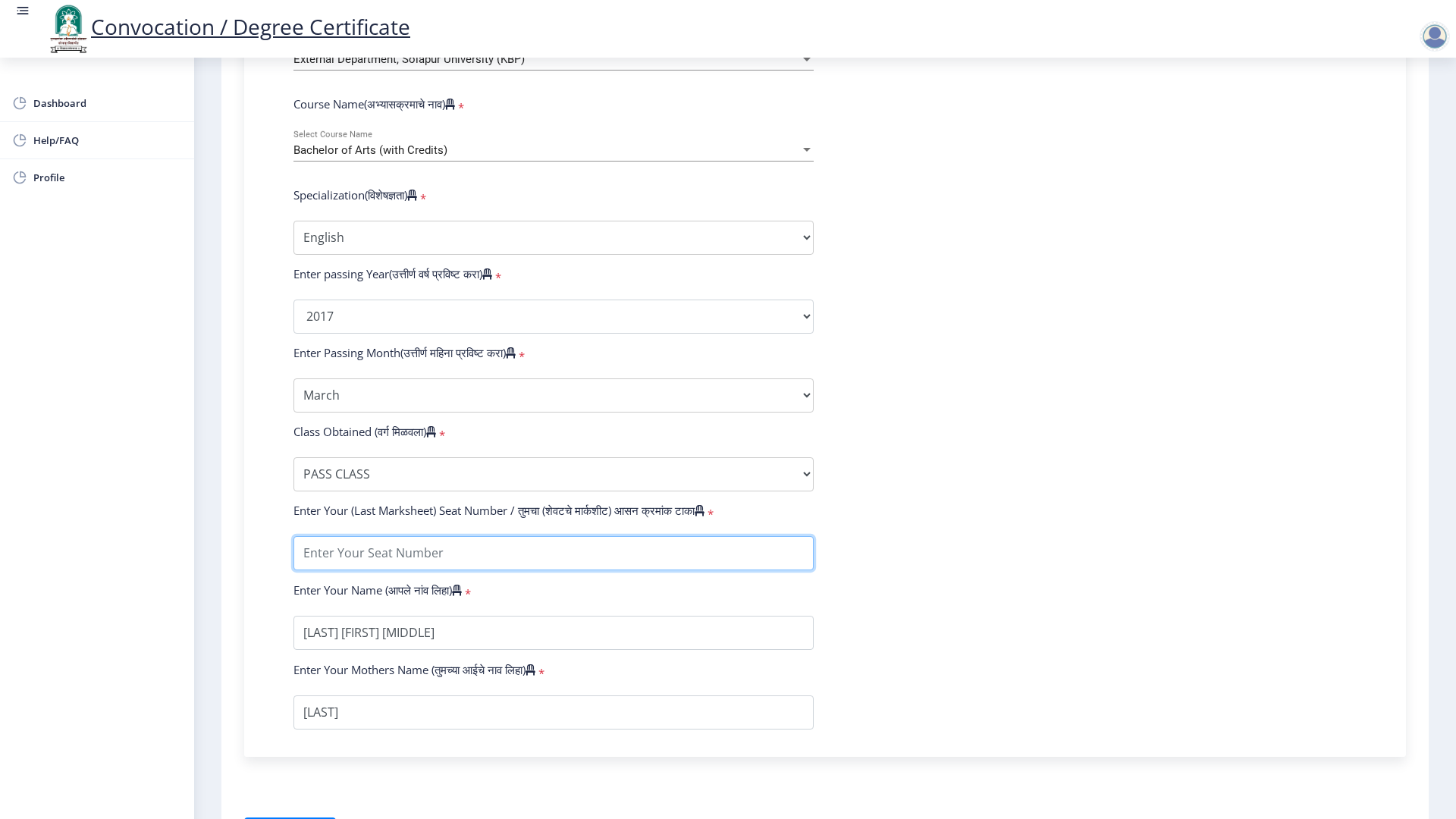 click at bounding box center [554, 553] 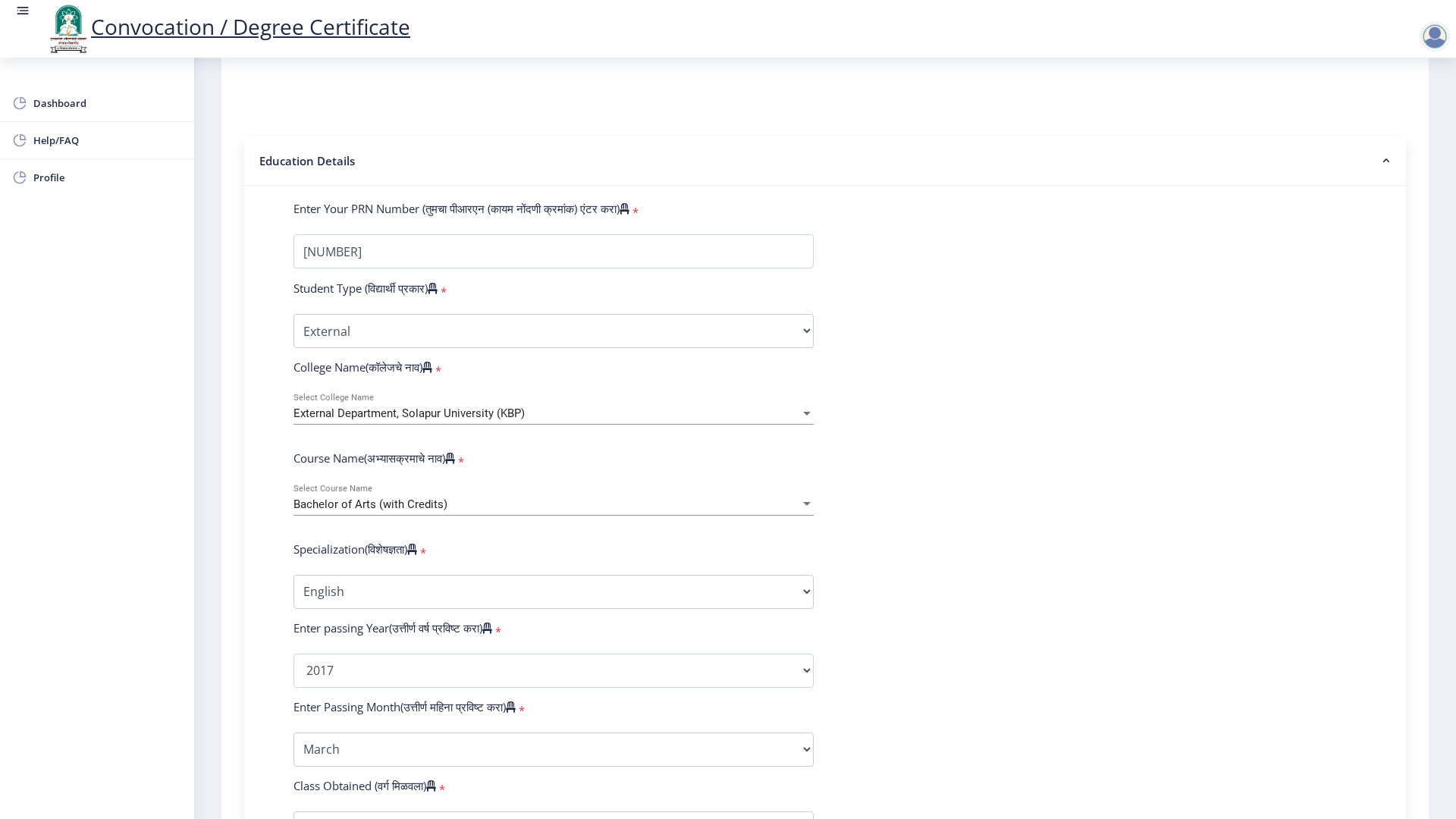 scroll, scrollTop: 228, scrollLeft: 0, axis: vertical 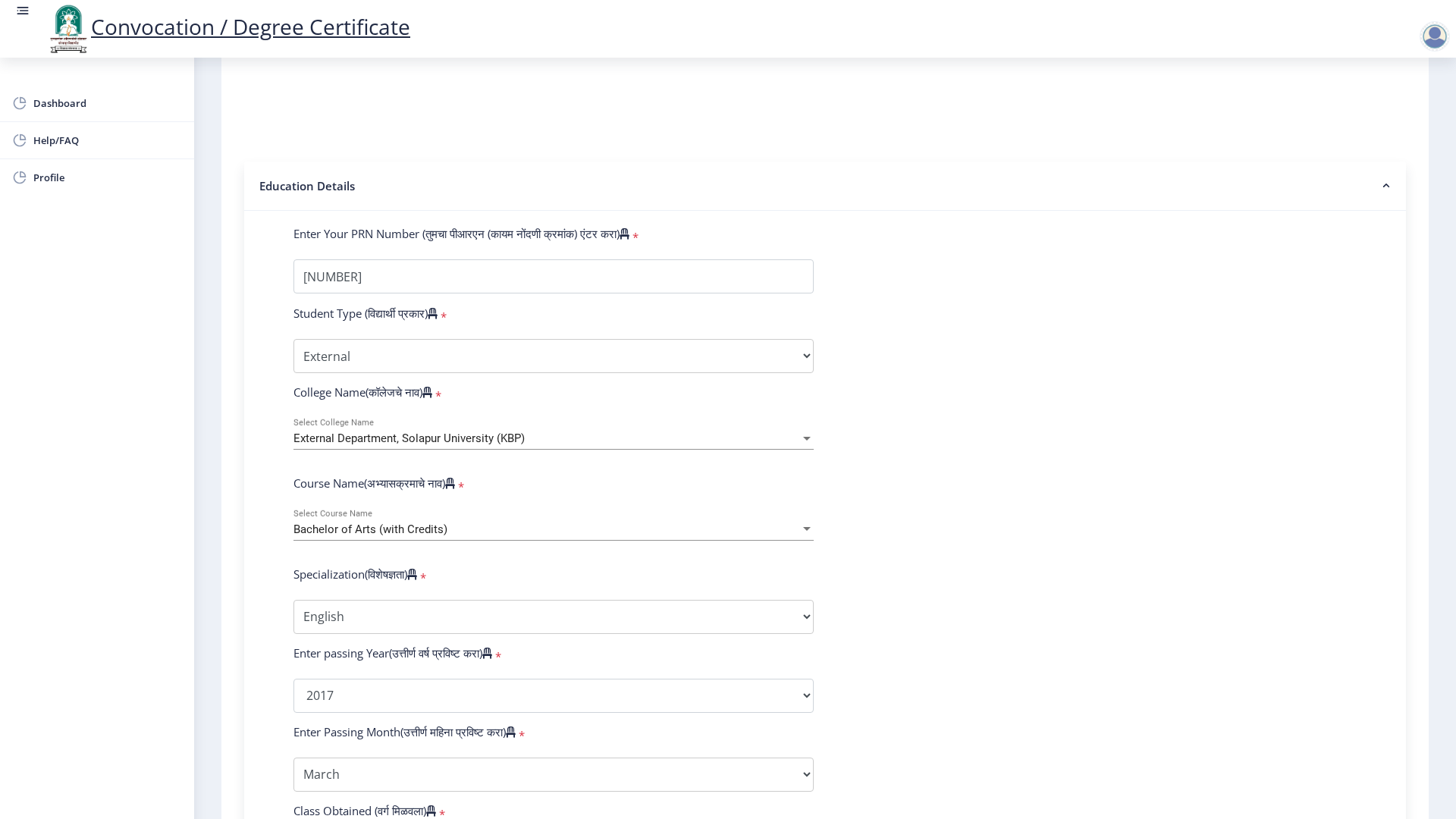 click on "External Department, Solapur University (KBP) Select College Name" 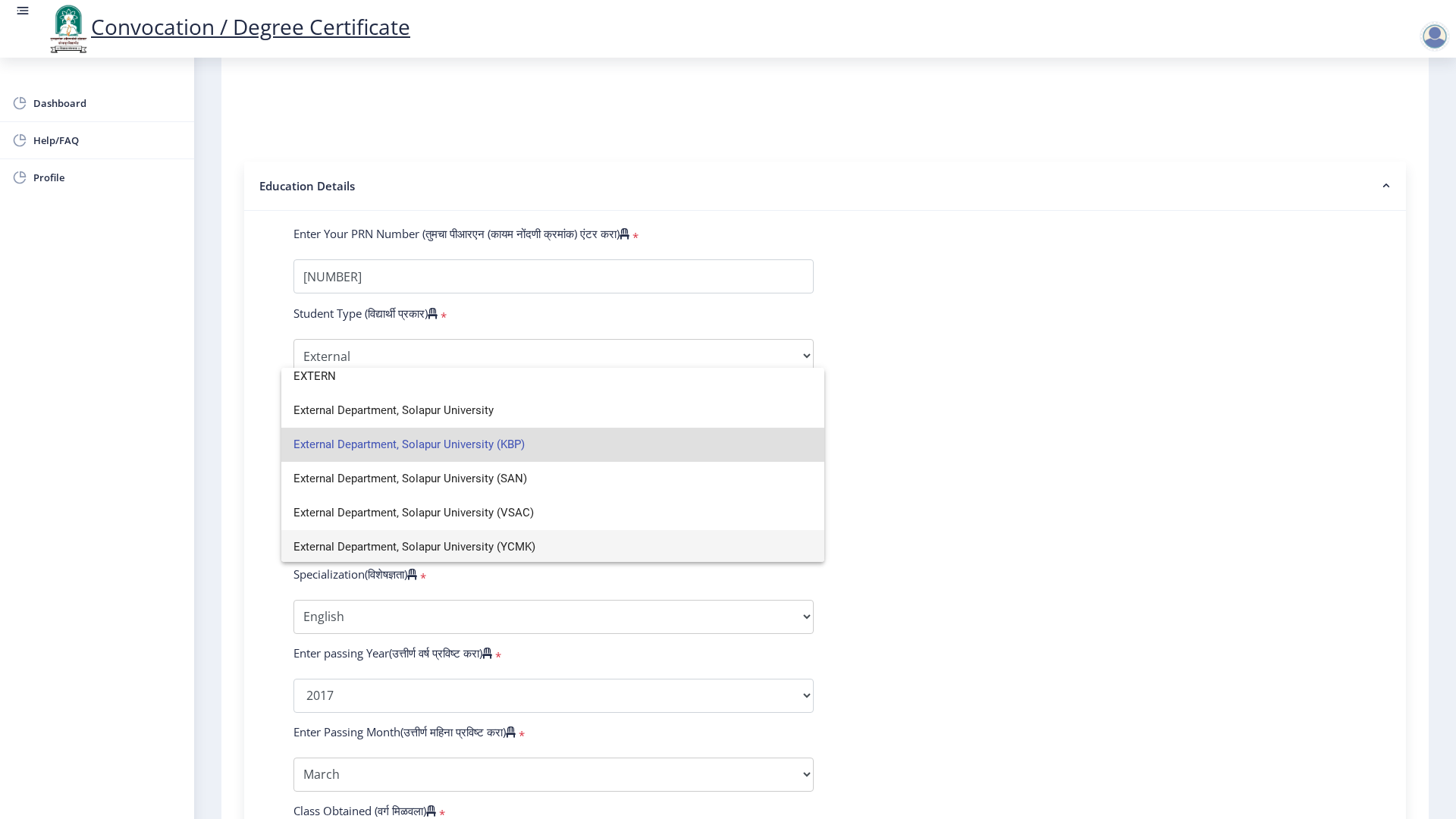 scroll, scrollTop: 11, scrollLeft: 0, axis: vertical 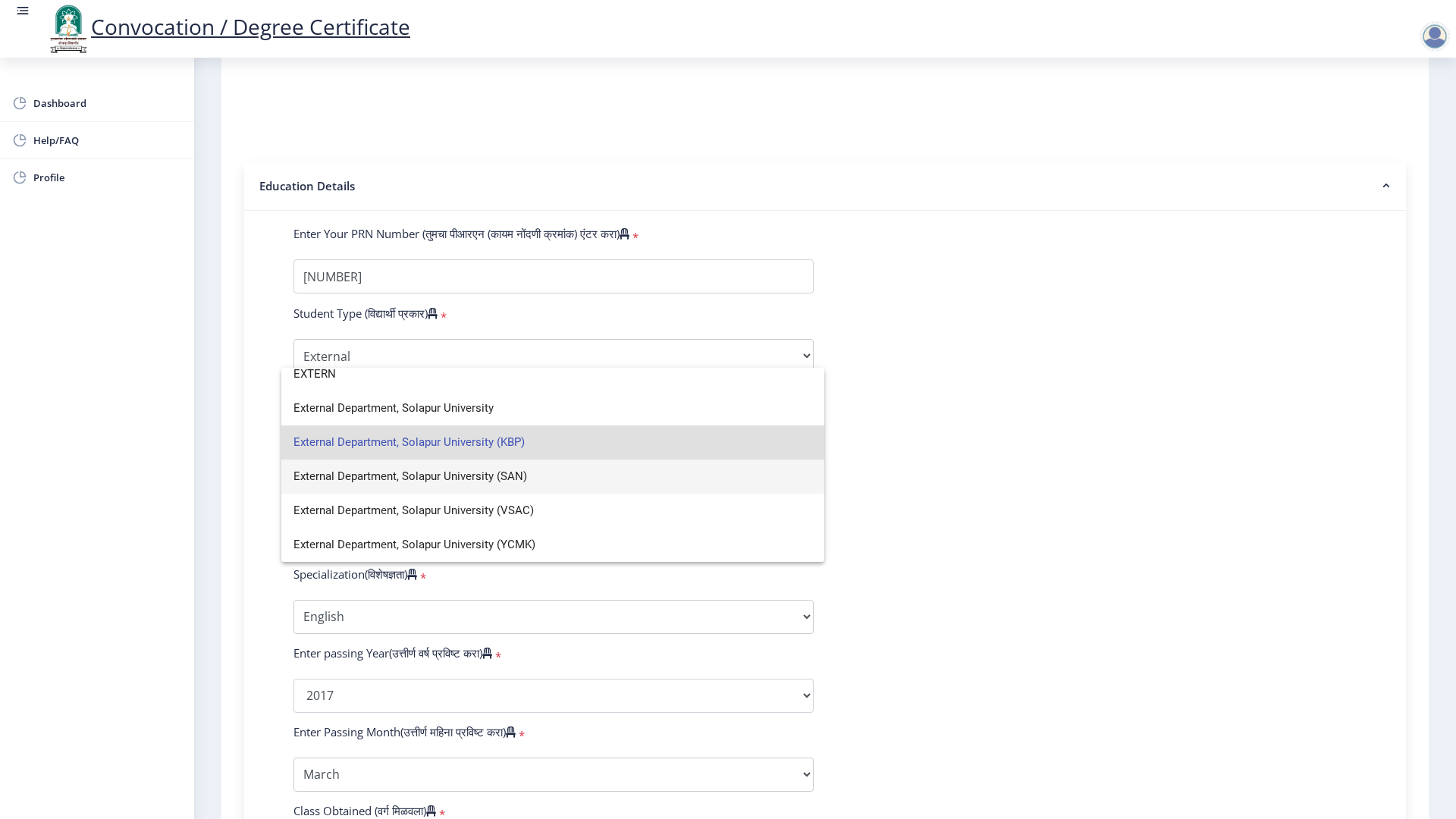 click on "External Department, Solapur University (SAN)" at bounding box center [553, 476] 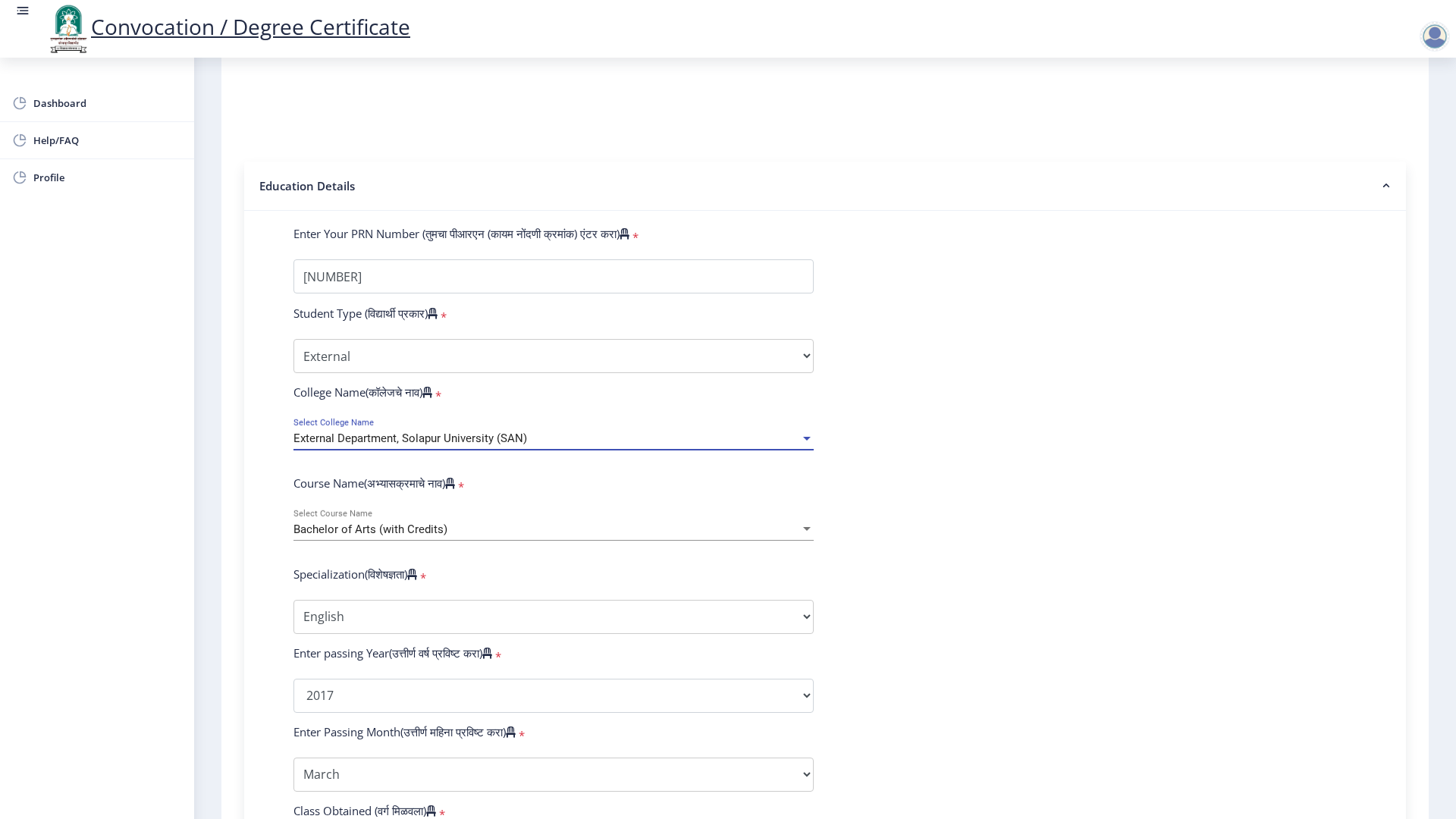 click on "External Department, Solapur University (SAN)" at bounding box center [410, 438] 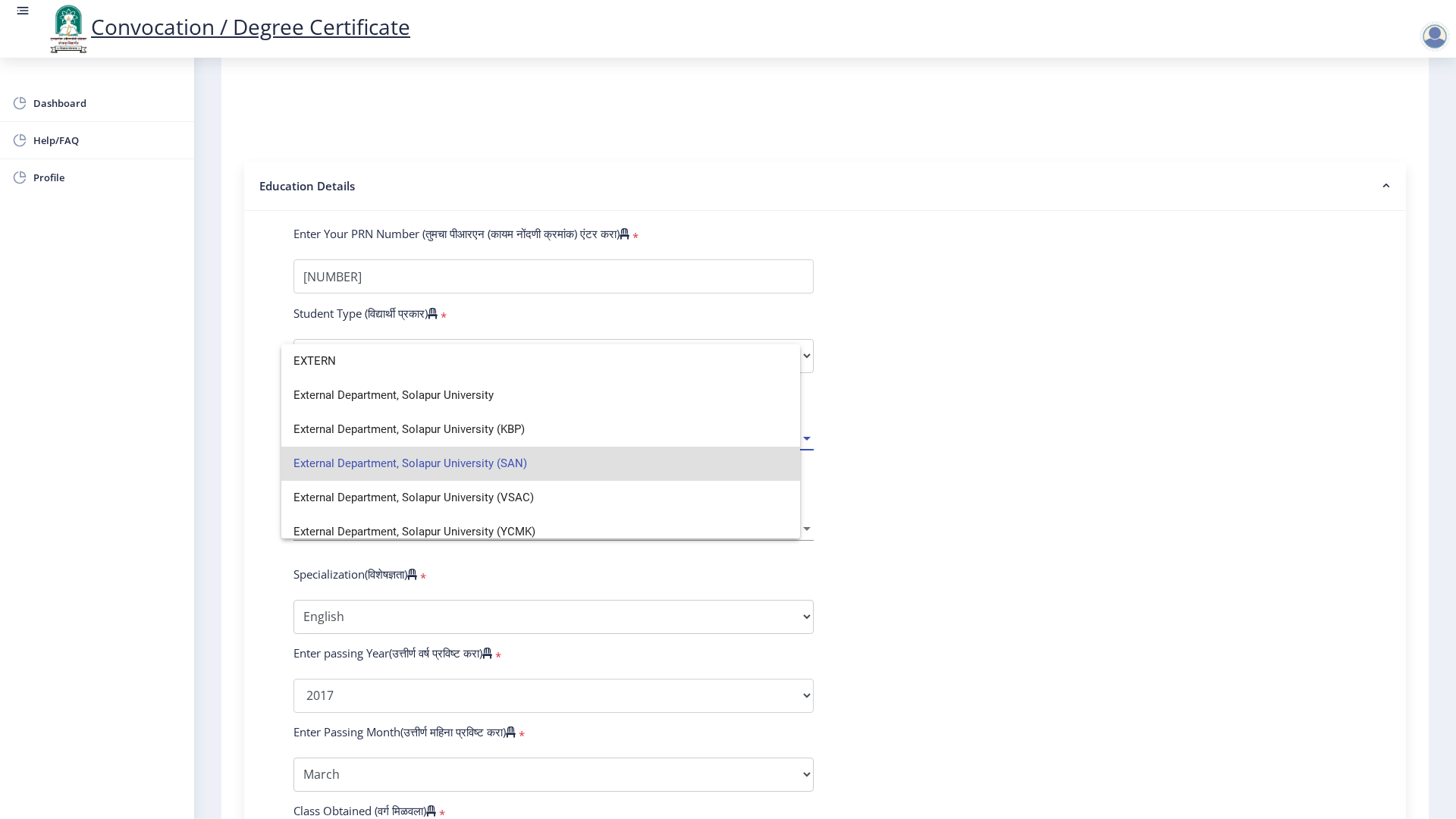 scroll, scrollTop: 0, scrollLeft: 0, axis: both 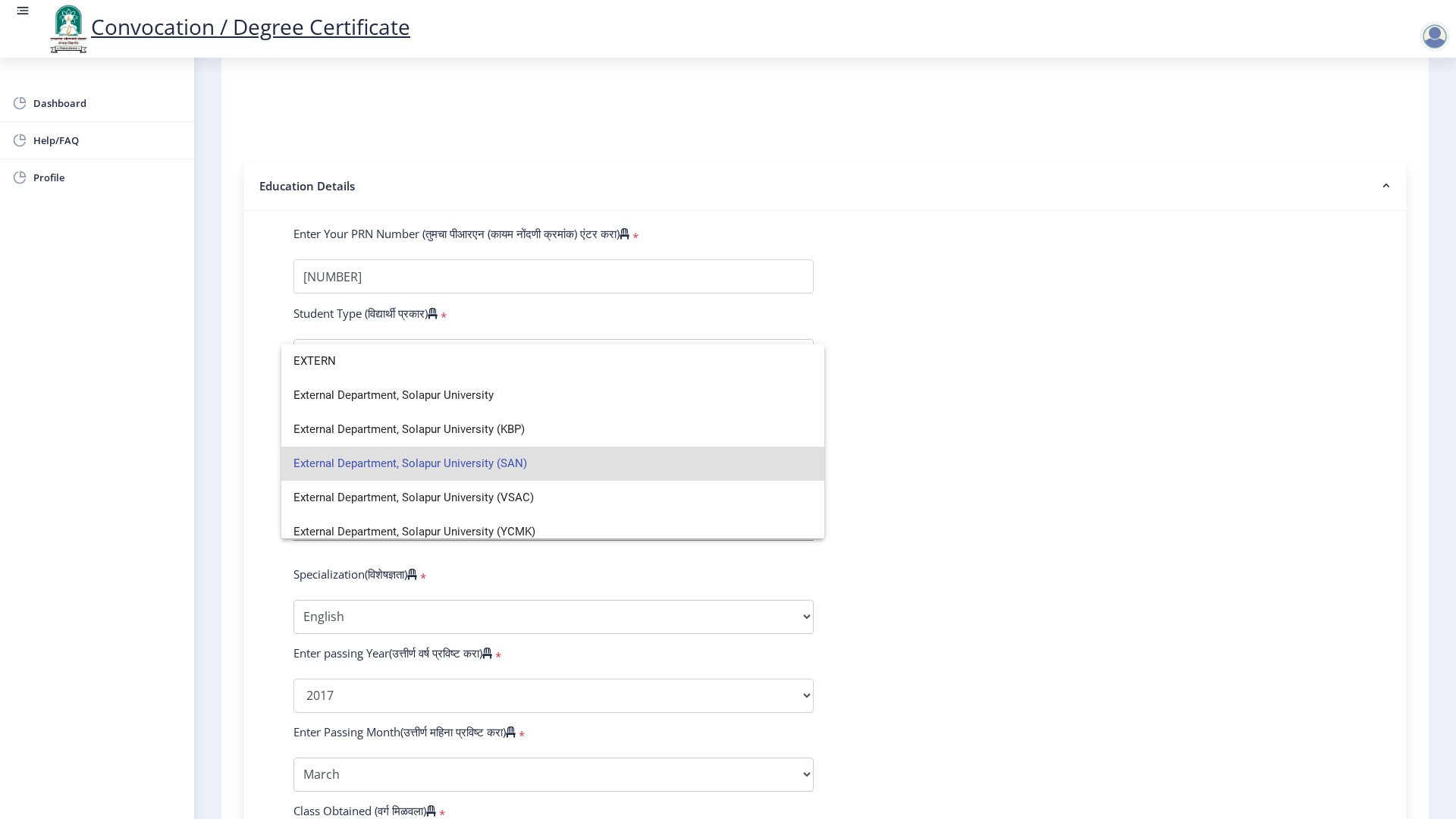 click on "External Department, Solapur University (SAN)" at bounding box center [553, 463] 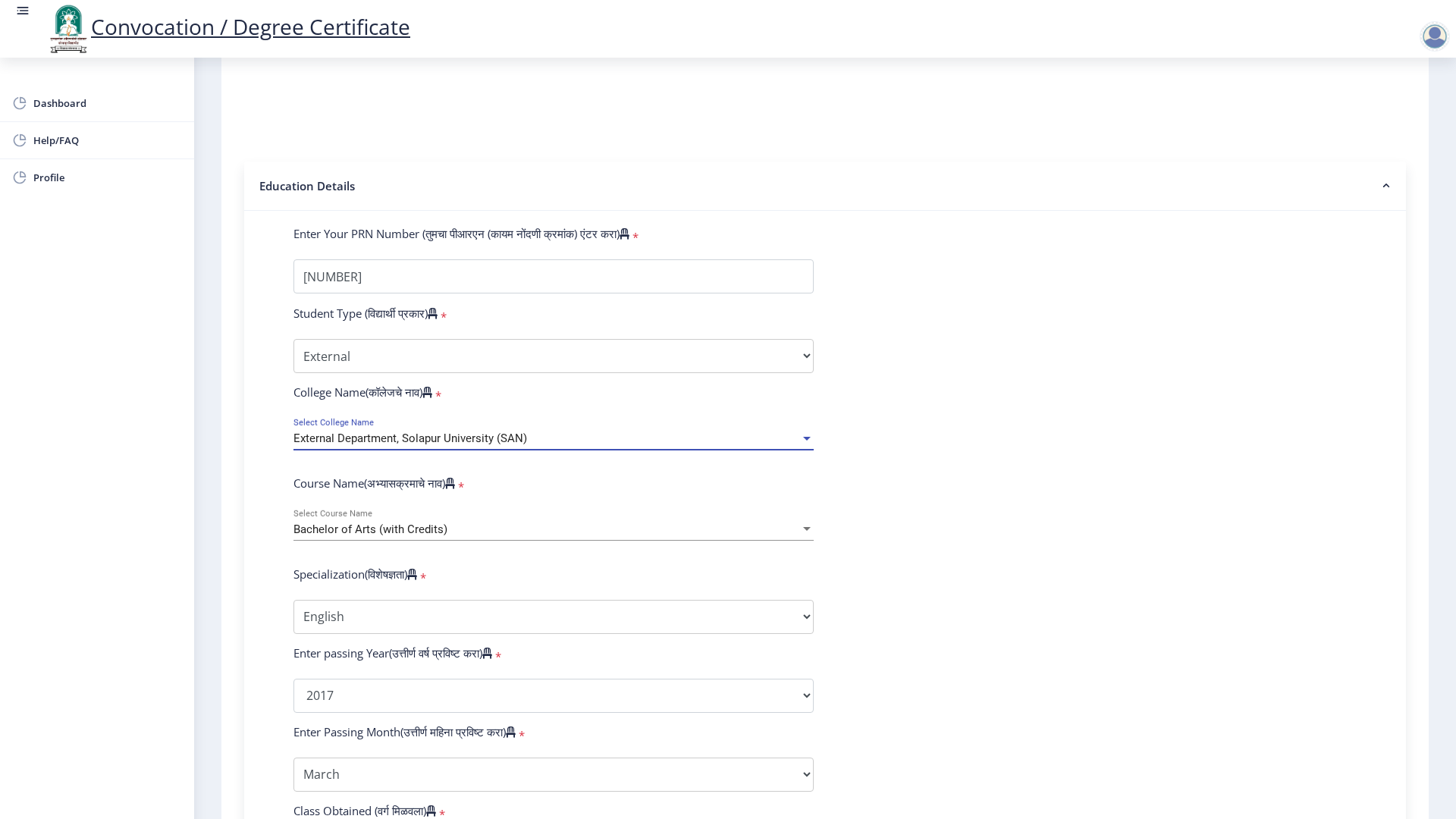 click on "Bachelor of Arts (with Credits)" at bounding box center [370, 529] 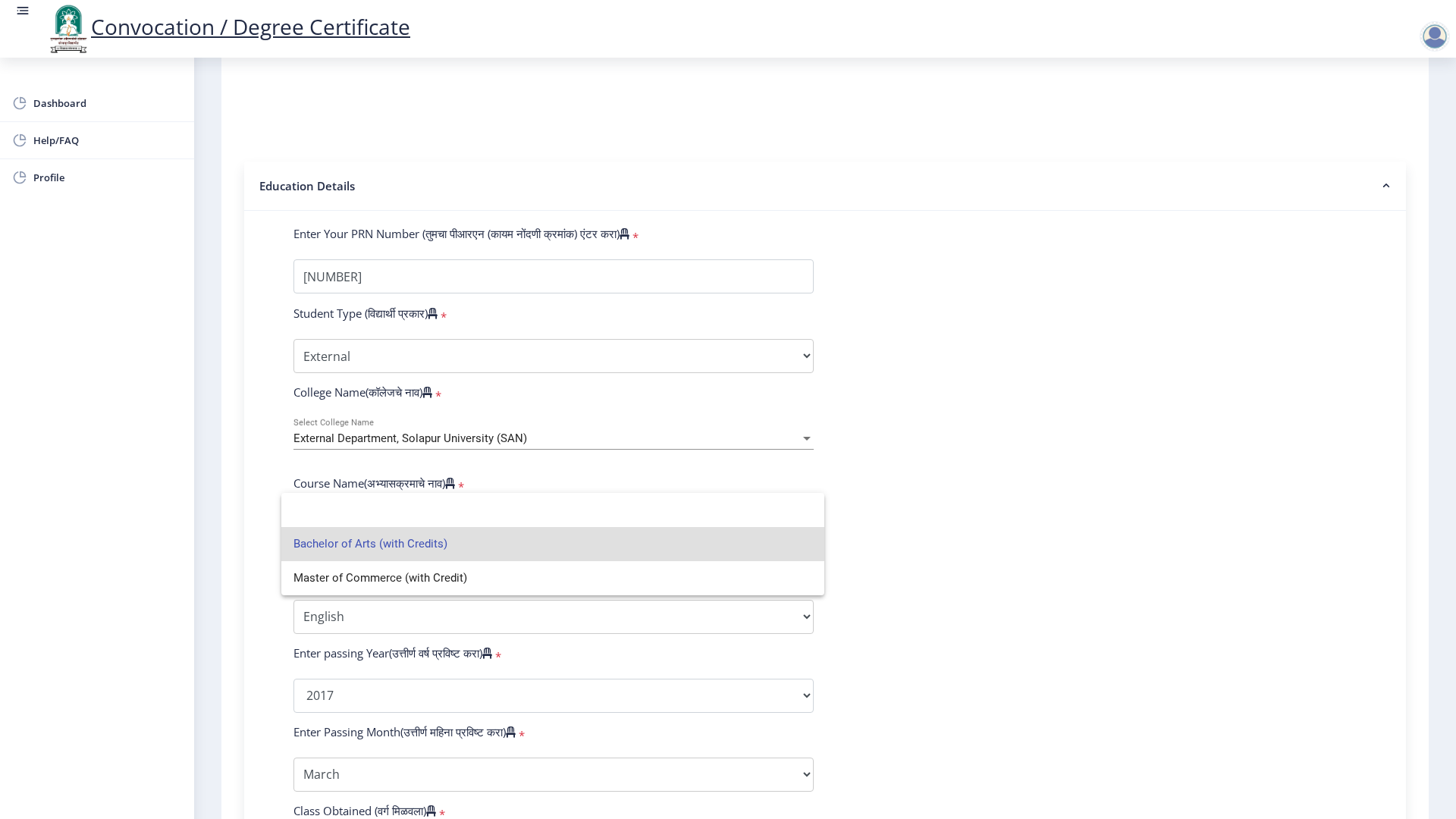 click on "Bachelor of Arts (with Credits)" at bounding box center (553, 544) 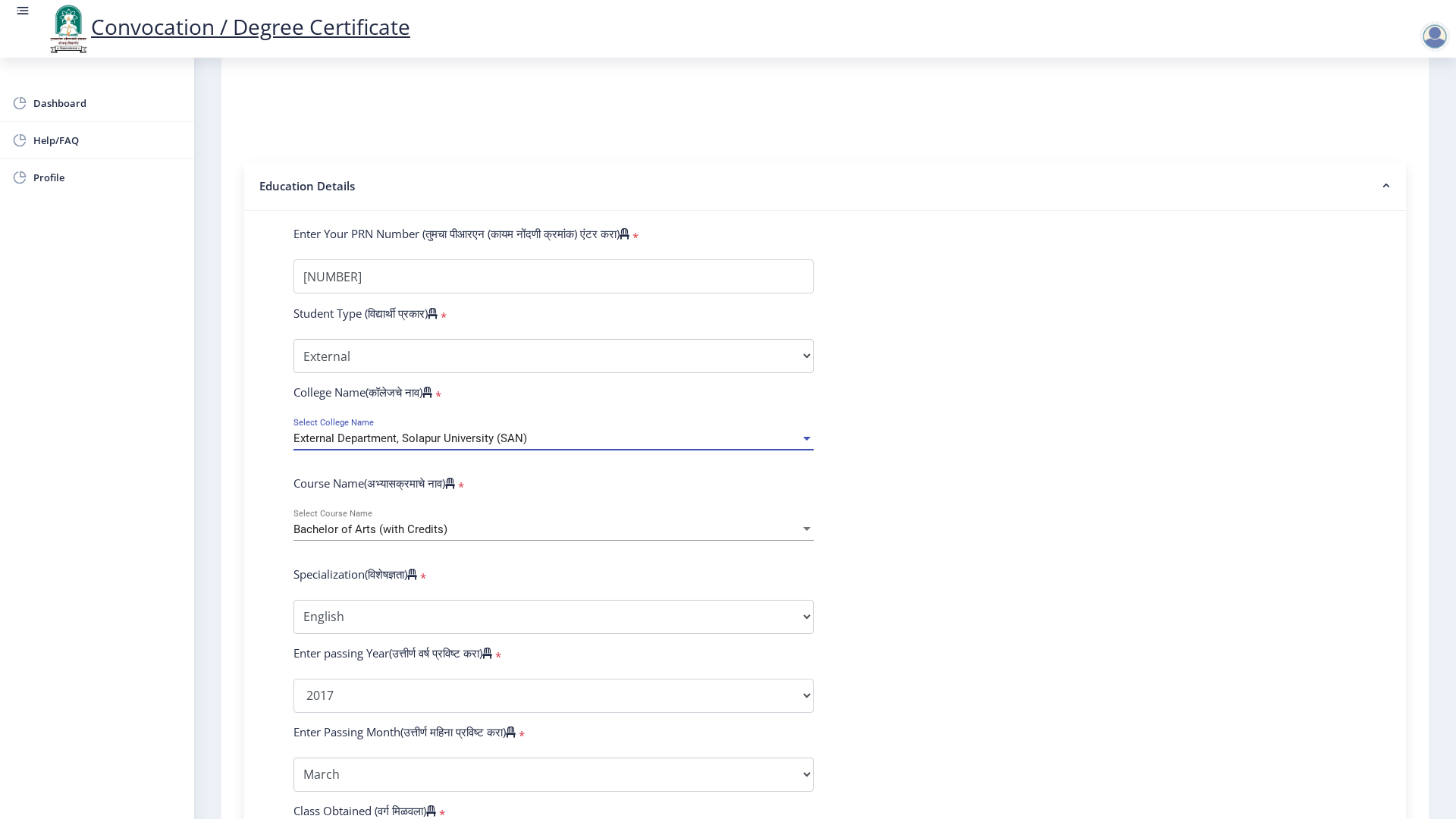 click on "External Department, Solapur University (SAN)" at bounding box center [547, 438] 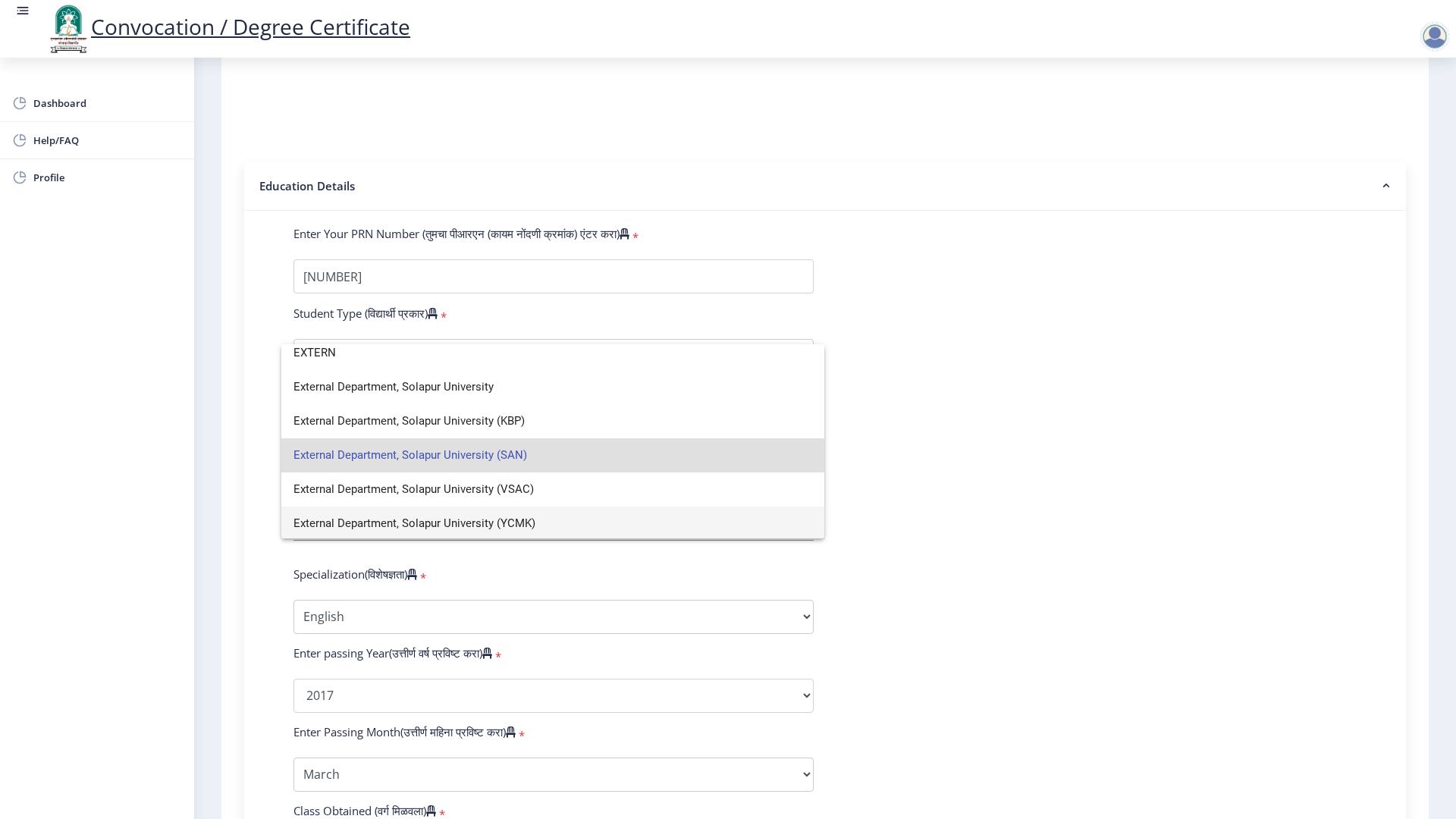 scroll, scrollTop: 11, scrollLeft: 0, axis: vertical 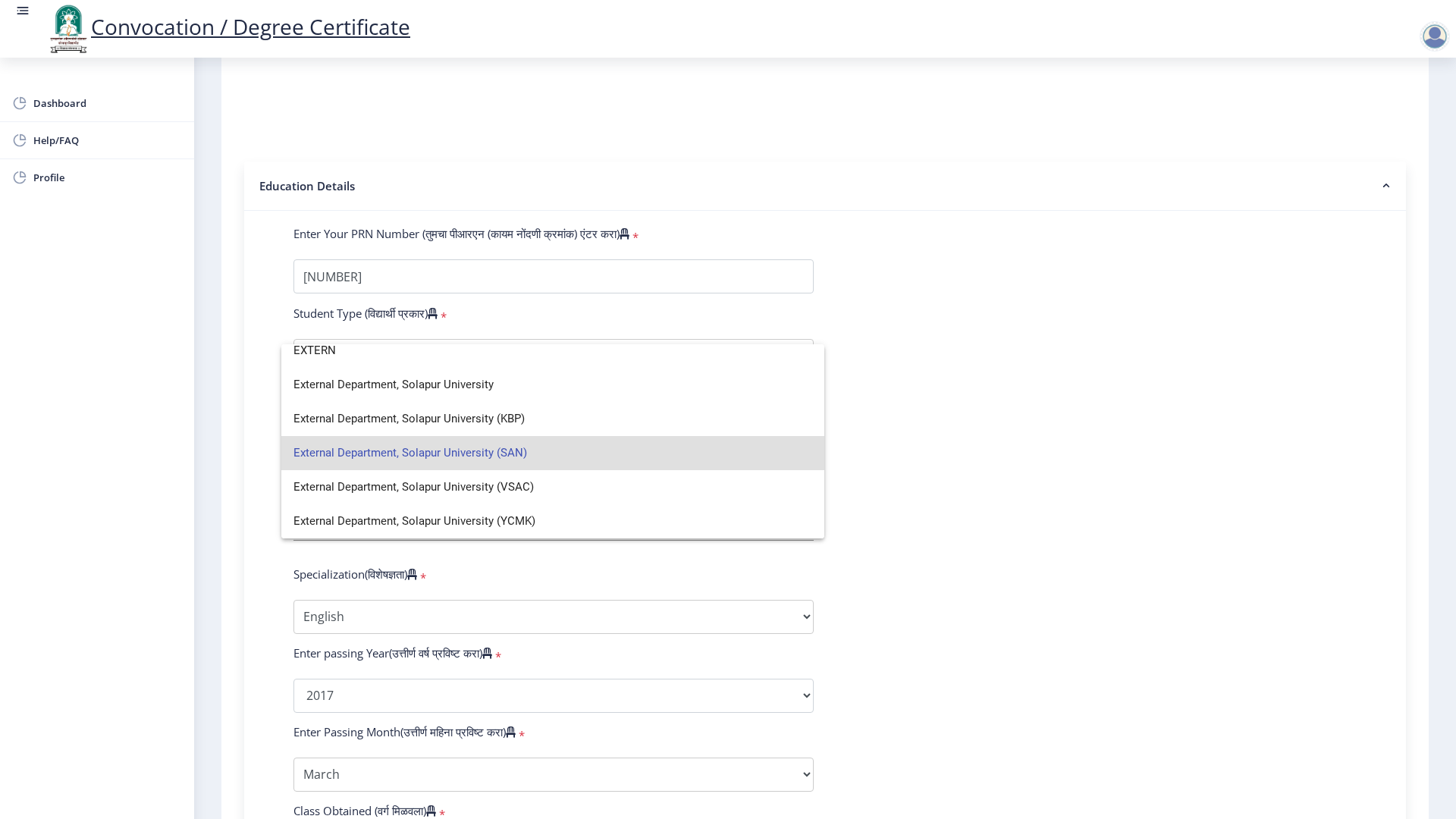 click 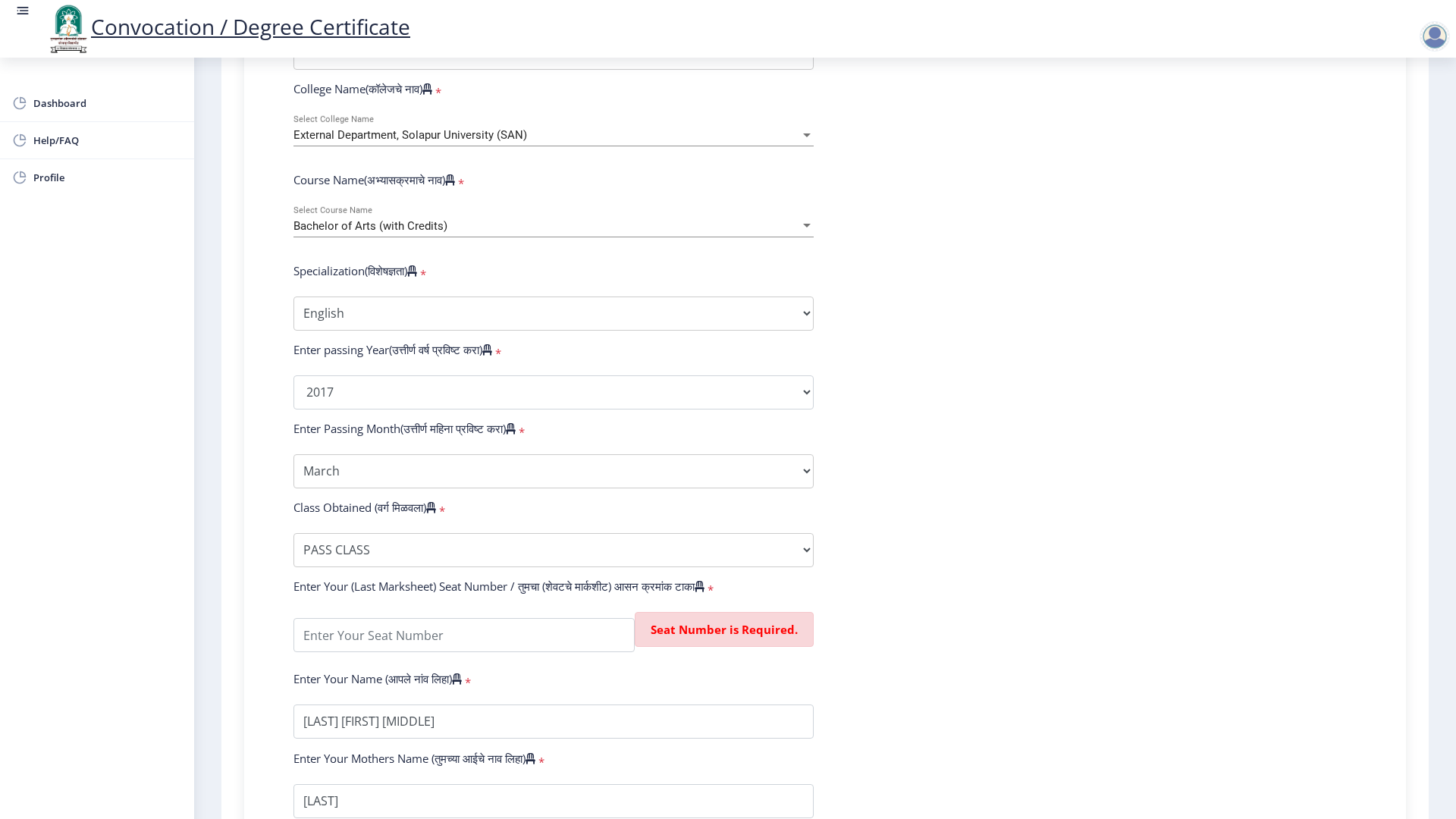 scroll, scrollTop: 739, scrollLeft: 0, axis: vertical 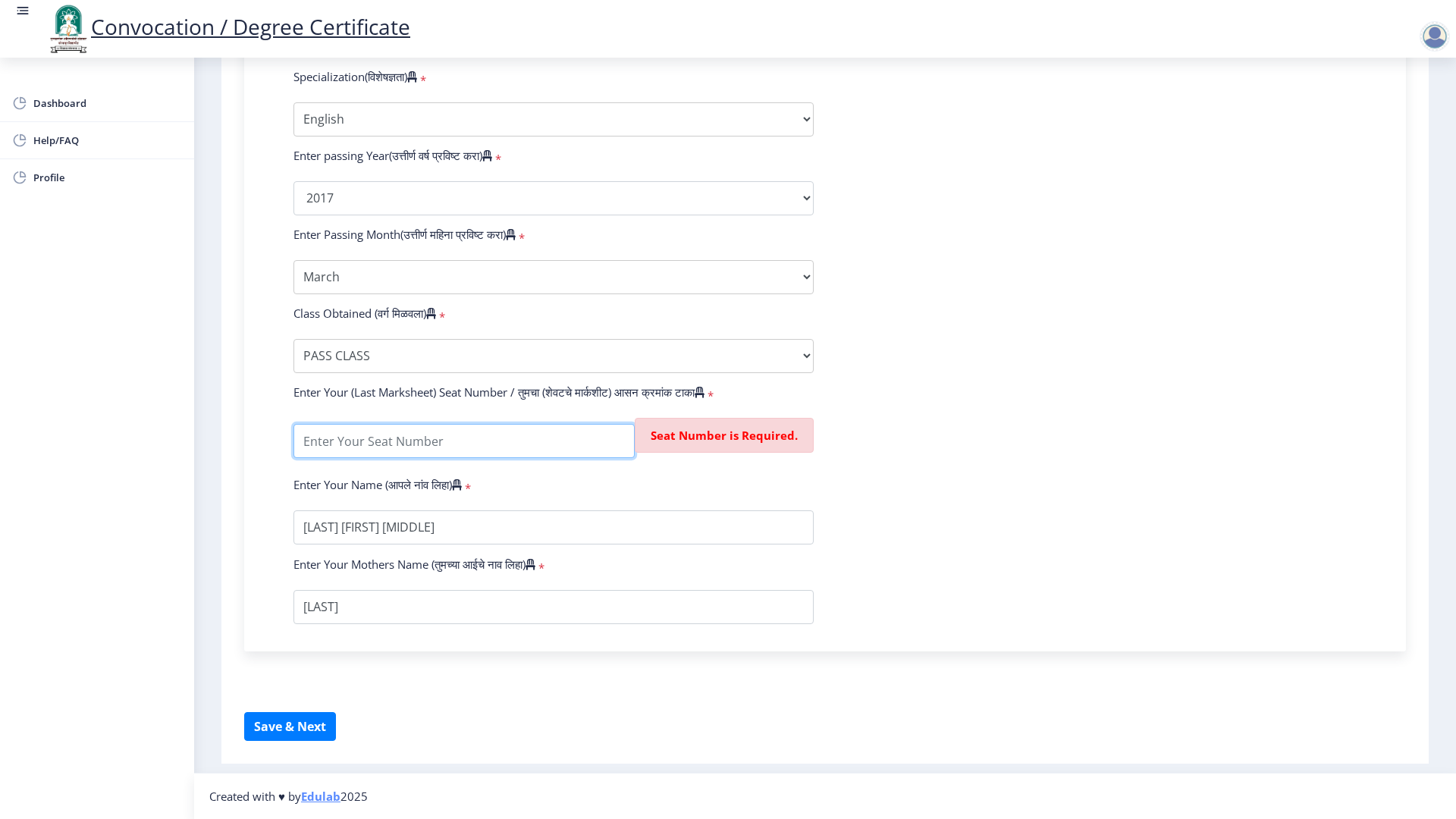 click at bounding box center (464, 441) 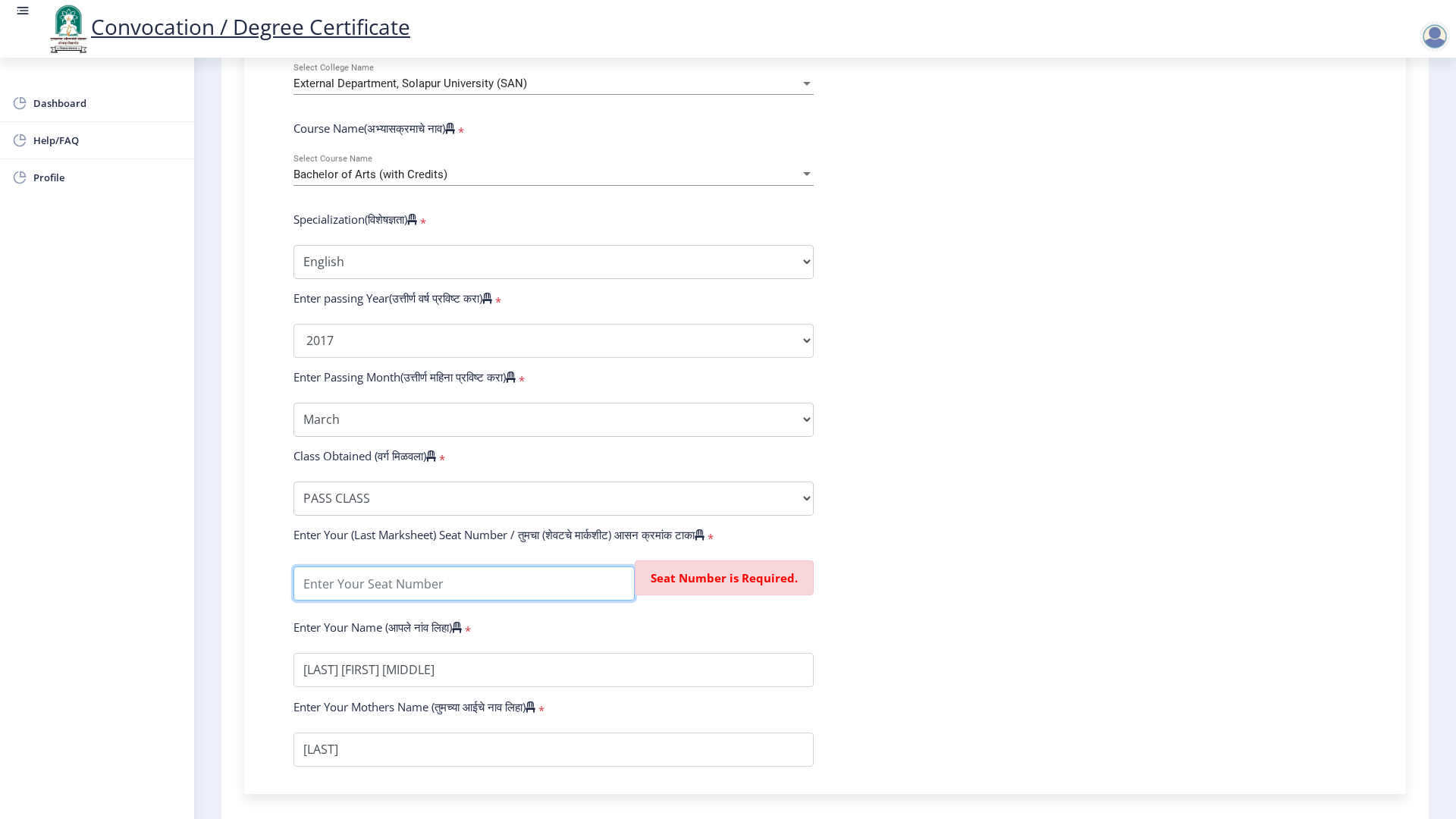 scroll, scrollTop: 664, scrollLeft: 0, axis: vertical 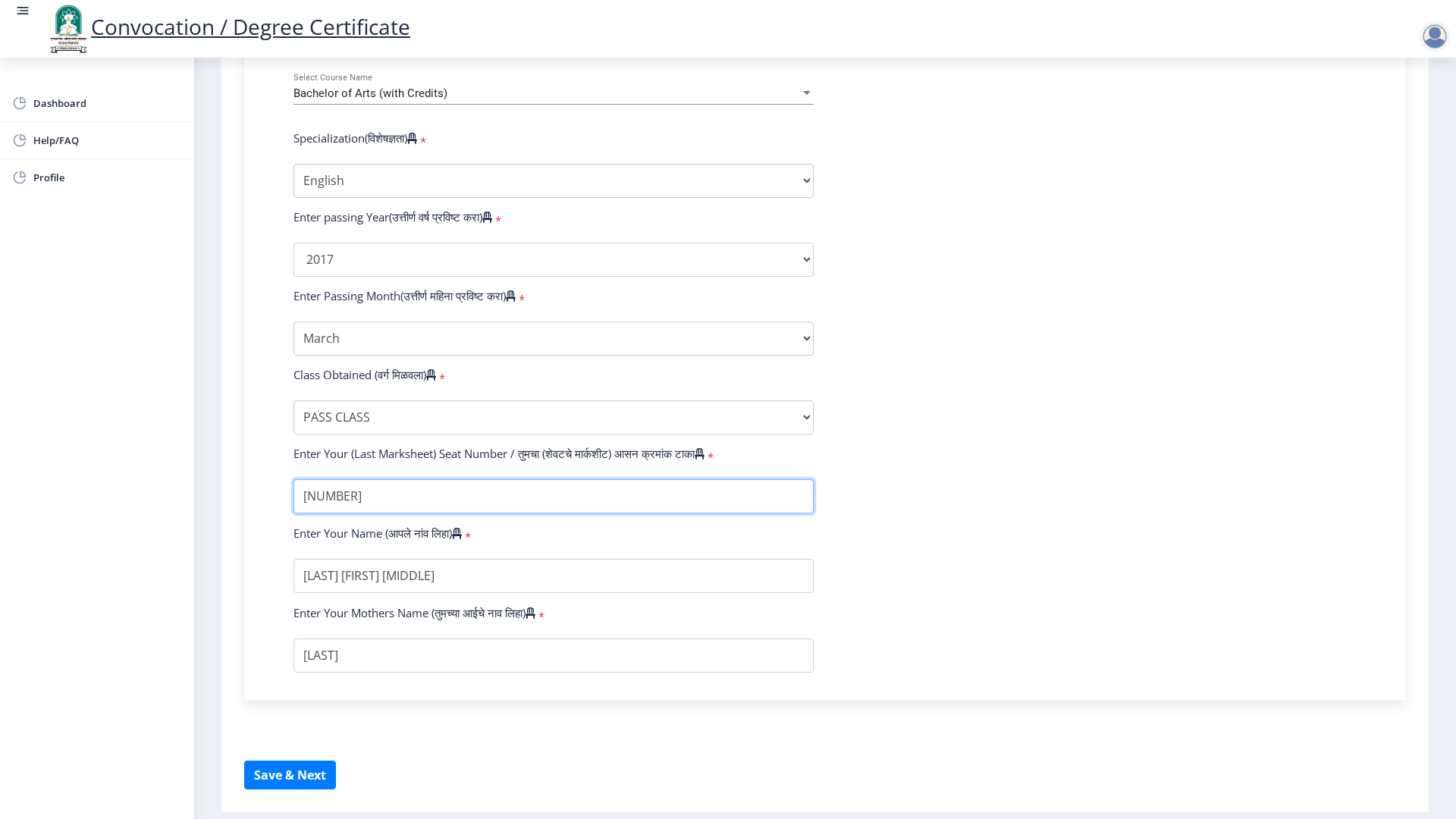 type on "[NUMBER]" 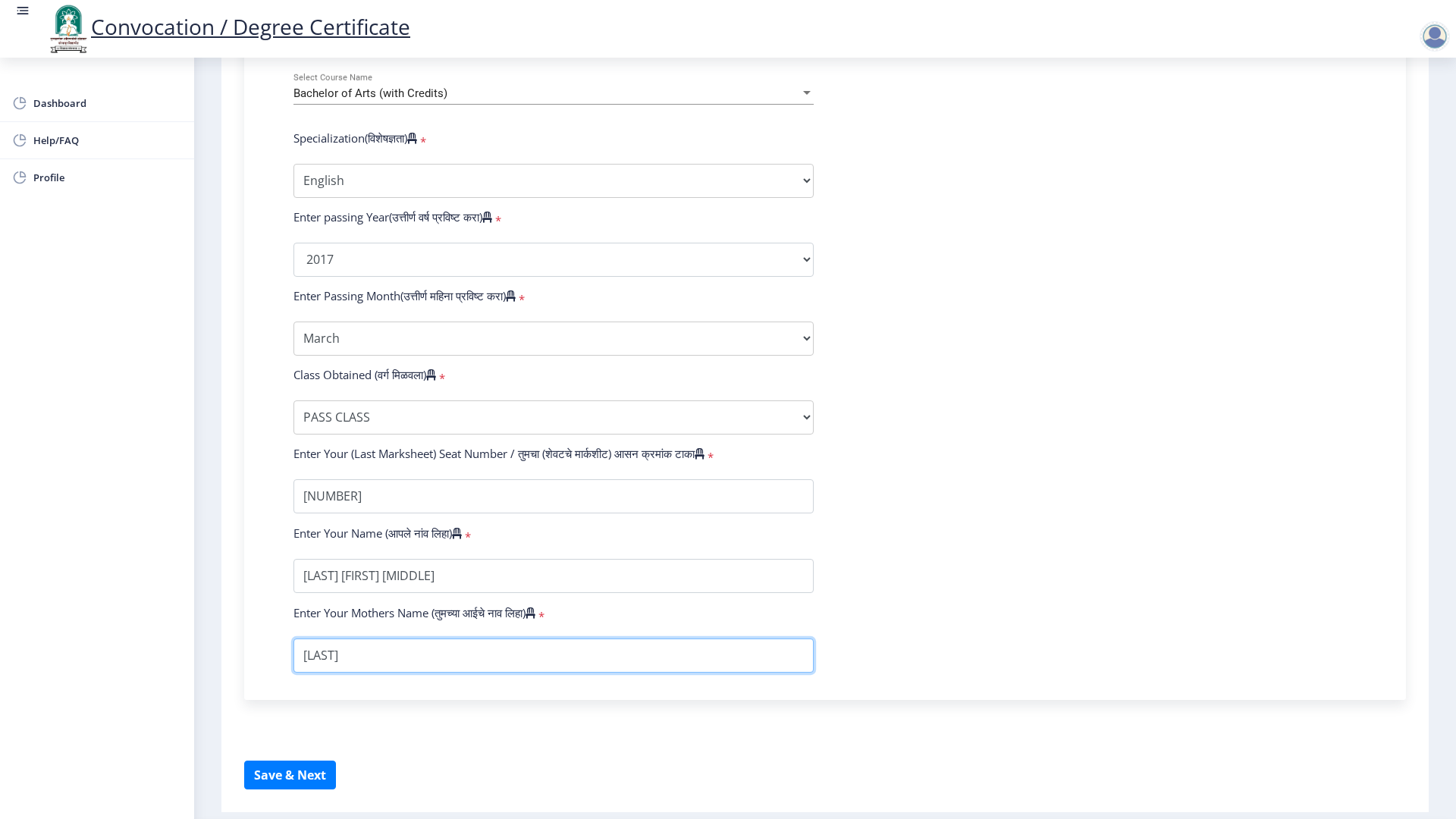 click at bounding box center (554, 655) 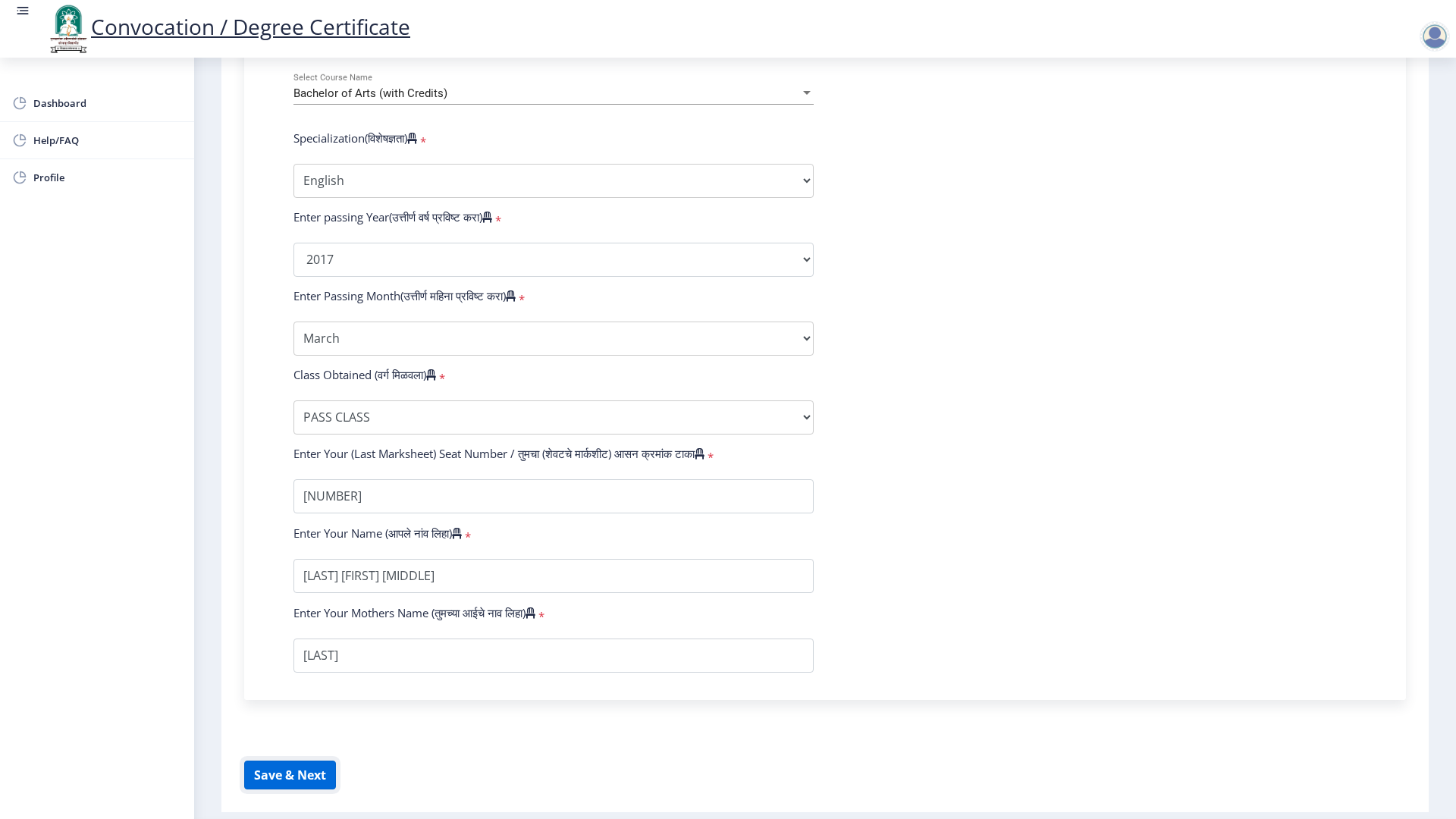 click on "Save & Next" 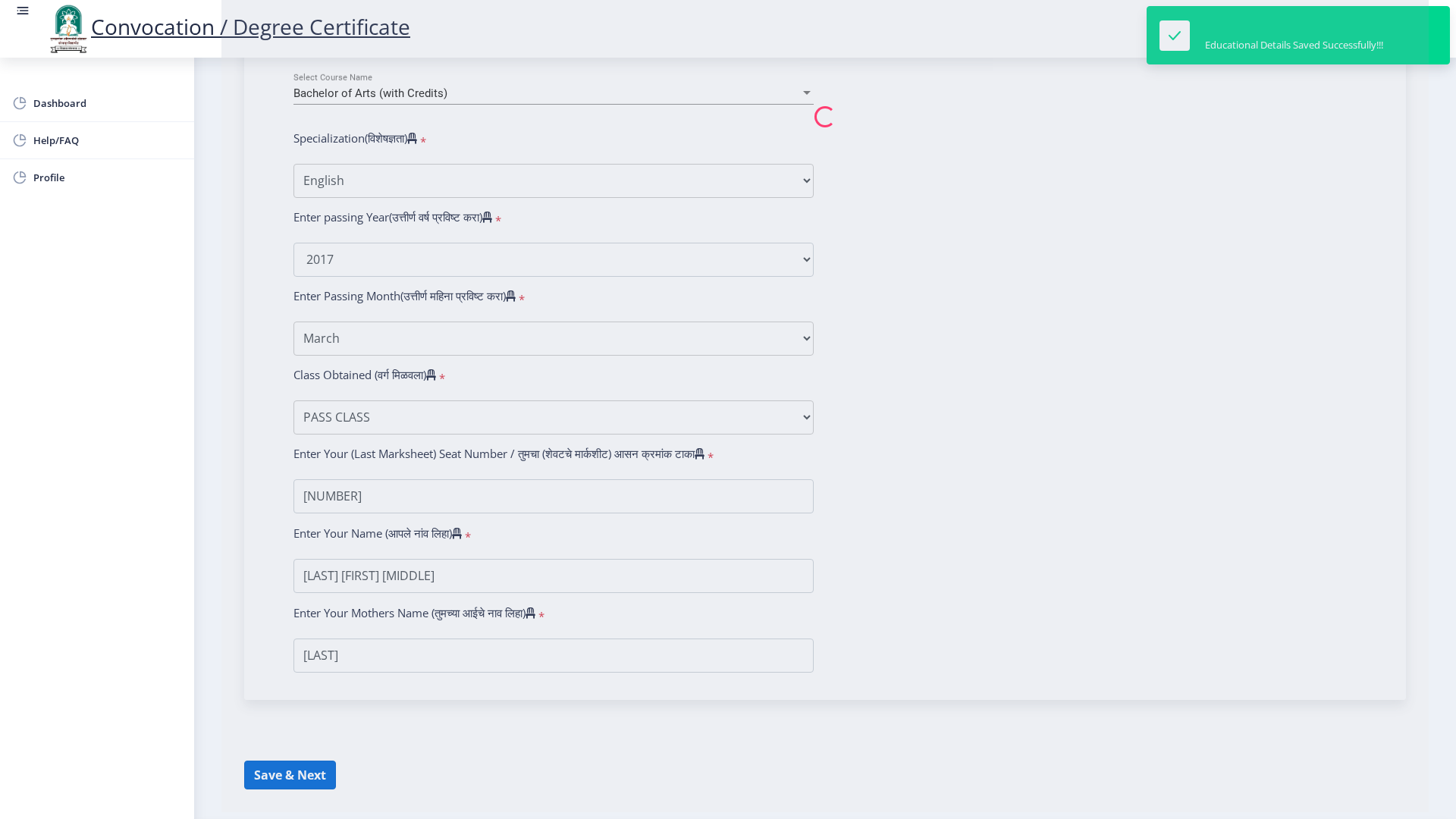 select 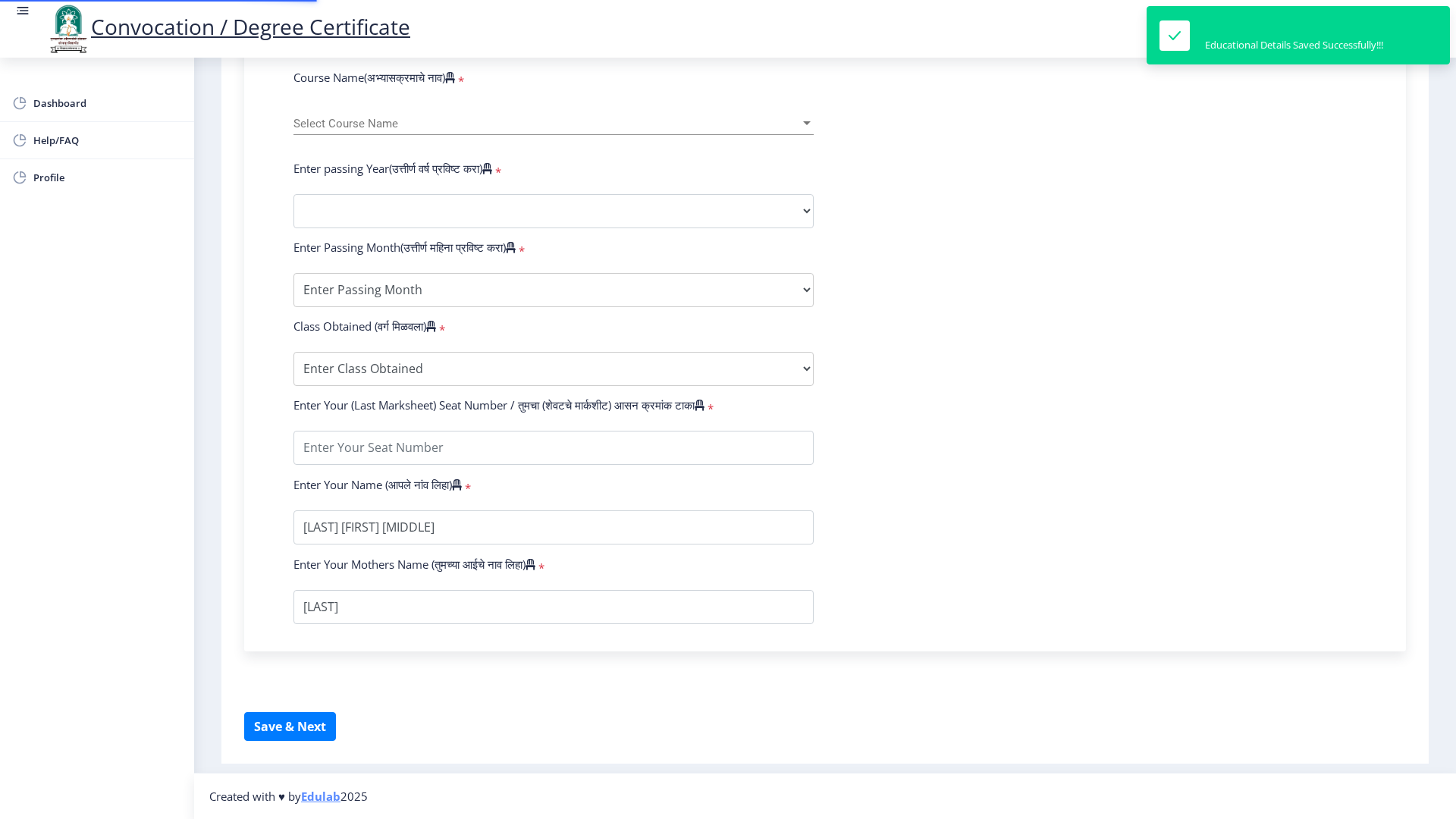 type on "[NUMBER]" 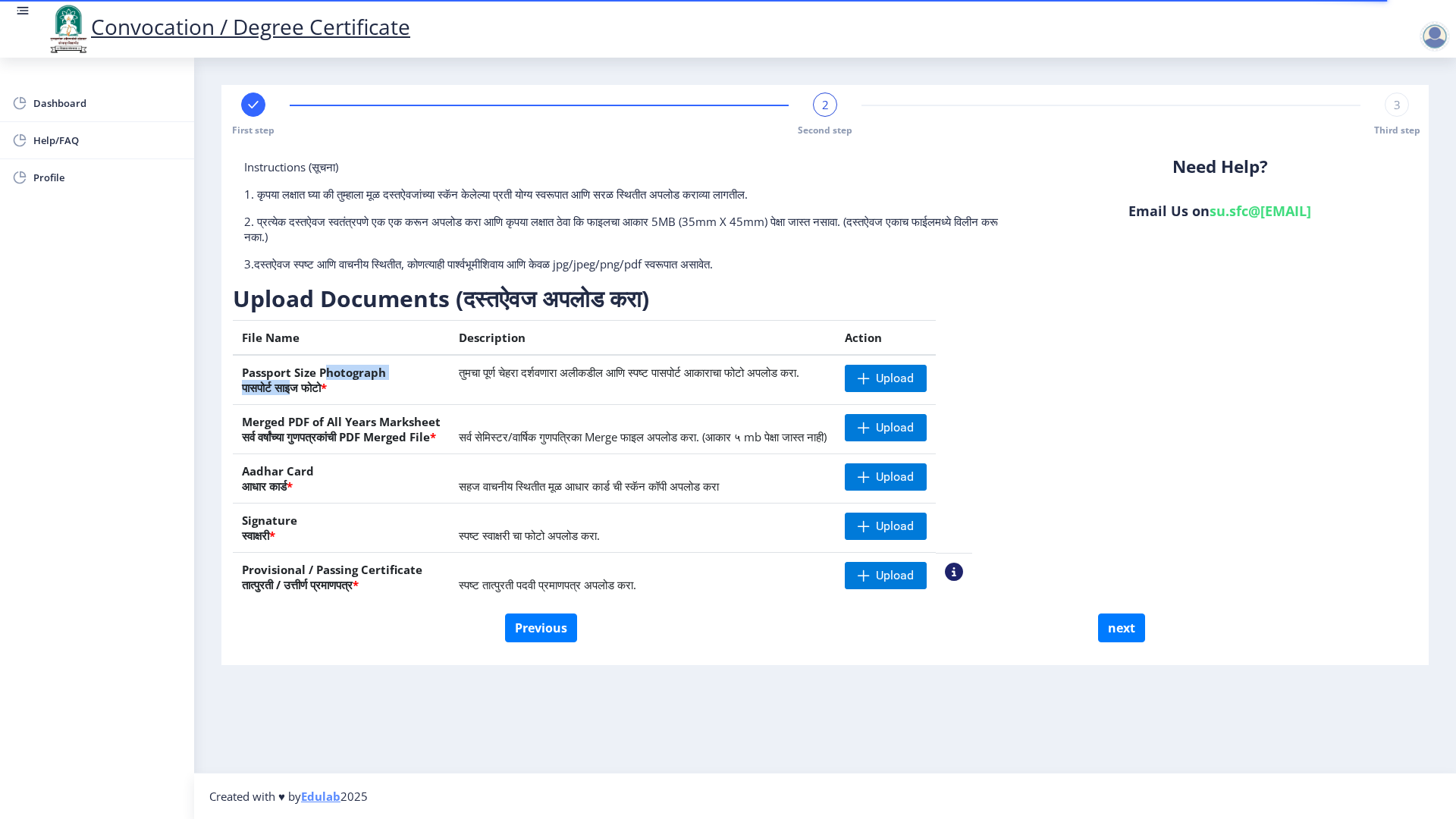 drag, startPoint x: 303, startPoint y: 383, endPoint x: 324, endPoint y: 375, distance: 22.47221 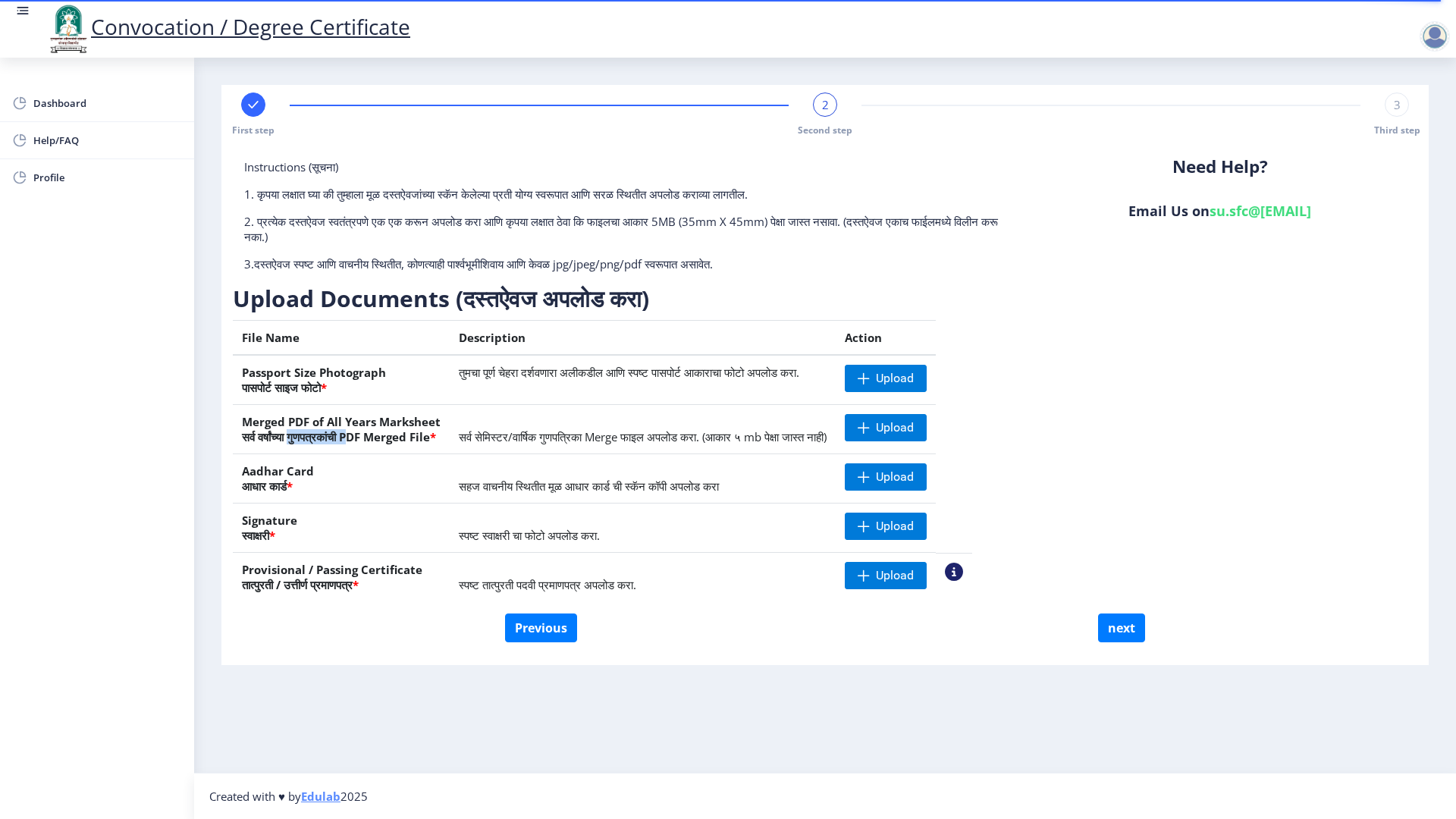 drag, startPoint x: 302, startPoint y: 431, endPoint x: 358, endPoint y: 438, distance: 56.4358 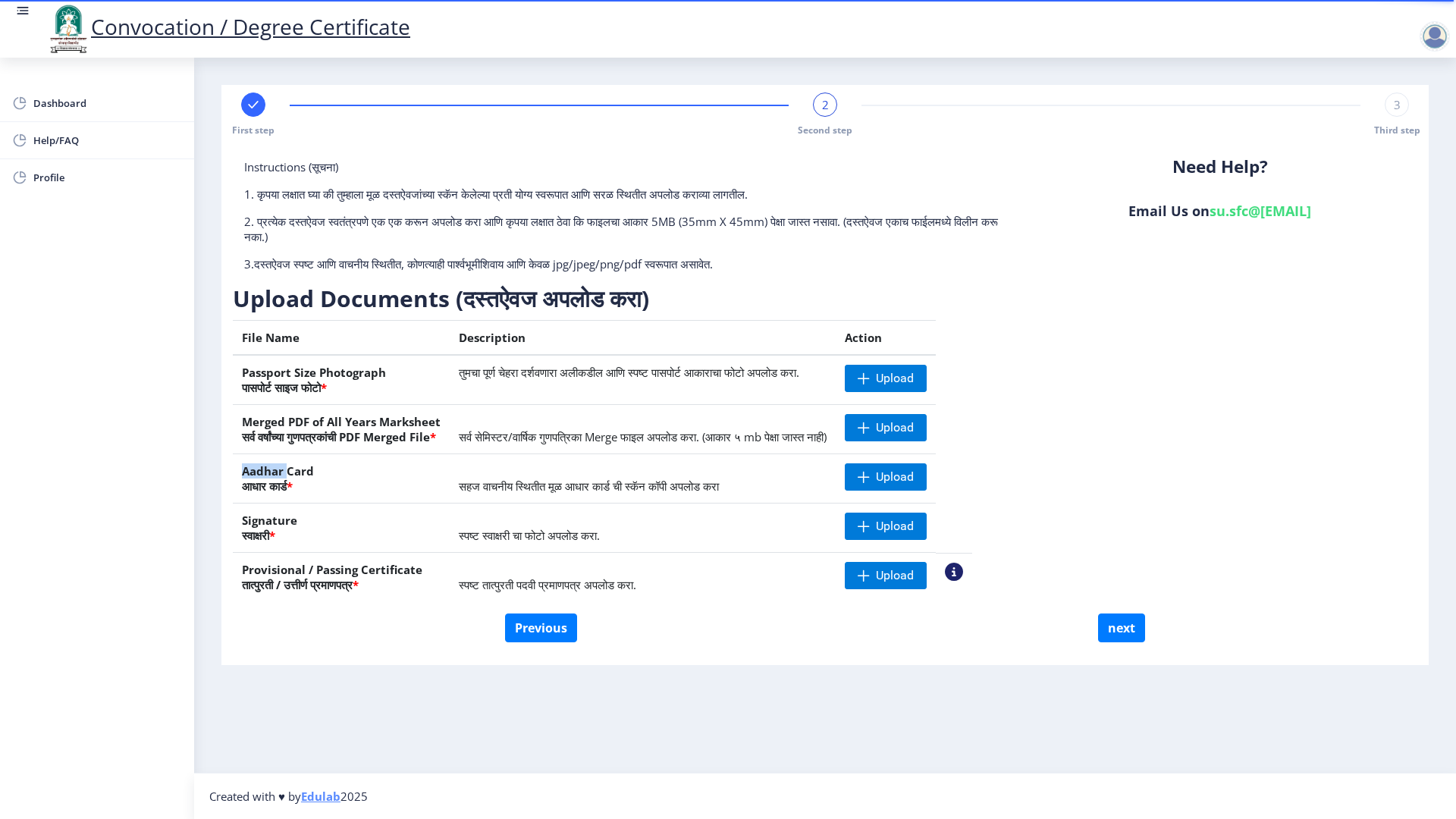 drag, startPoint x: 244, startPoint y: 474, endPoint x: 287, endPoint y: 476, distance: 43.0465 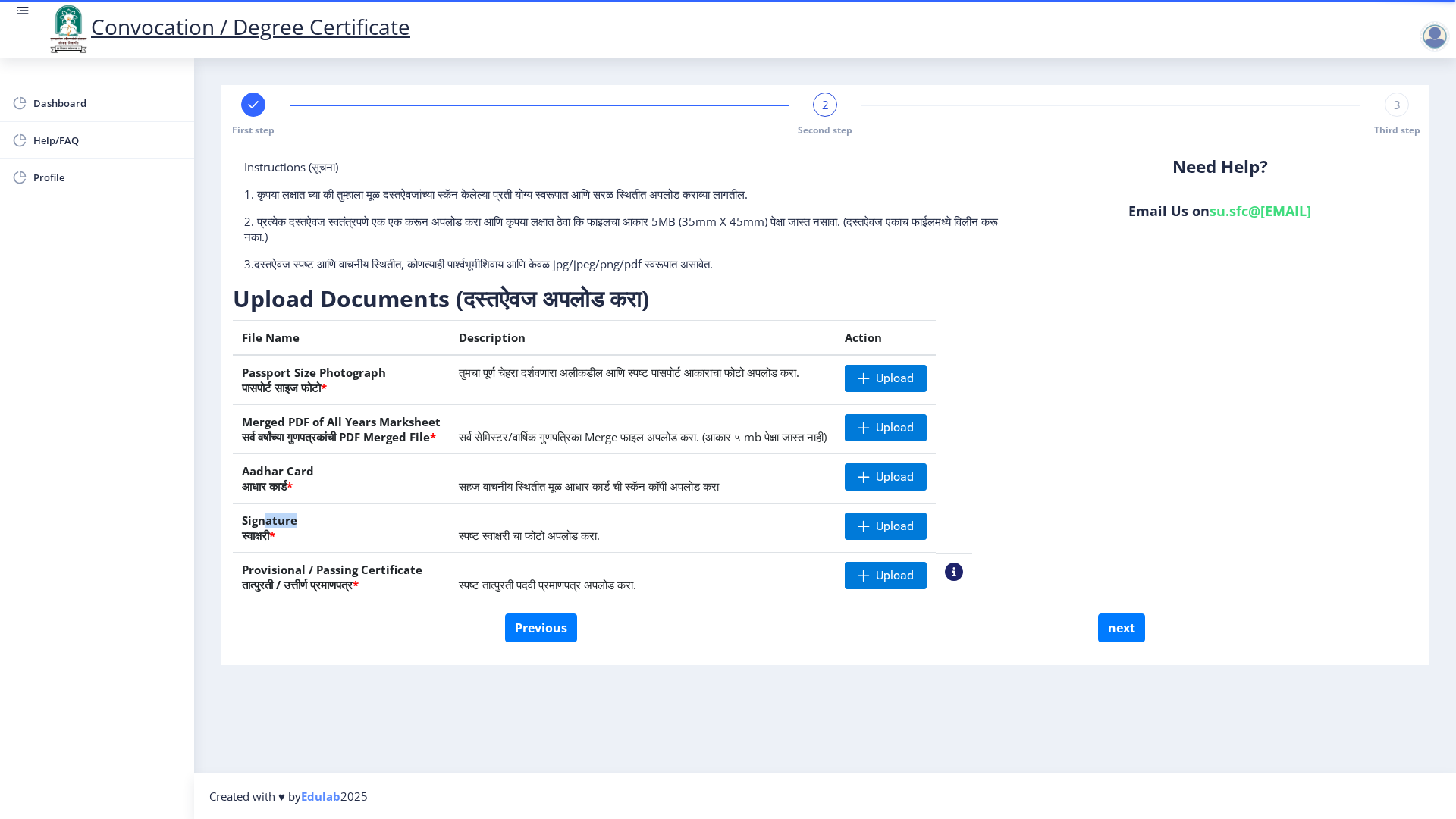 drag, startPoint x: 263, startPoint y: 522, endPoint x: 304, endPoint y: 524, distance: 41.048752 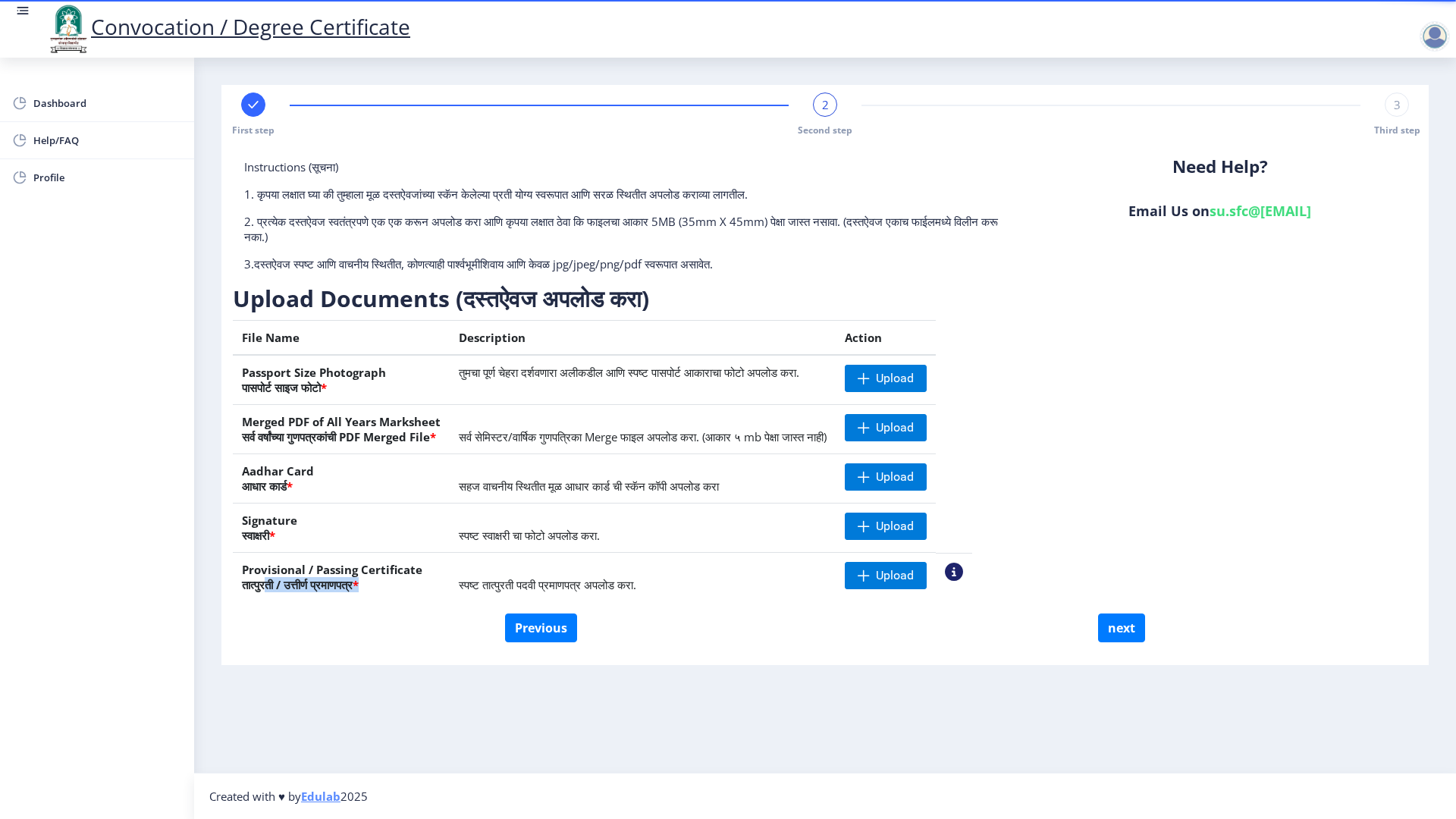 drag, startPoint x: 272, startPoint y: 578, endPoint x: 405, endPoint y: 580, distance: 133.01504 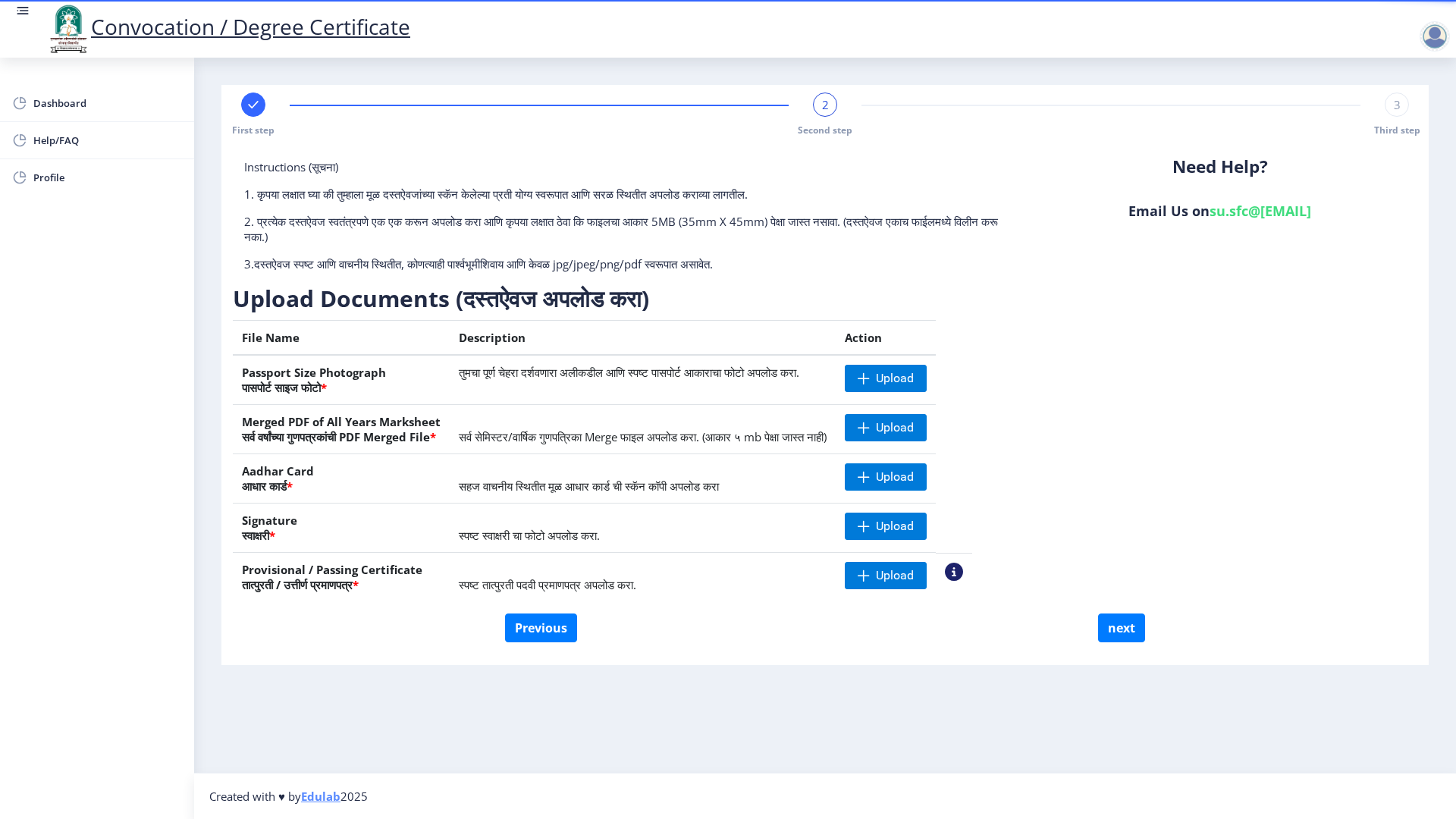click 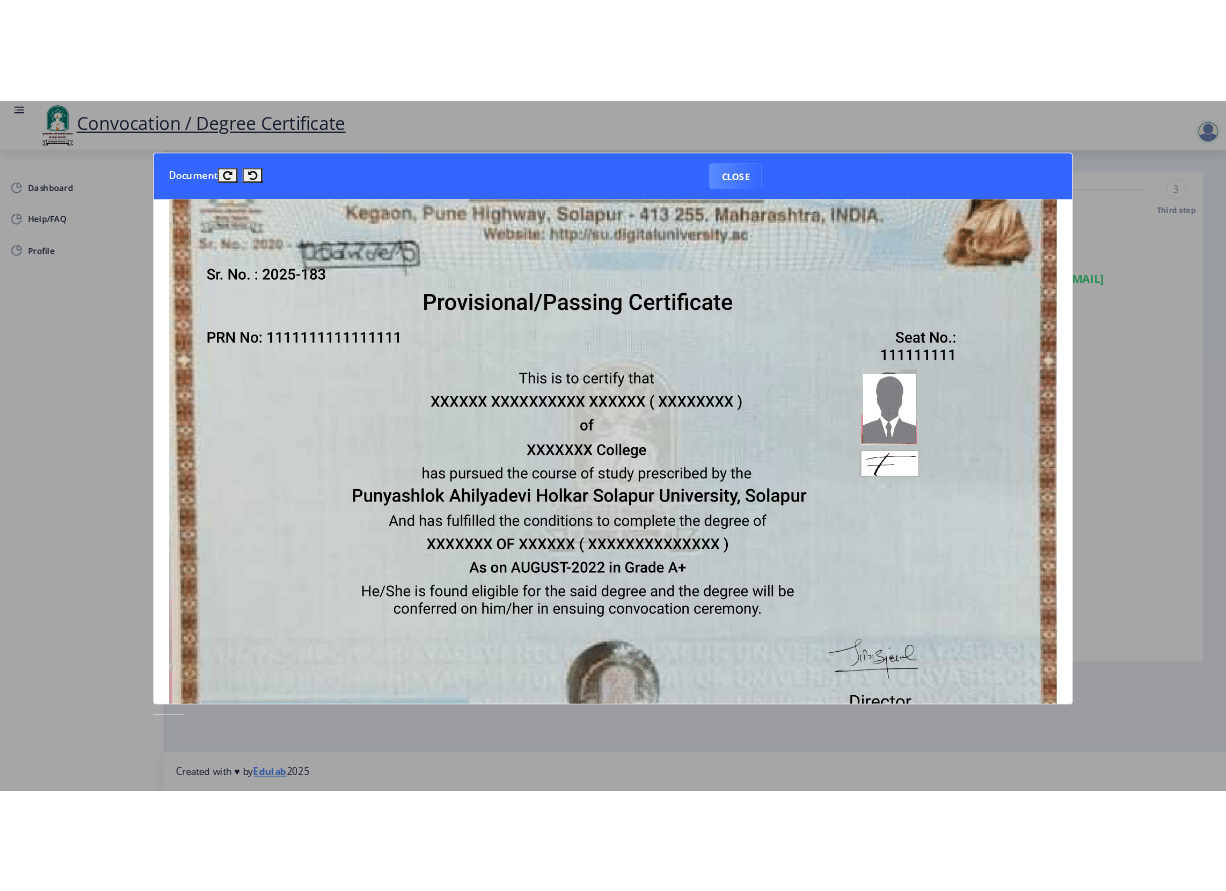 scroll, scrollTop: 0, scrollLeft: 0, axis: both 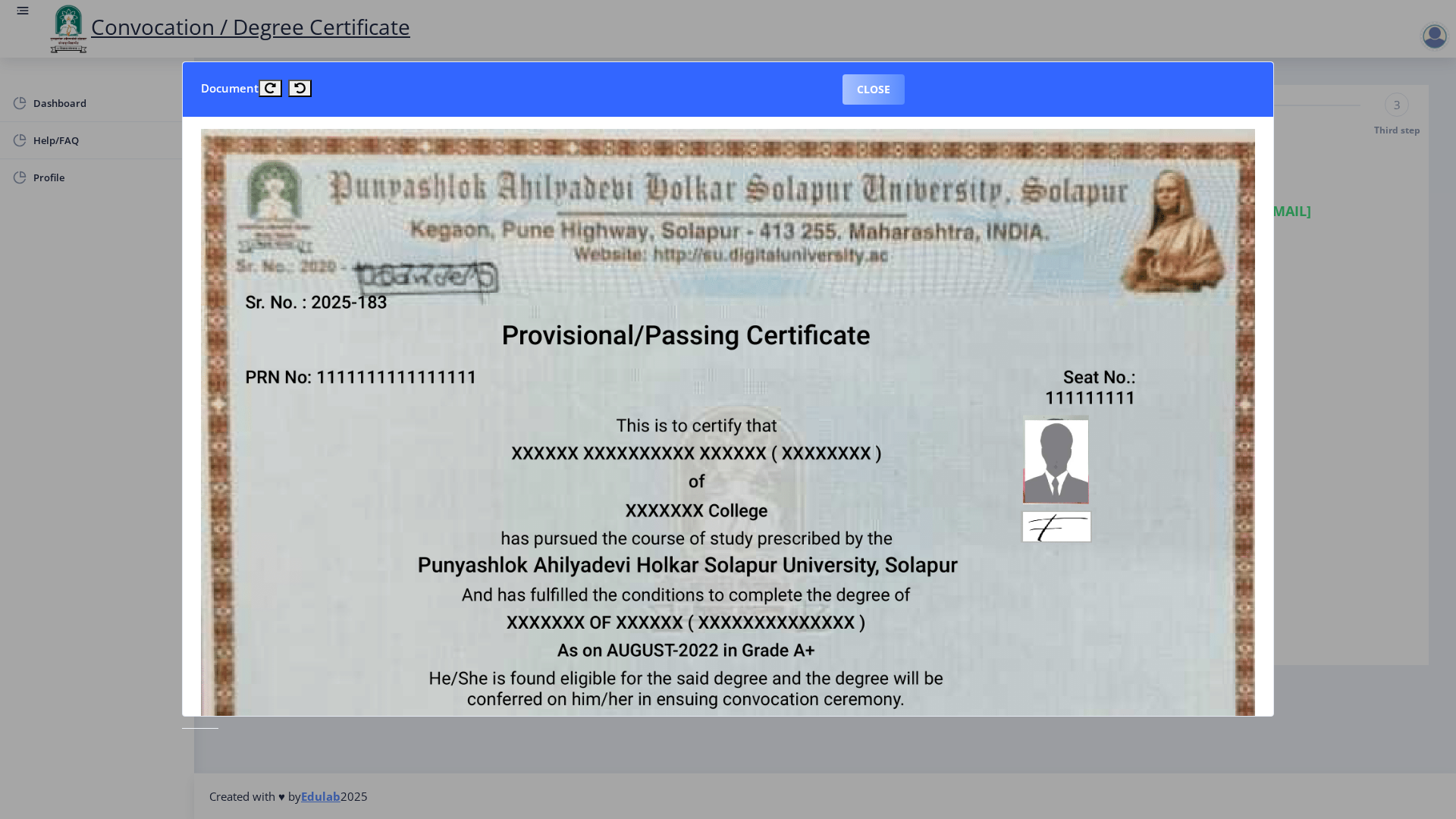 click on "Close" at bounding box center (874, 89) 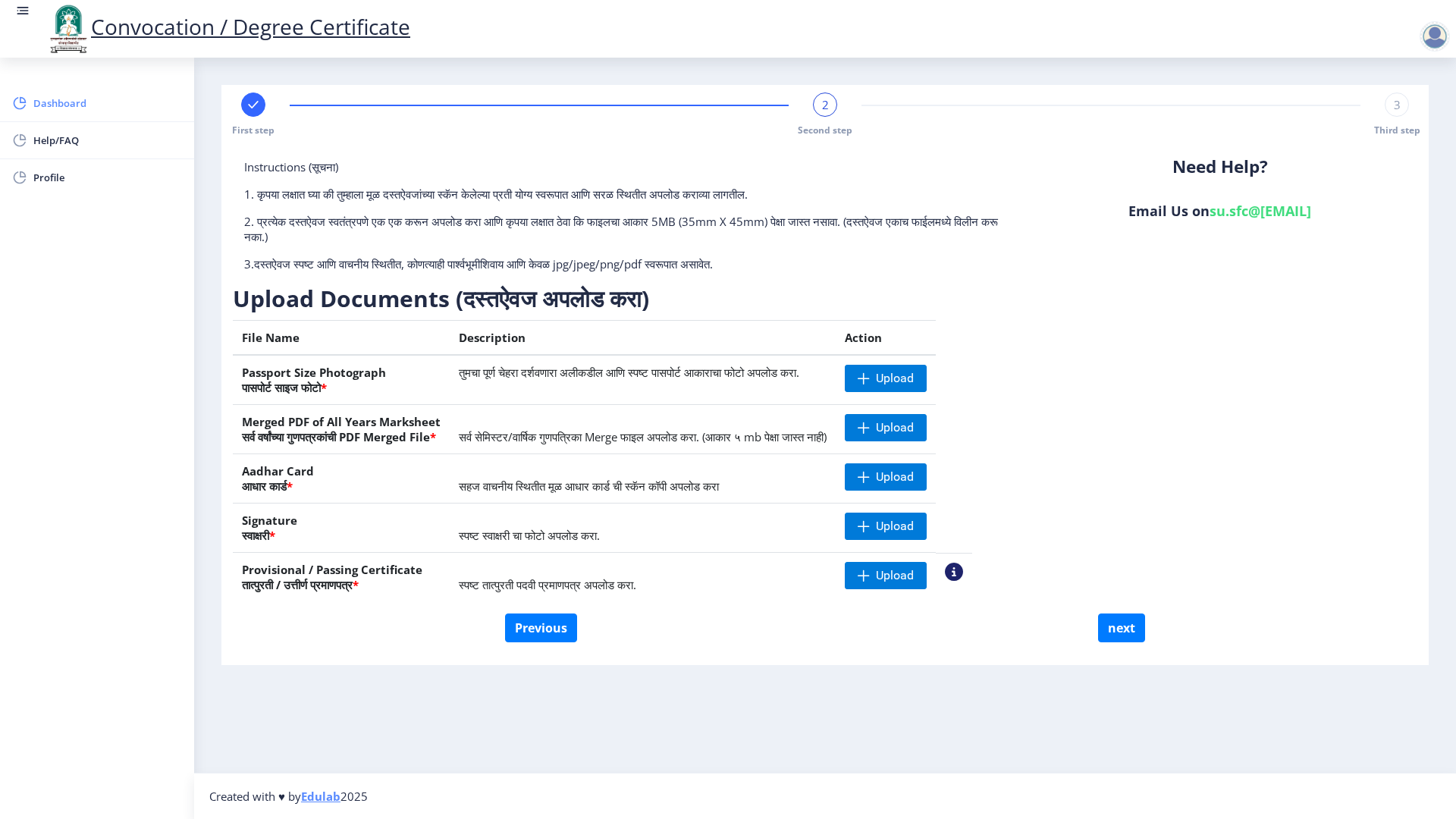 click on "Dashboard" 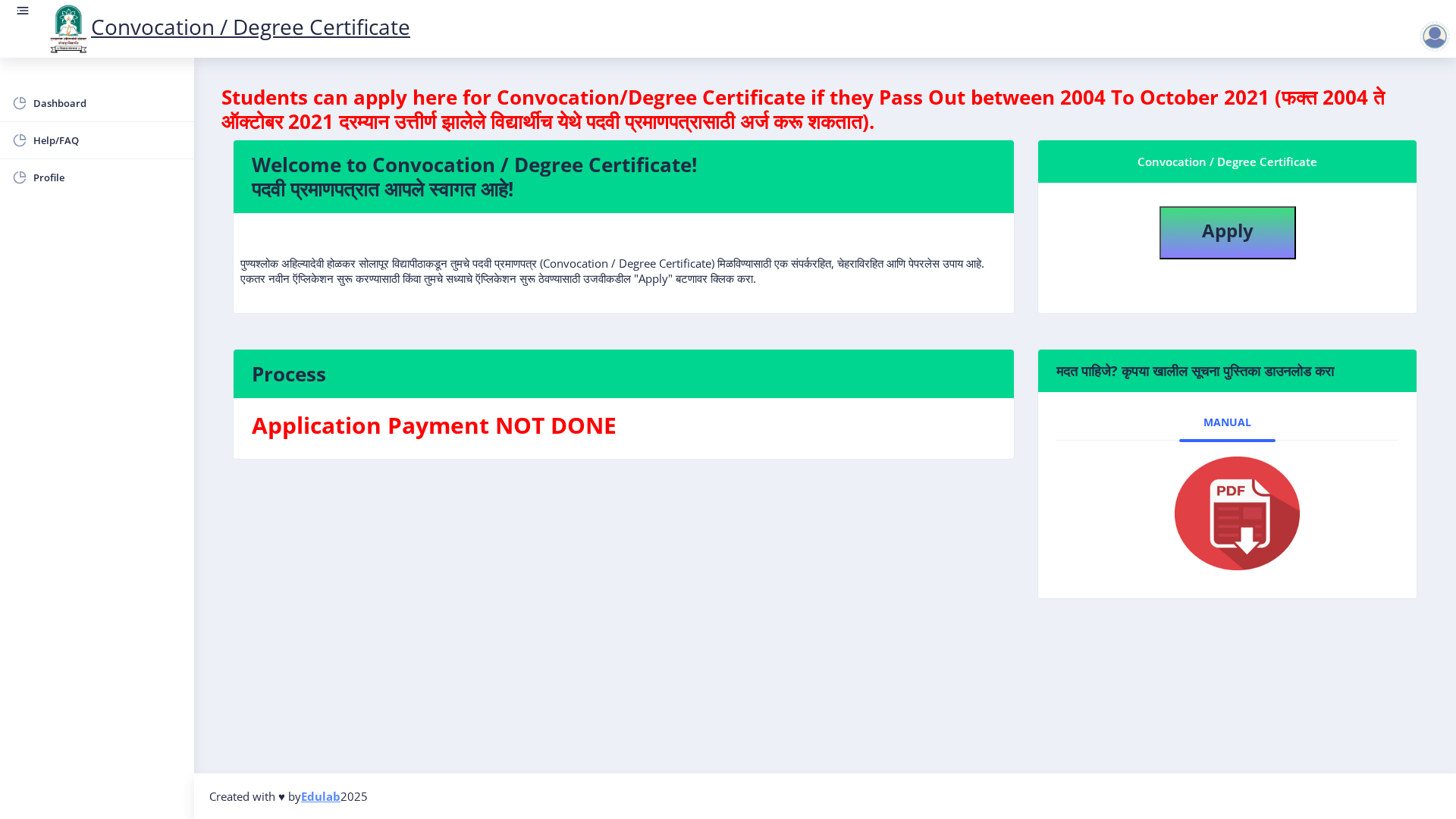 click on "Application Payment NOT DONE" 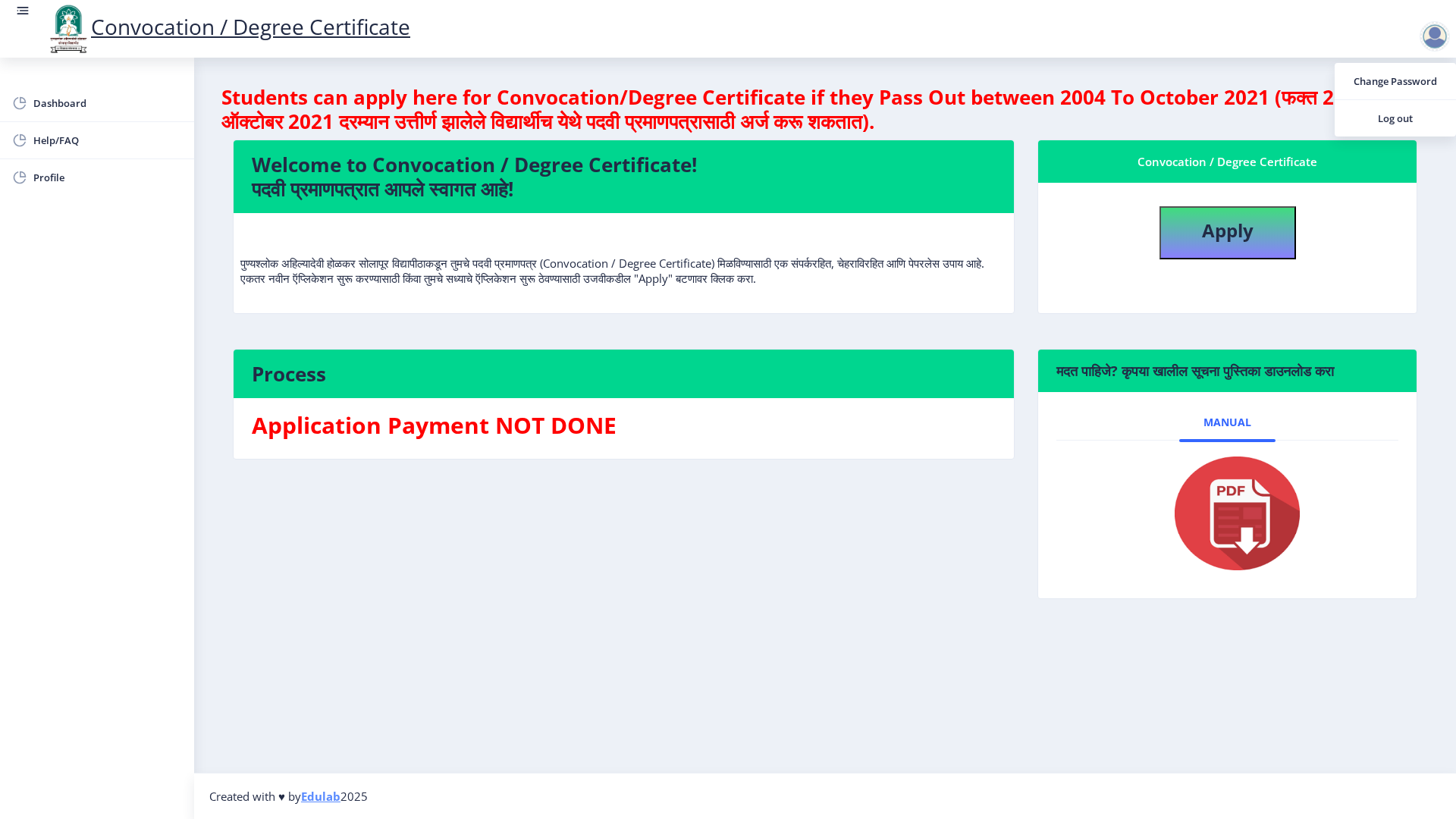 click on "Convocation / Degree Certificate" 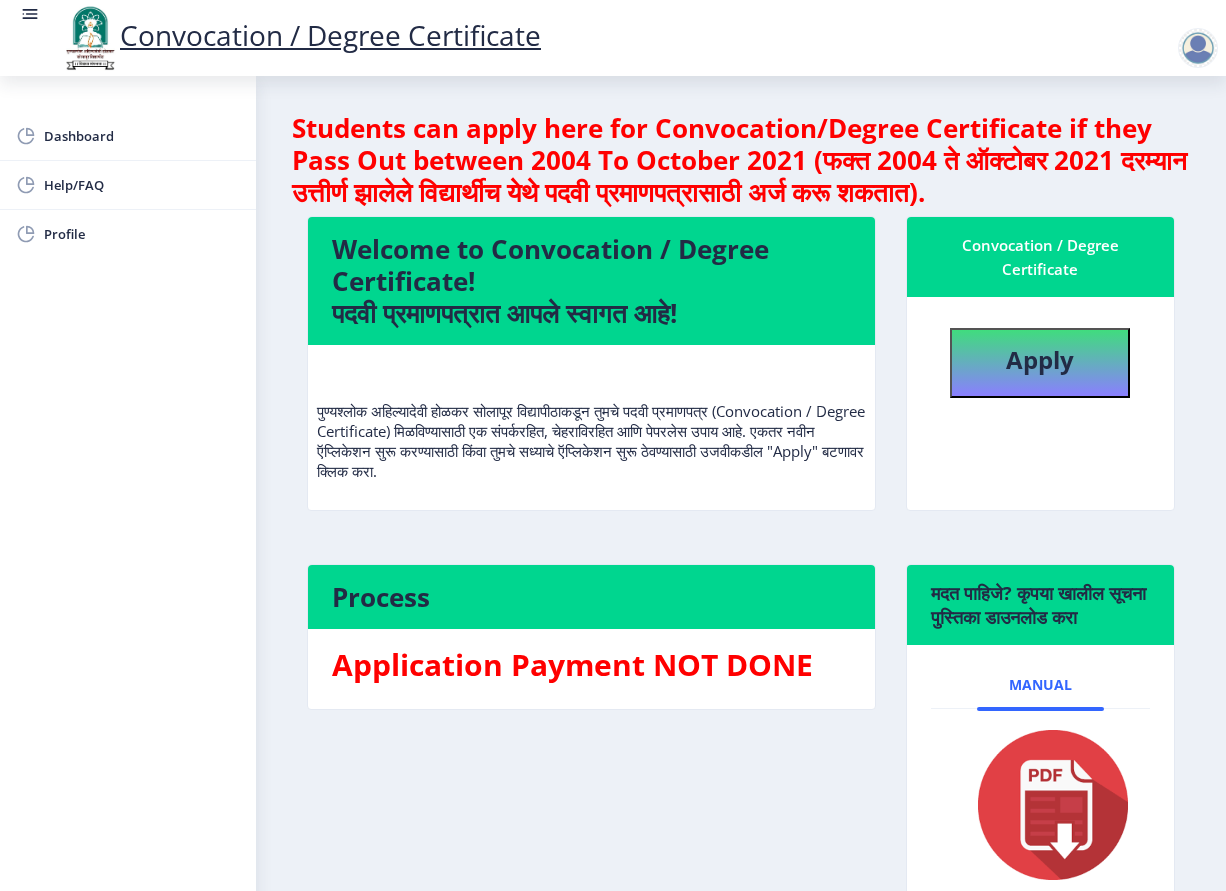 click on "Dashboard Help/FAQ Profile" 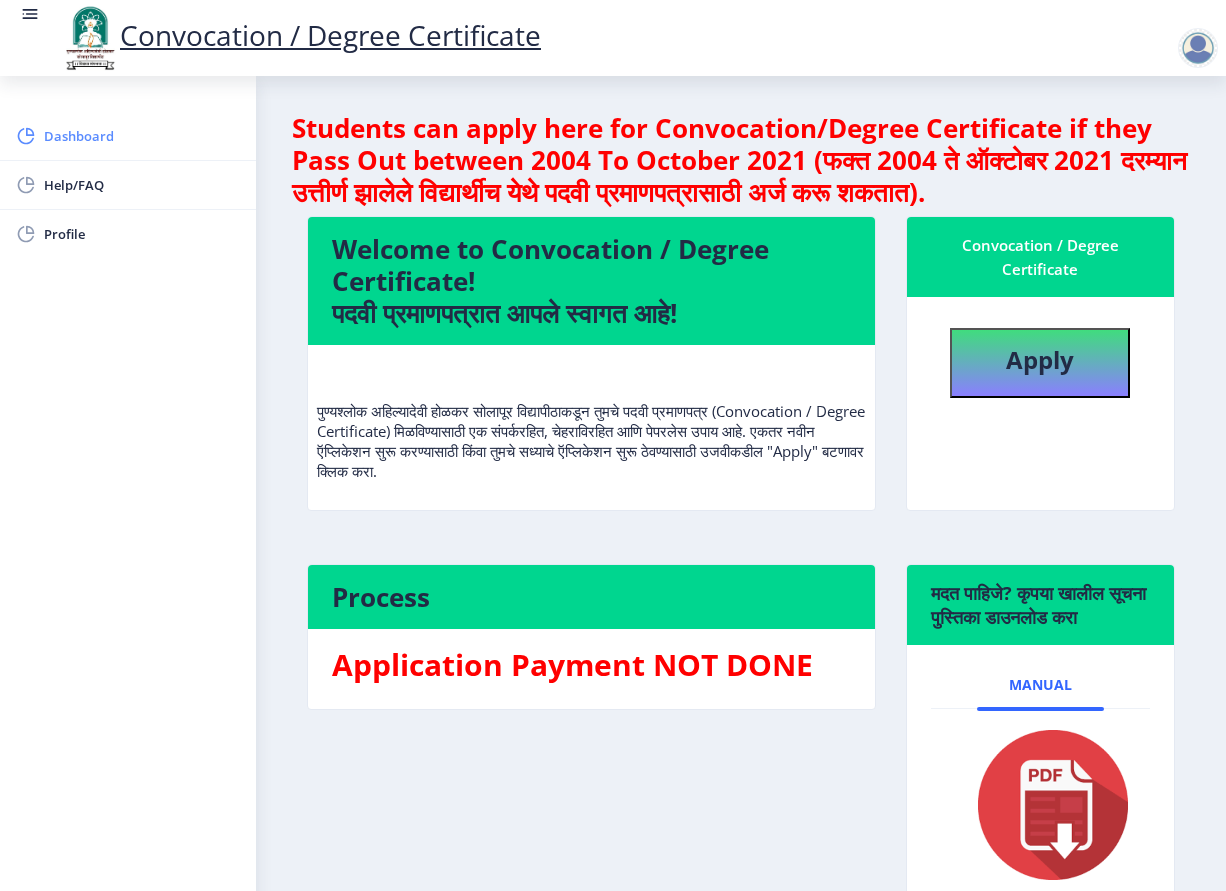 click on "Dashboard" 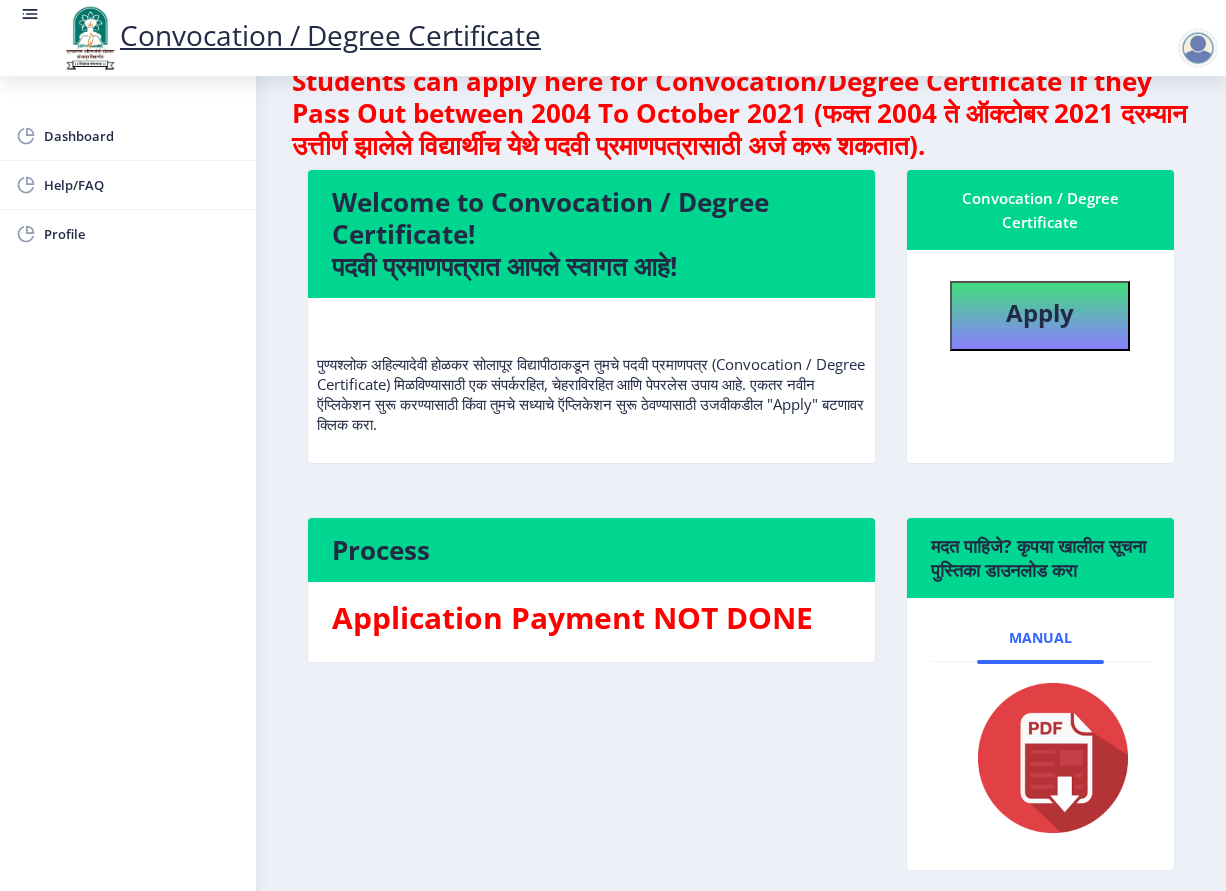 scroll, scrollTop: 0, scrollLeft: 0, axis: both 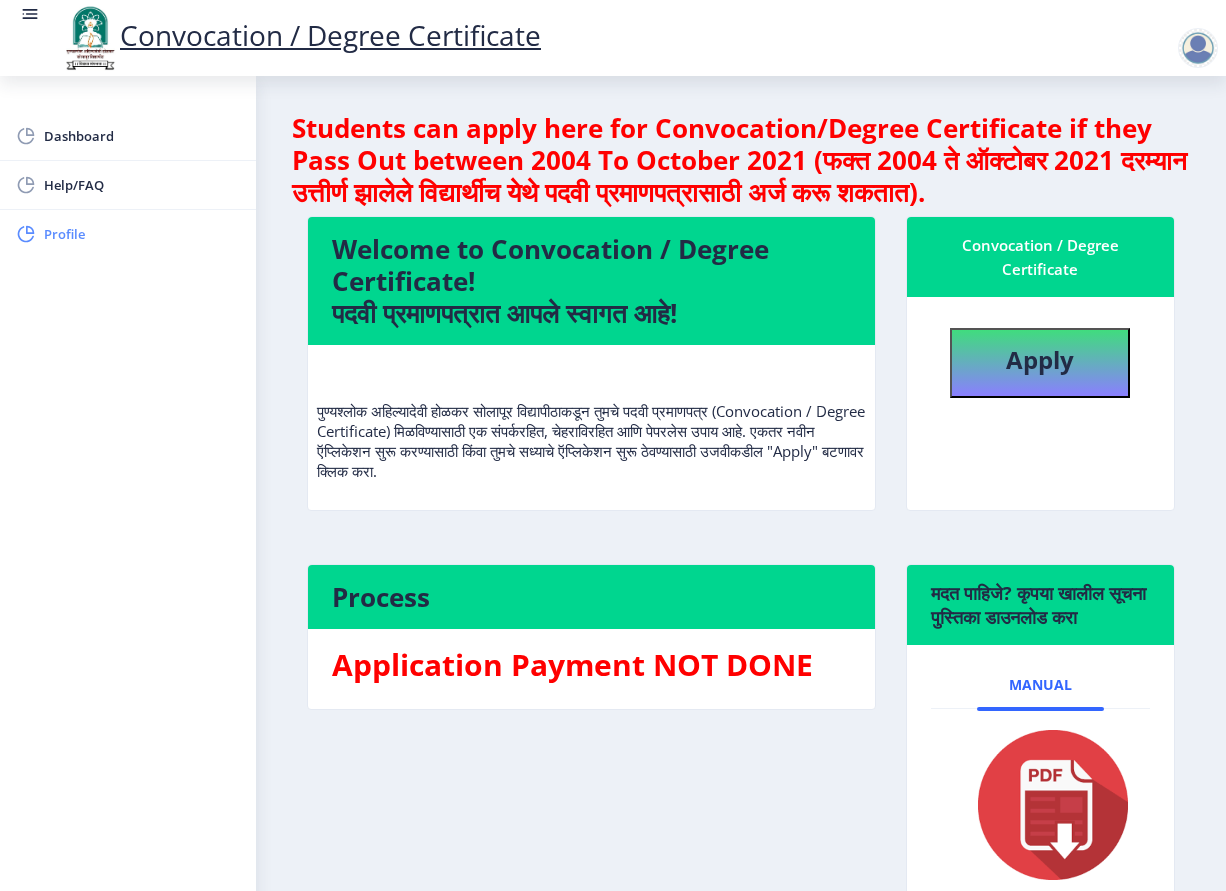 click on "Profile" 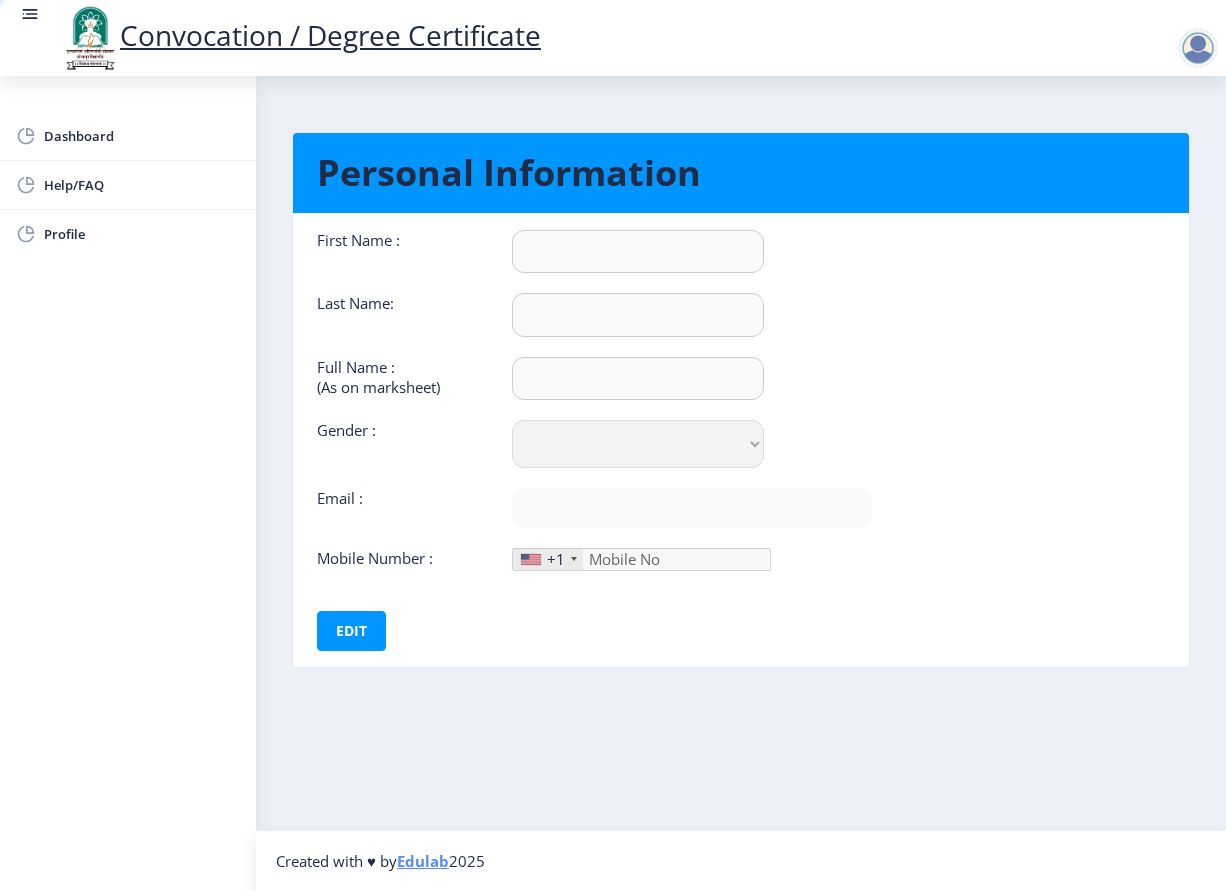 type on "[FIRST]" 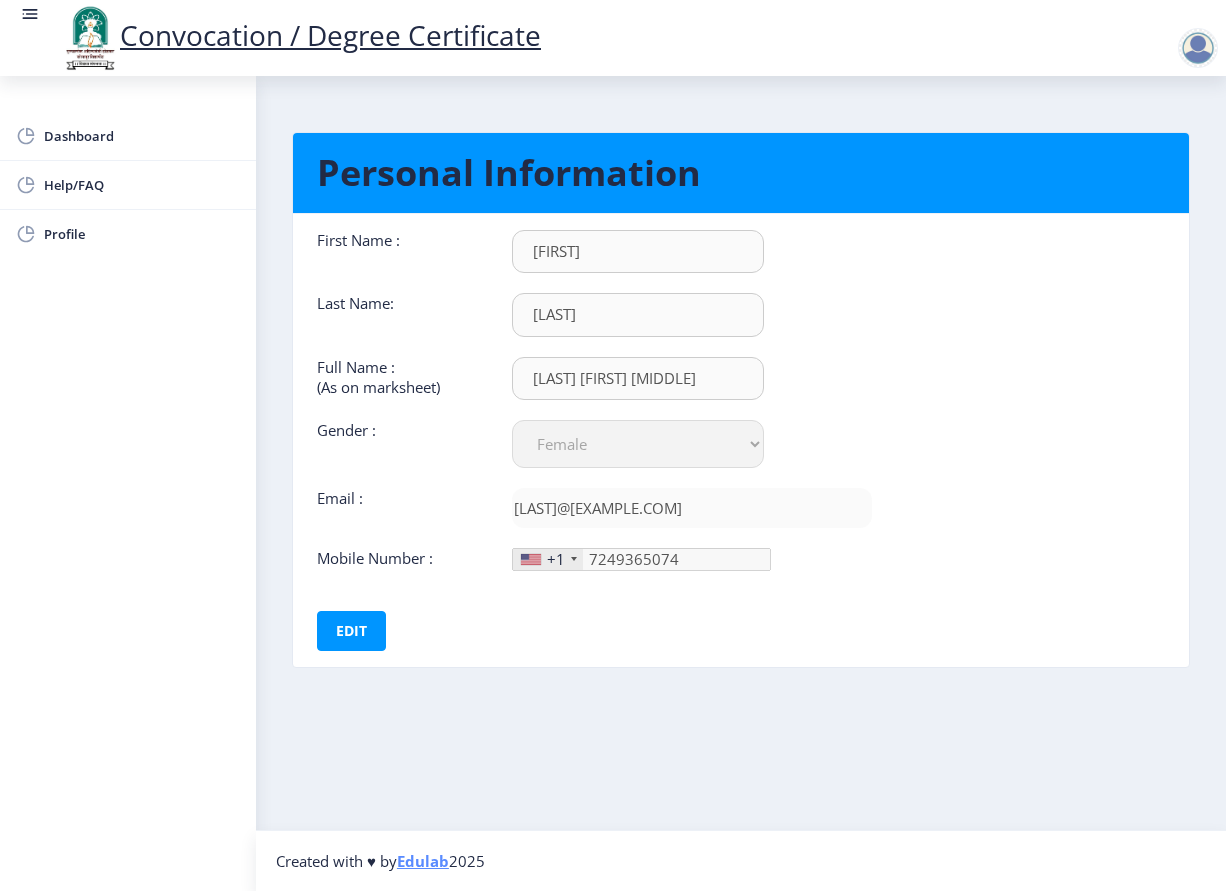 click 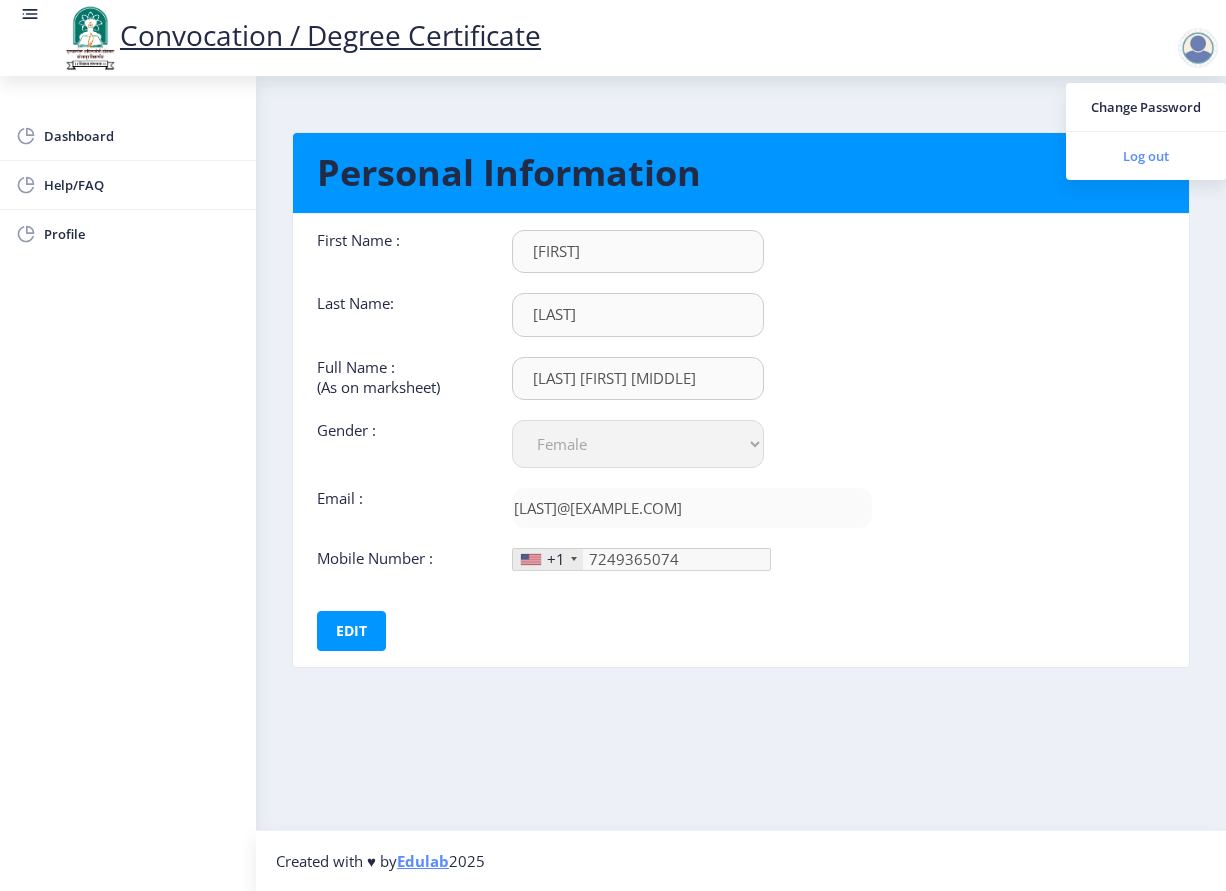 click on "Log out" at bounding box center [1146, 156] 